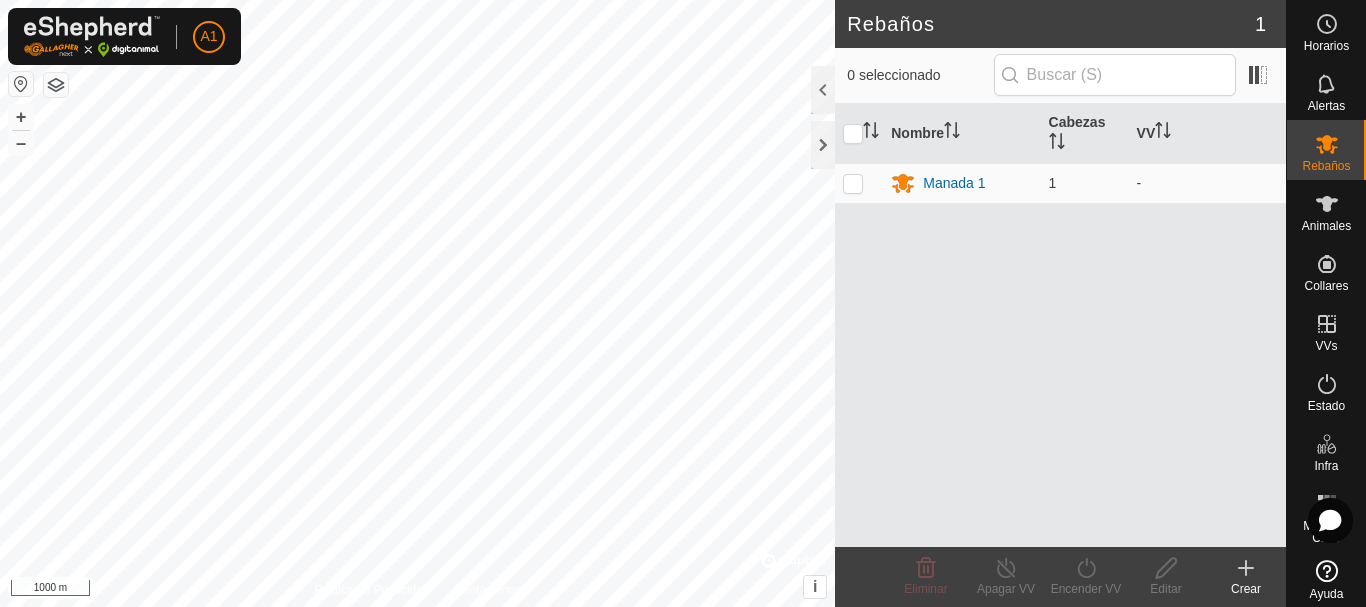 scroll, scrollTop: 0, scrollLeft: 0, axis: both 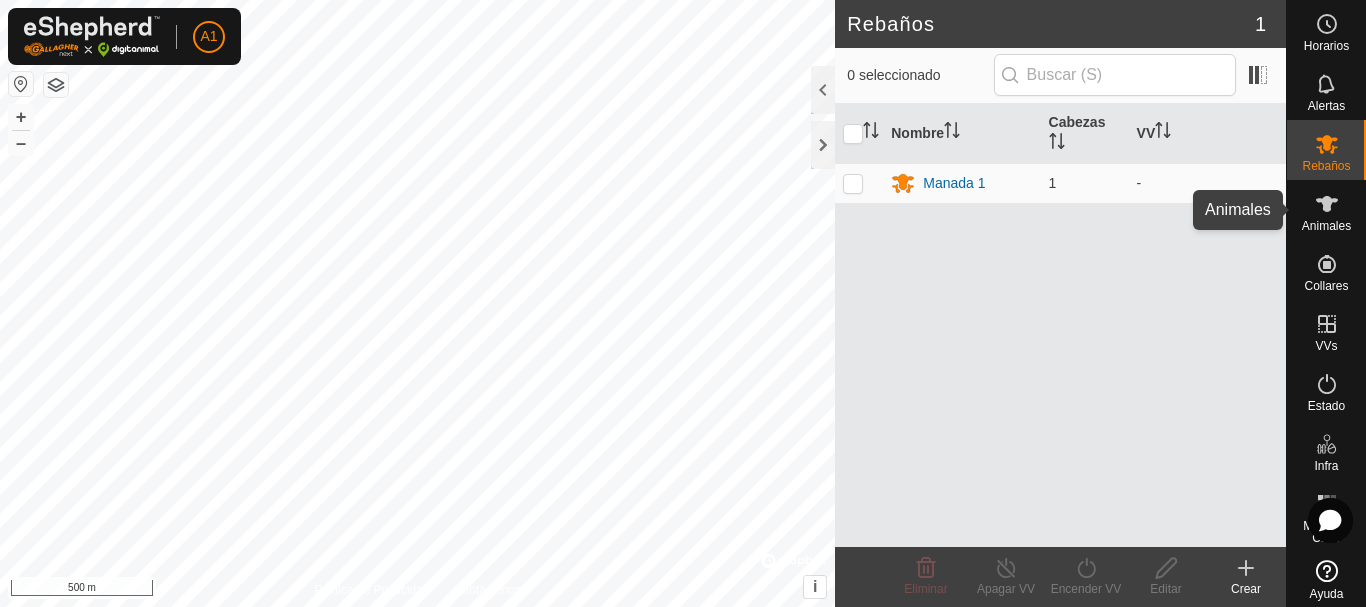 click 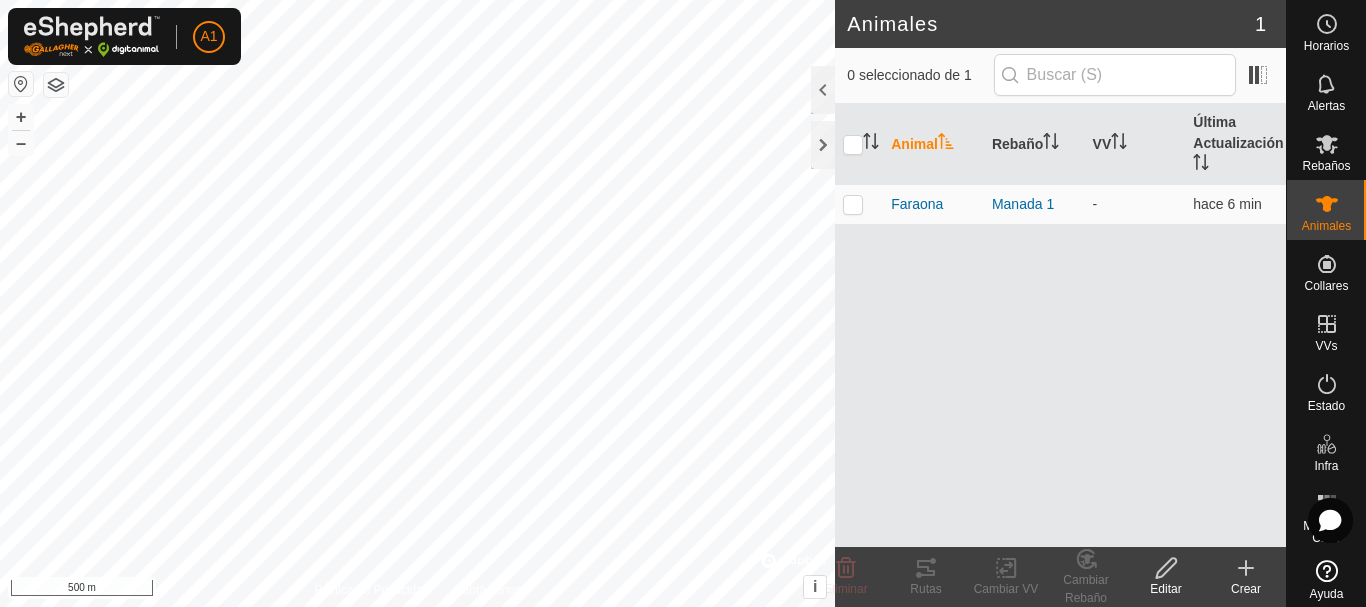 click 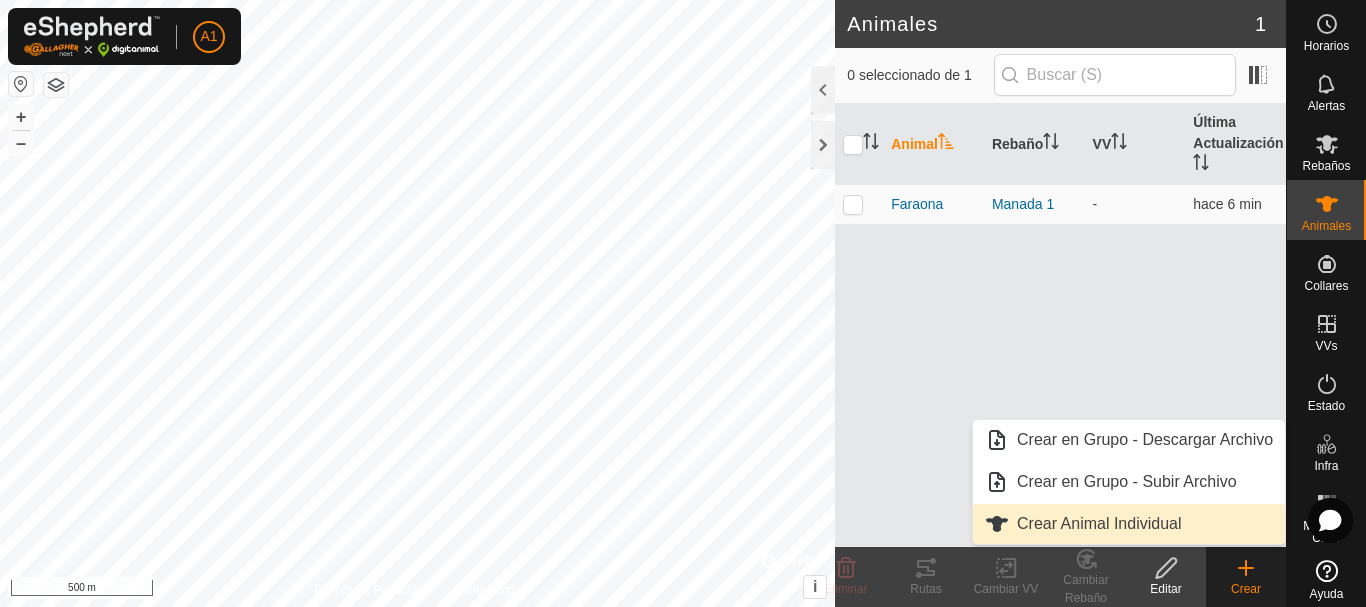 click on "Crear Animal Individual" at bounding box center (1129, 524) 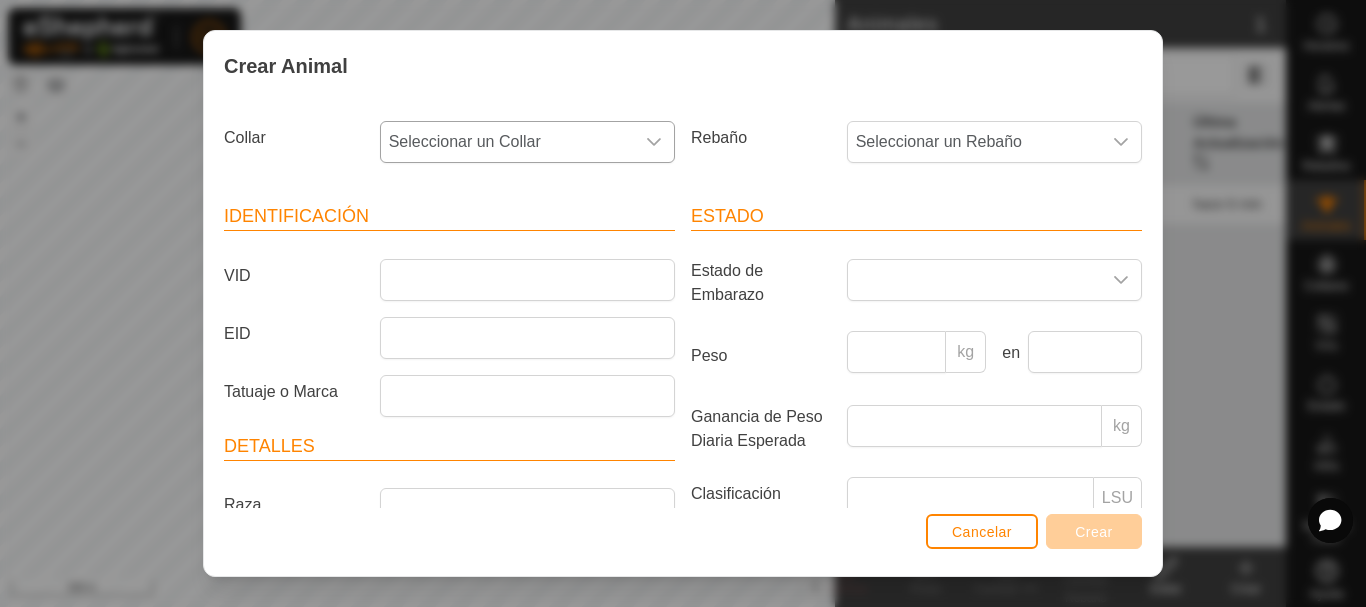 click 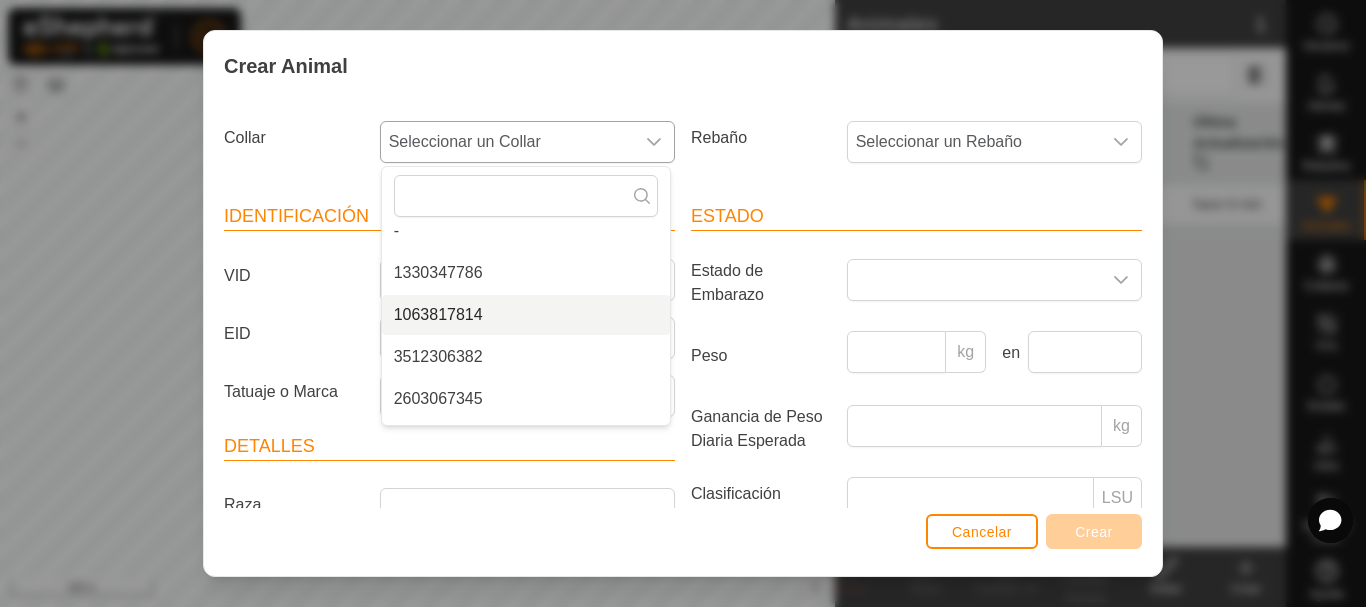 scroll, scrollTop: 0, scrollLeft: 0, axis: both 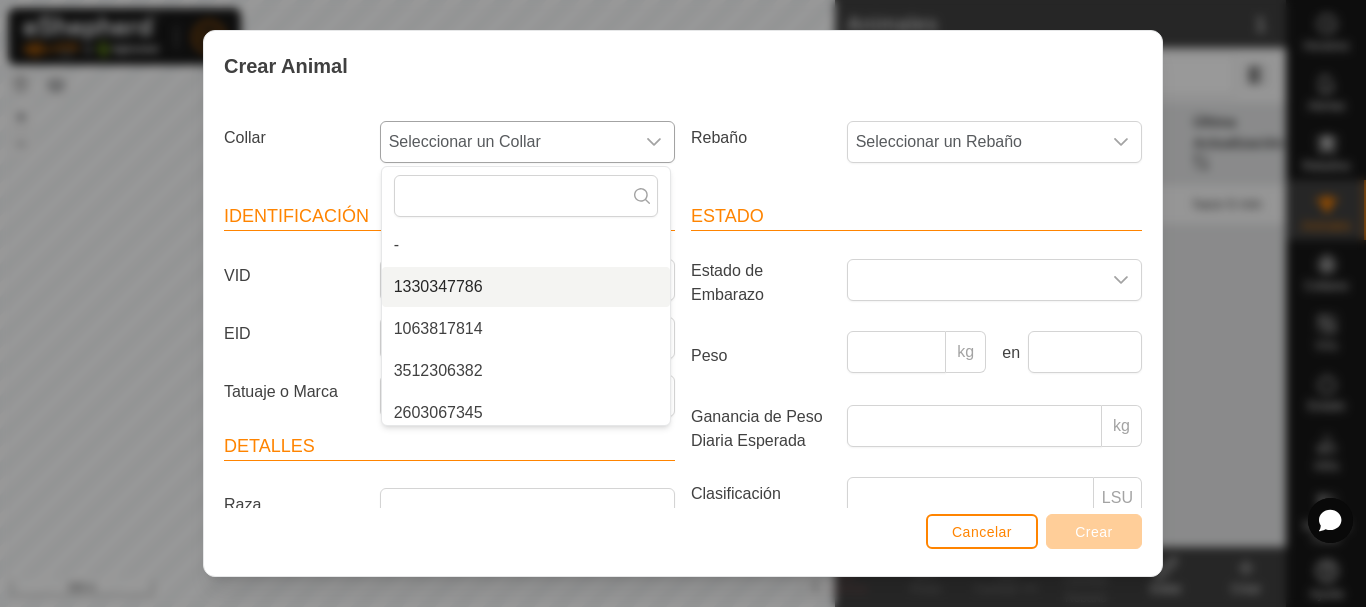 click on "1330347786" at bounding box center [526, 287] 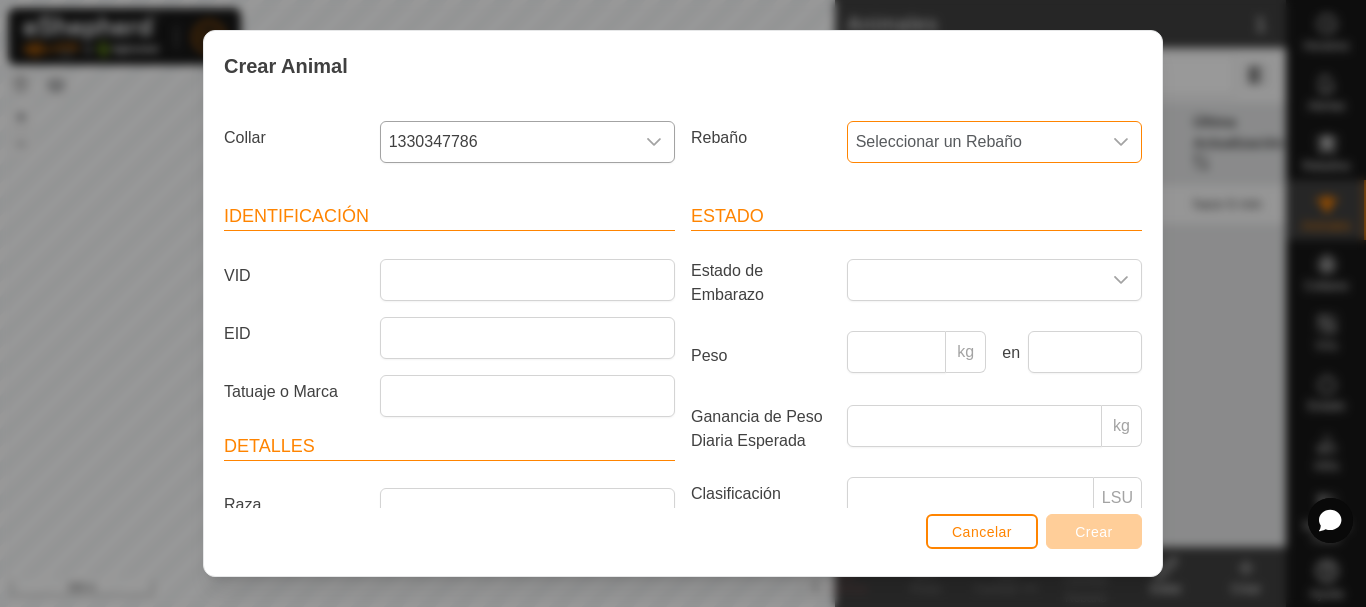 click on "Seleccionar un Rebaño" at bounding box center [974, 142] 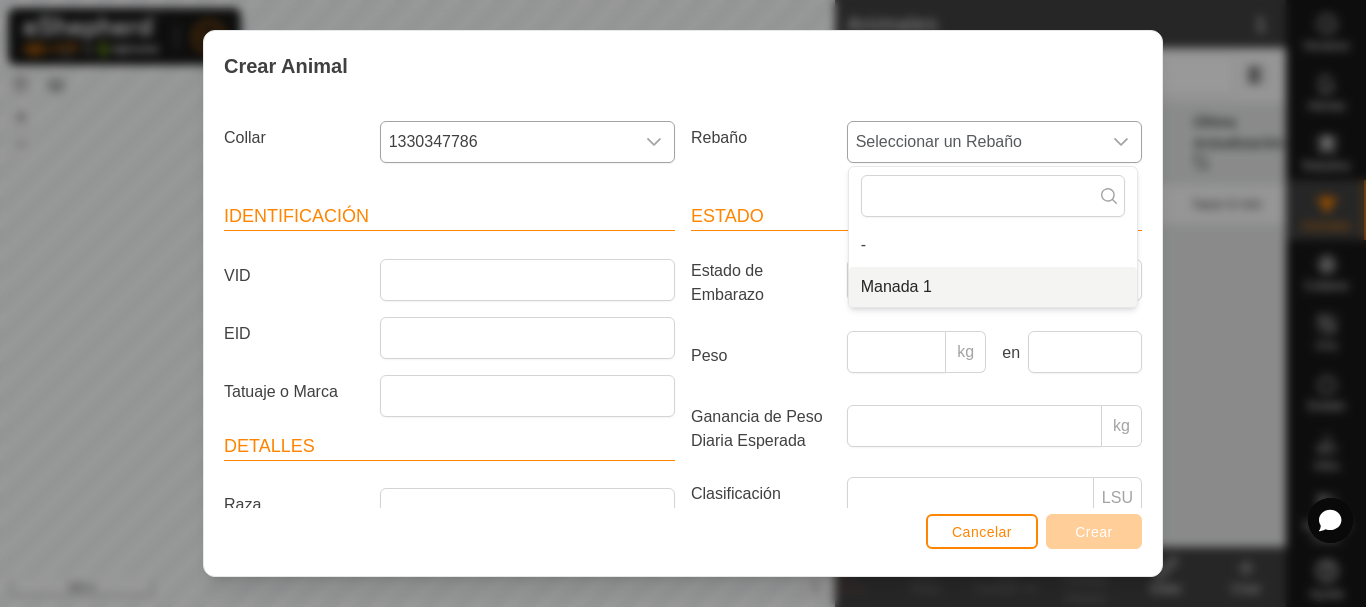 click on "Manada 1" at bounding box center (993, 287) 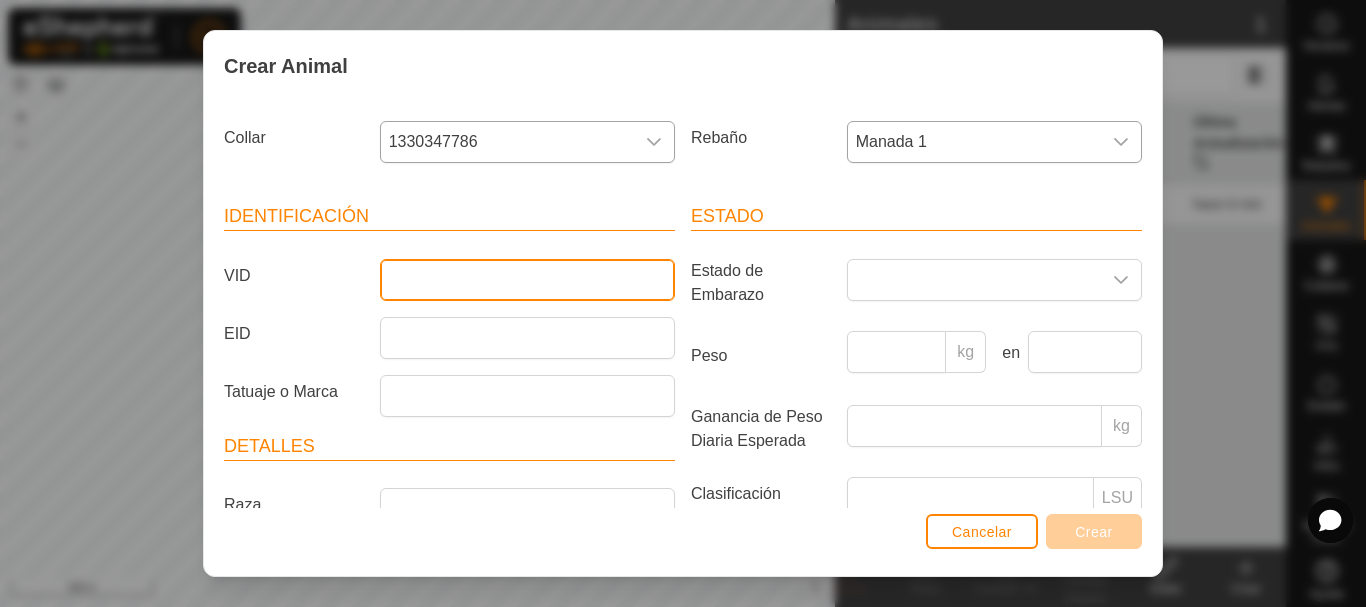 click on "VID" at bounding box center [527, 280] 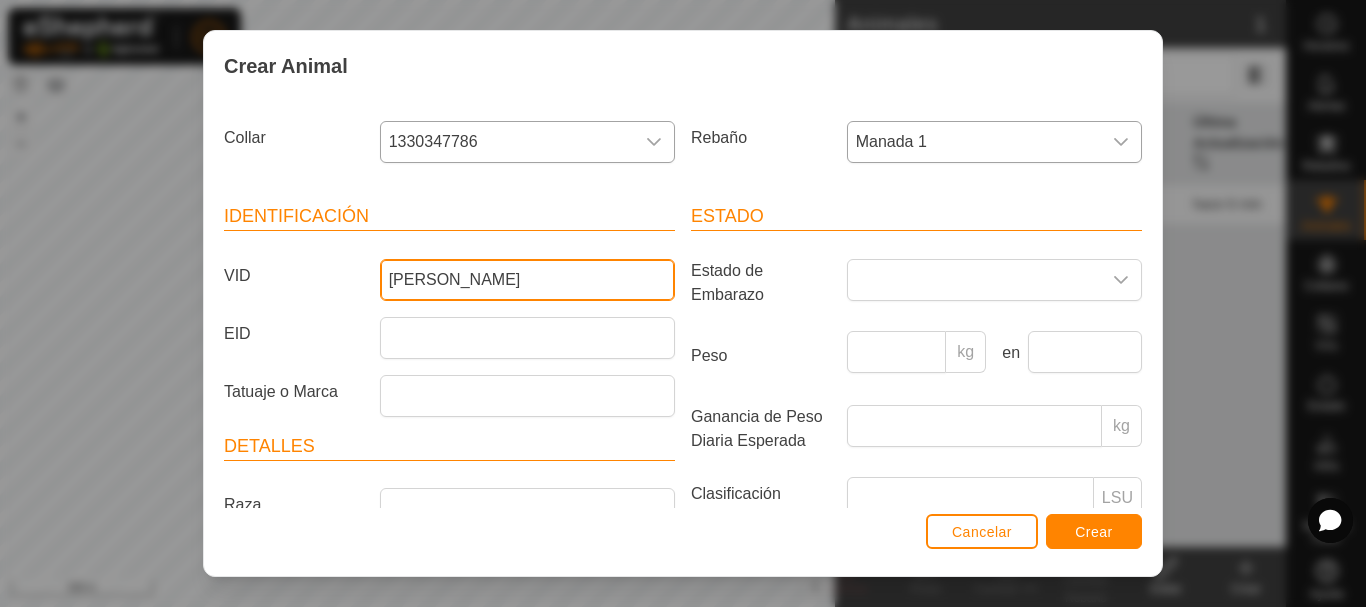 type on "[PERSON_NAME]" 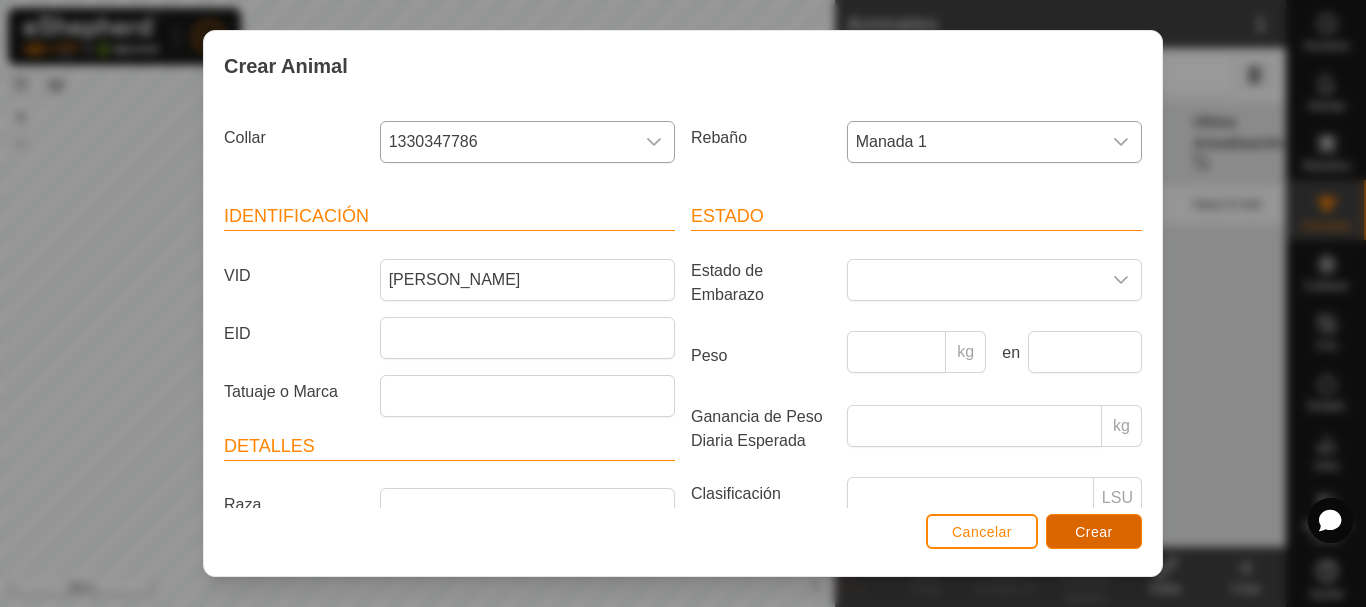 click on "Crear" at bounding box center [1094, 531] 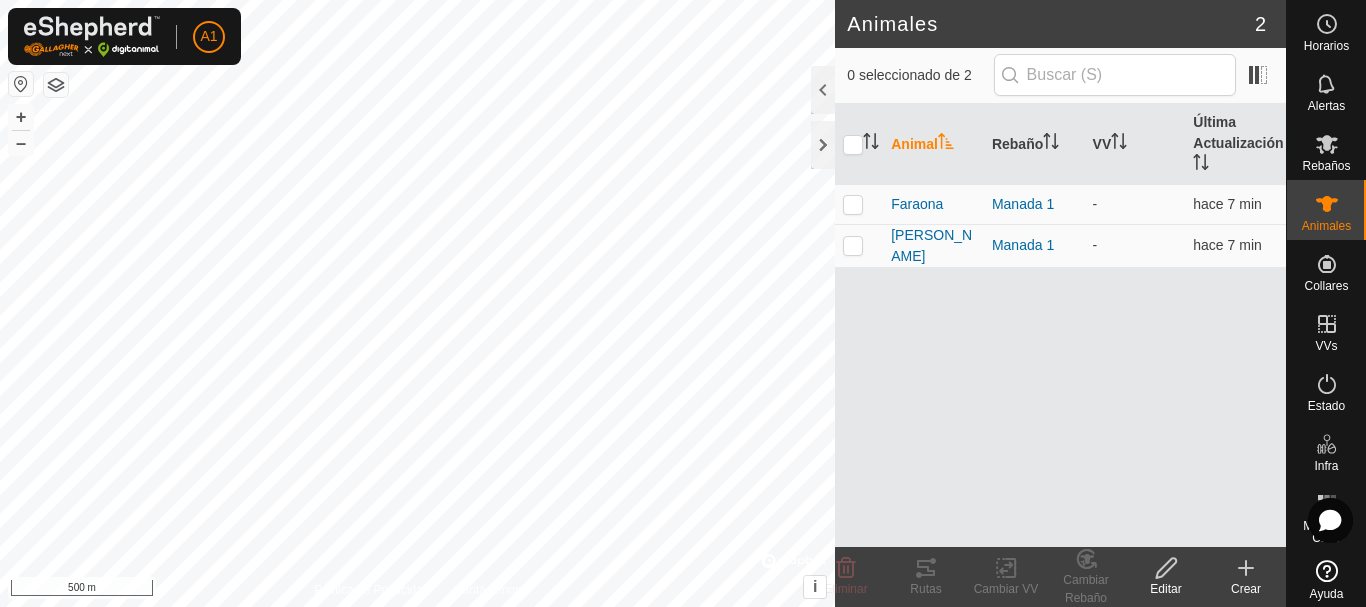 click 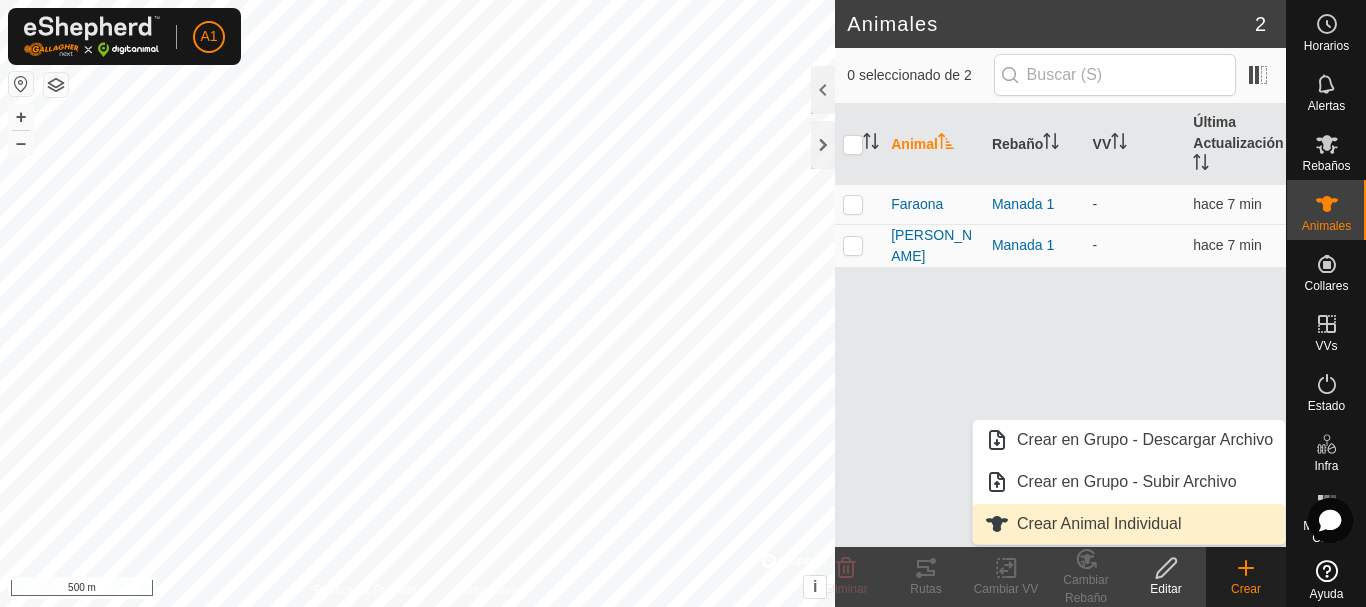 click on "Crear Animal Individual" at bounding box center (1129, 524) 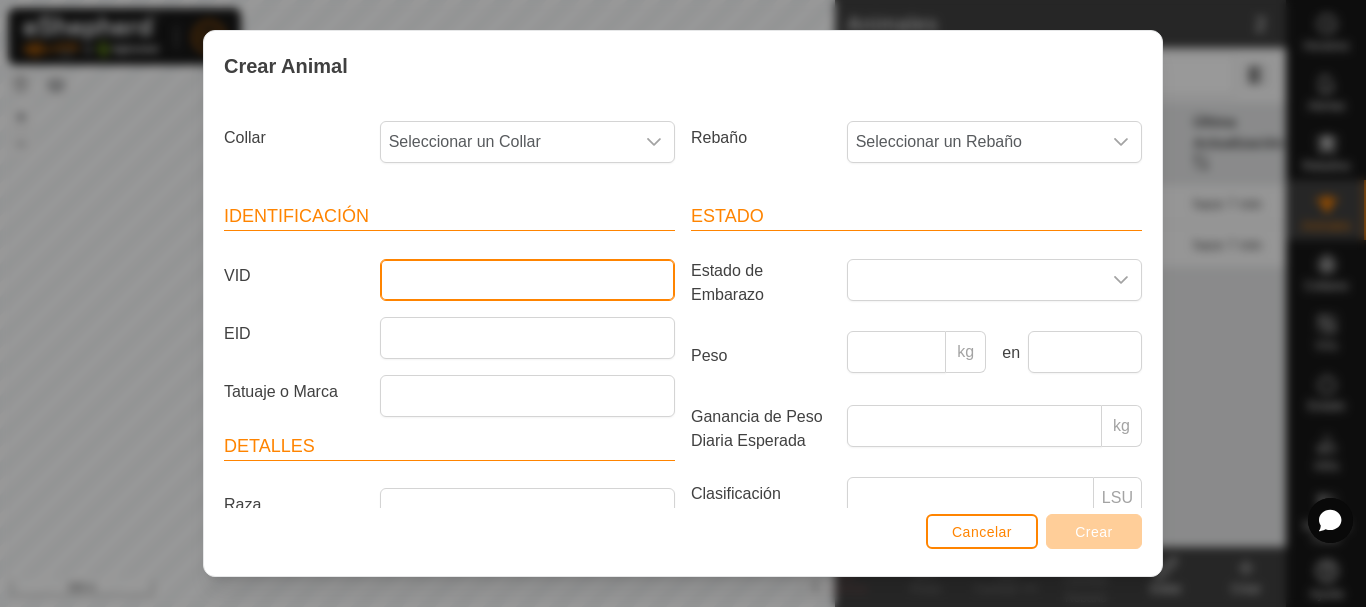 click on "VID" at bounding box center (527, 280) 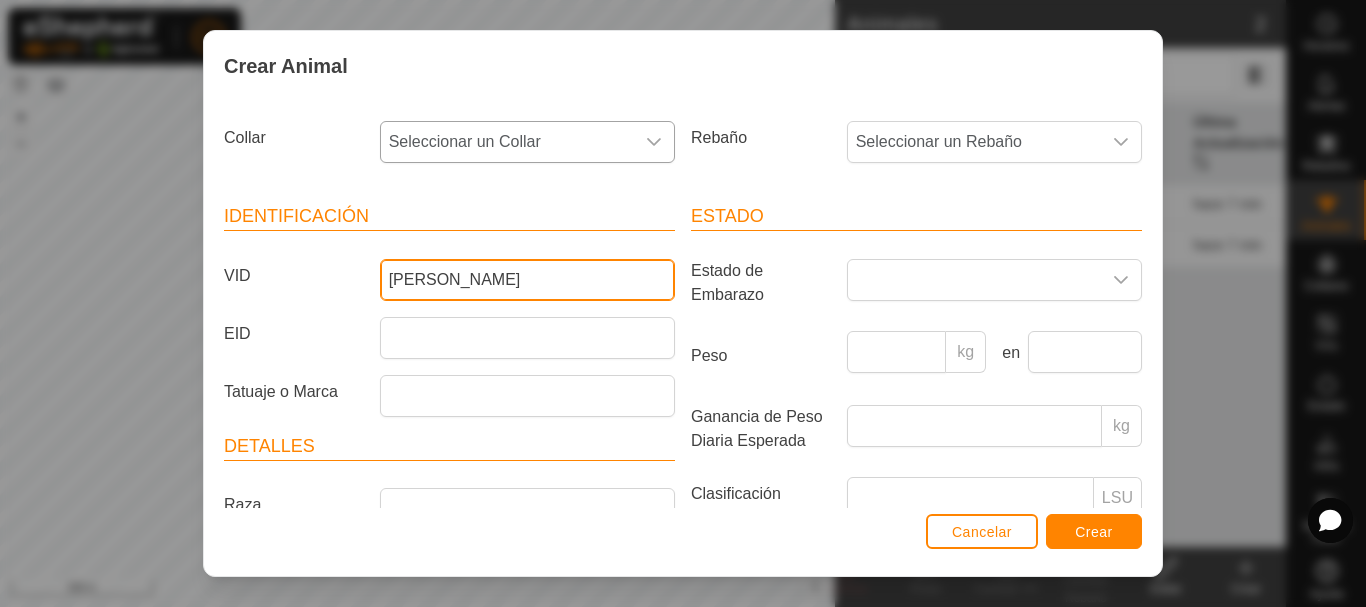 type on "[PERSON_NAME]" 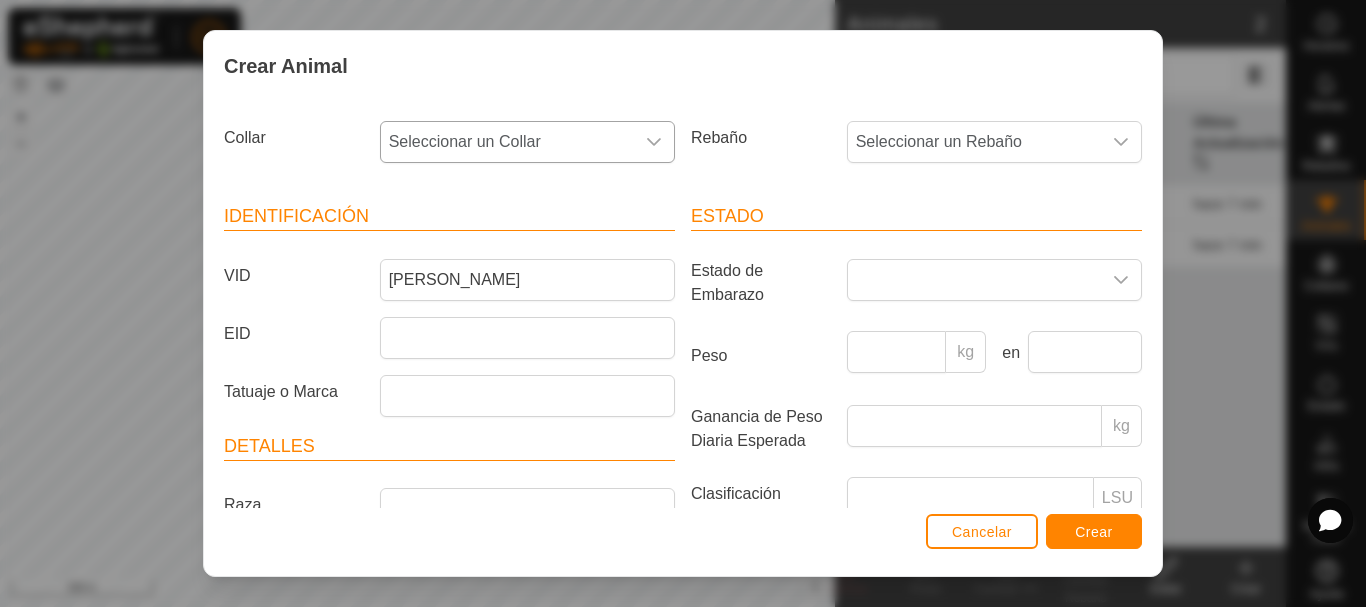 click on "Seleccionar un Collar" at bounding box center (507, 142) 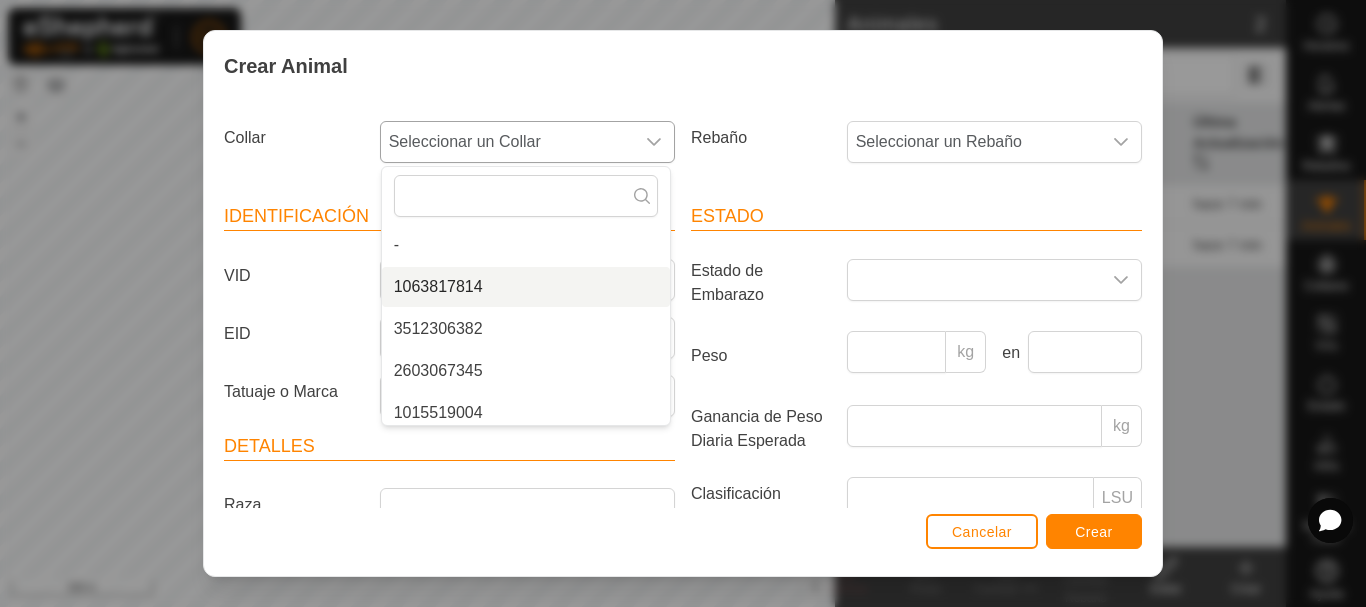 click on "1063817814" at bounding box center [526, 287] 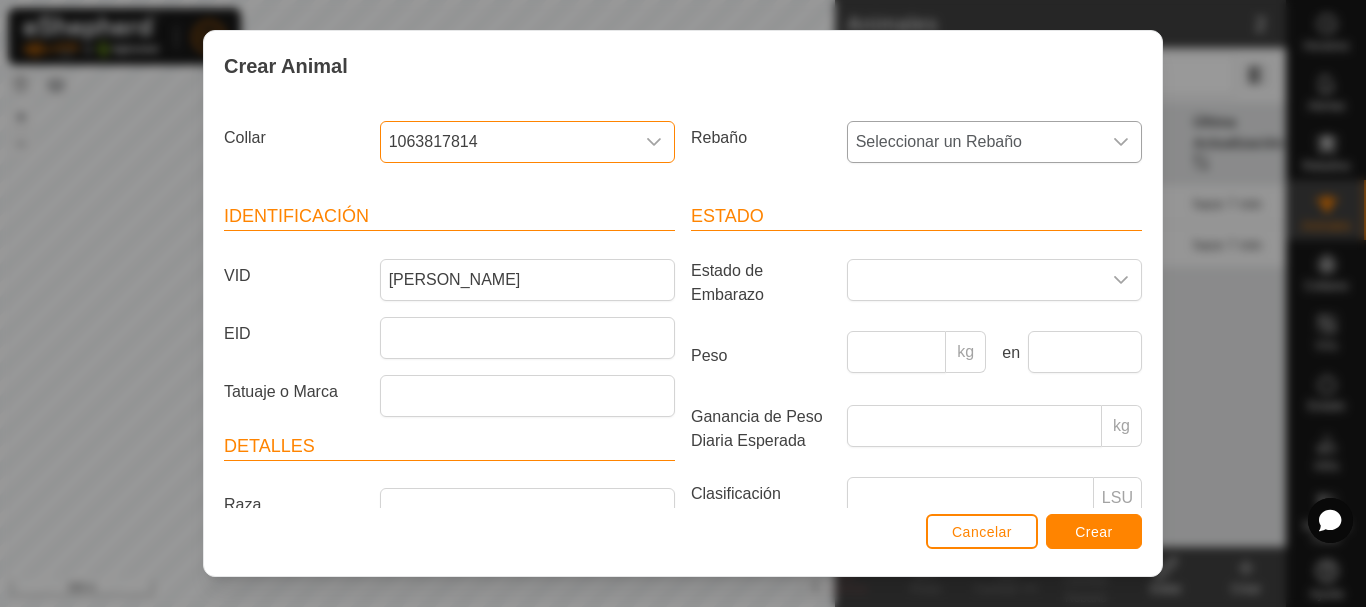click on "Seleccionar un Rebaño" at bounding box center (974, 142) 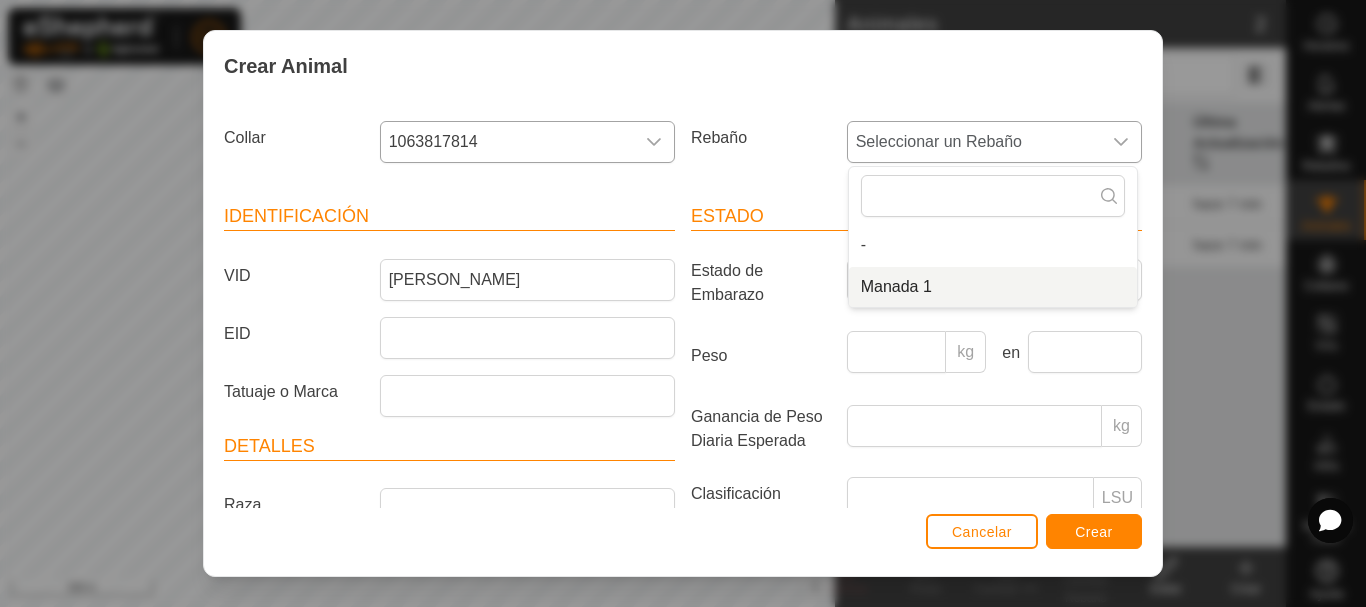 click on "Manada 1" at bounding box center [993, 287] 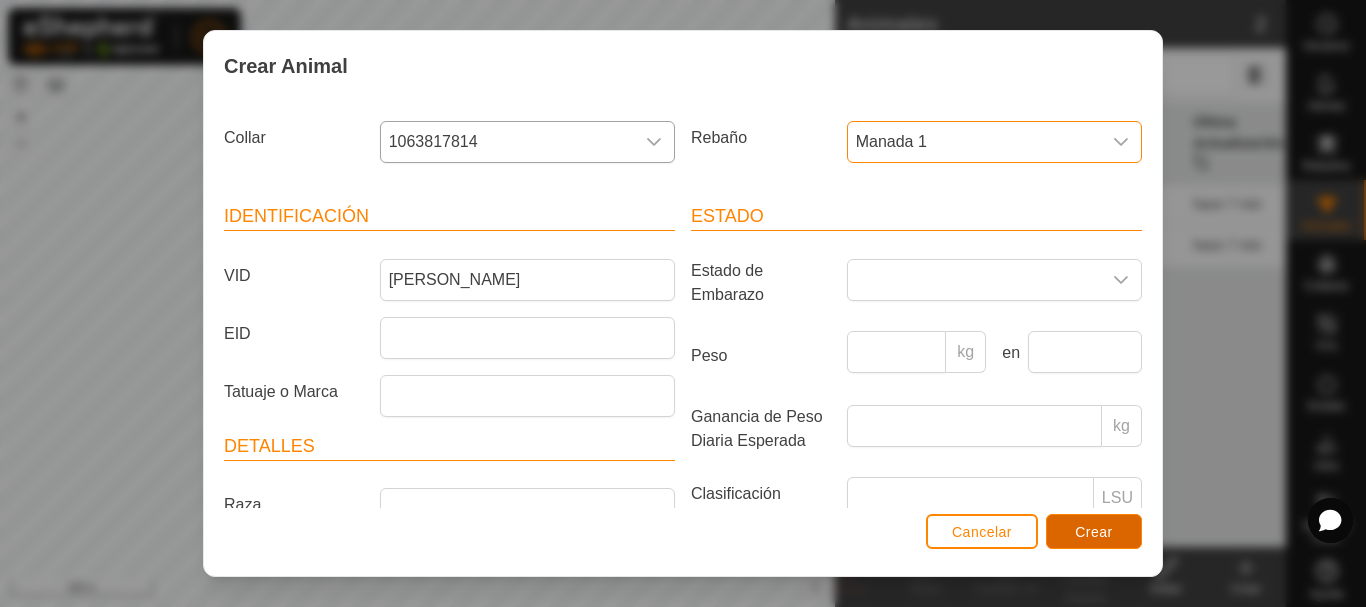 click on "Crear" at bounding box center (1094, 531) 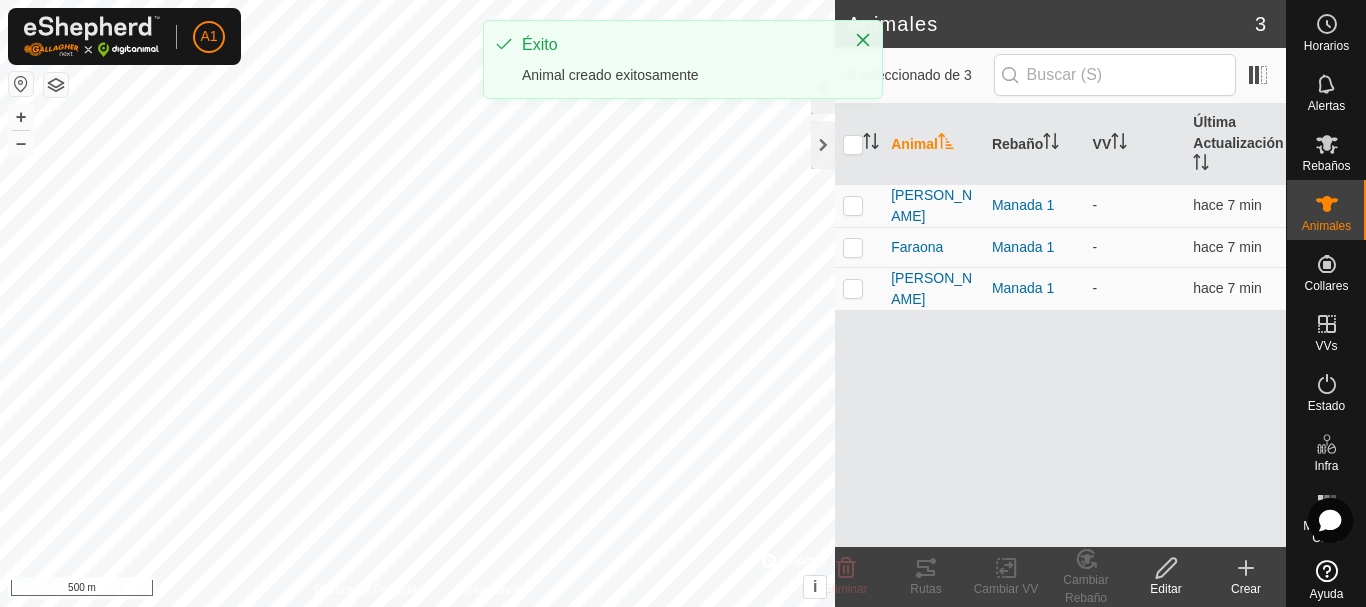 click 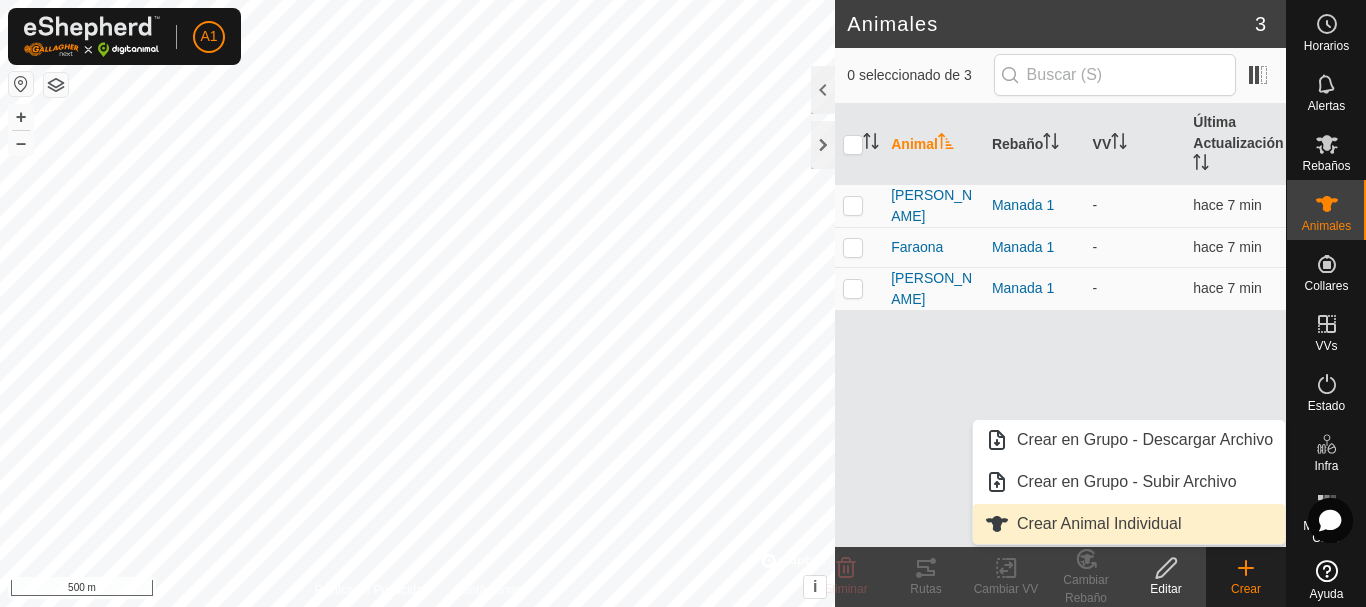 click on "Crear Animal Individual" at bounding box center (1129, 524) 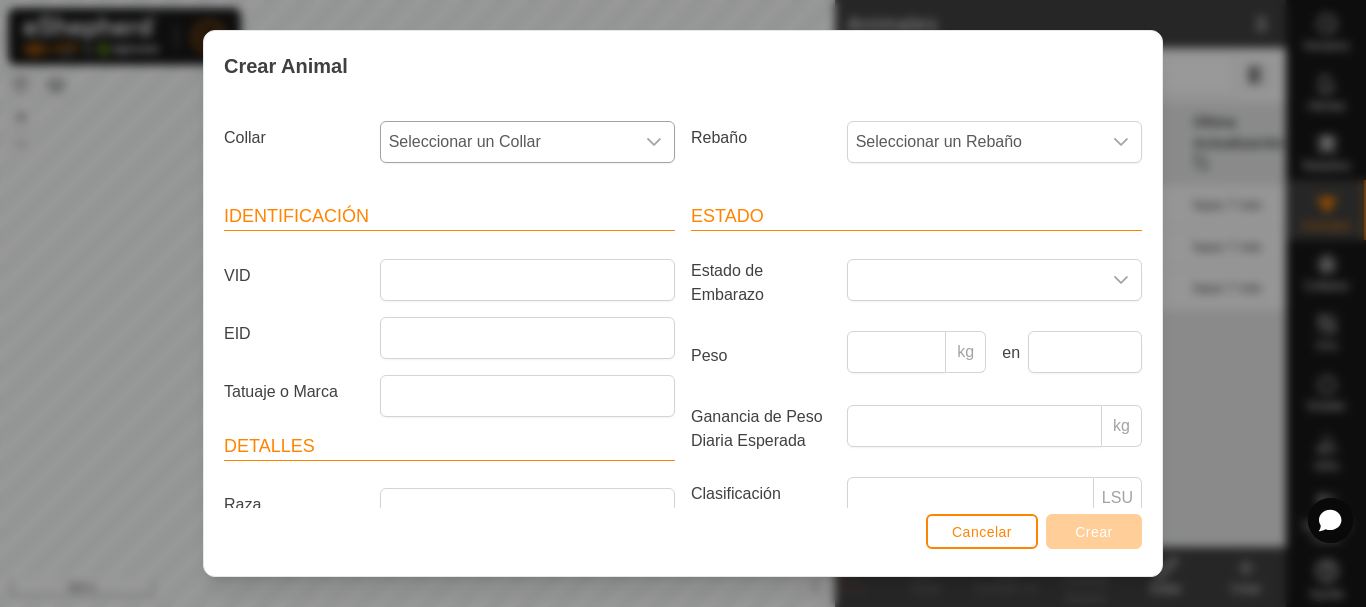 click on "Seleccionar un Collar" at bounding box center (507, 142) 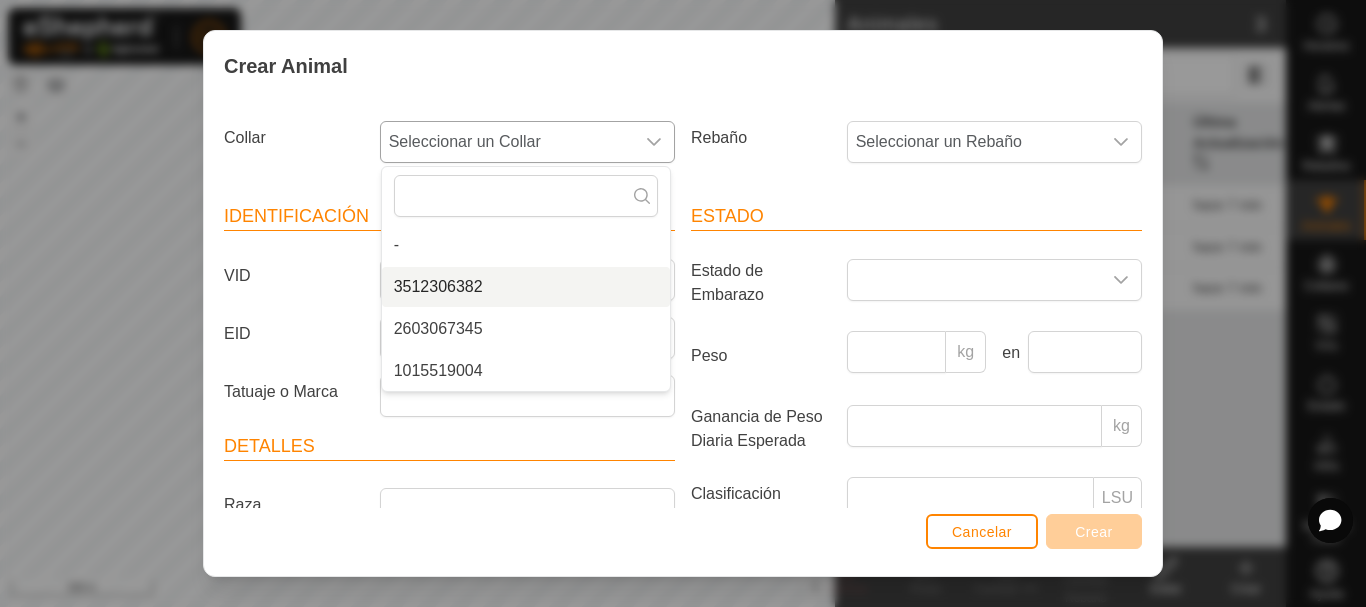 click on "3512306382" at bounding box center [526, 287] 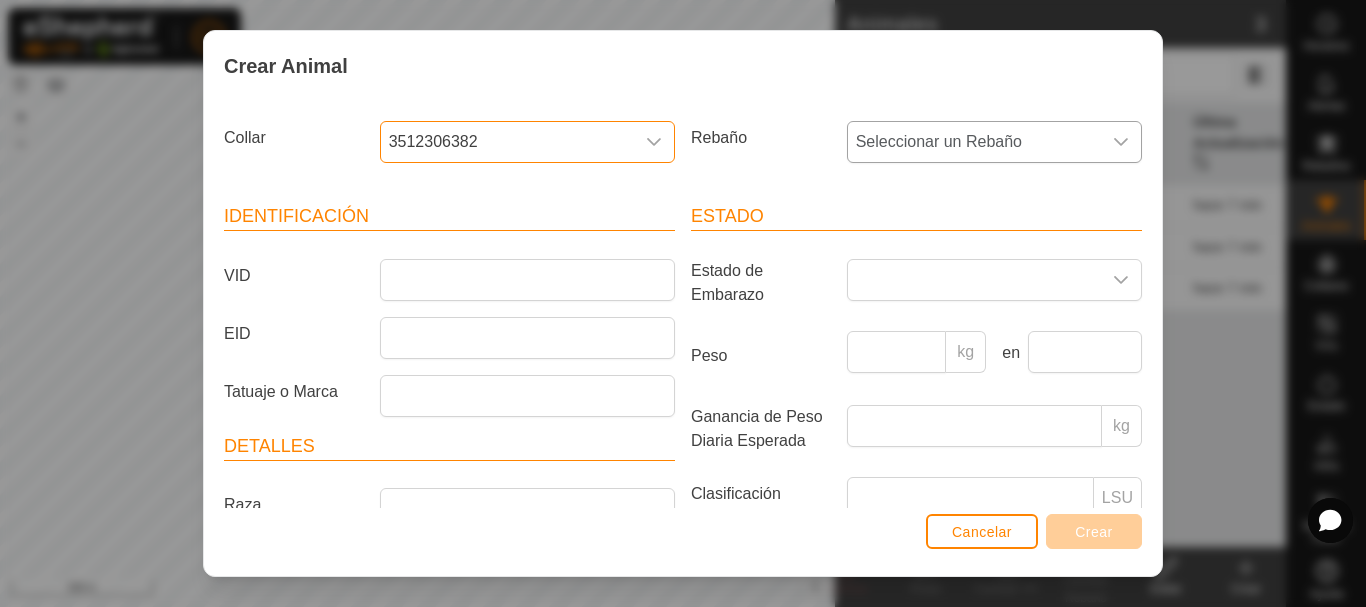 click on "Seleccionar un Rebaño" at bounding box center [974, 142] 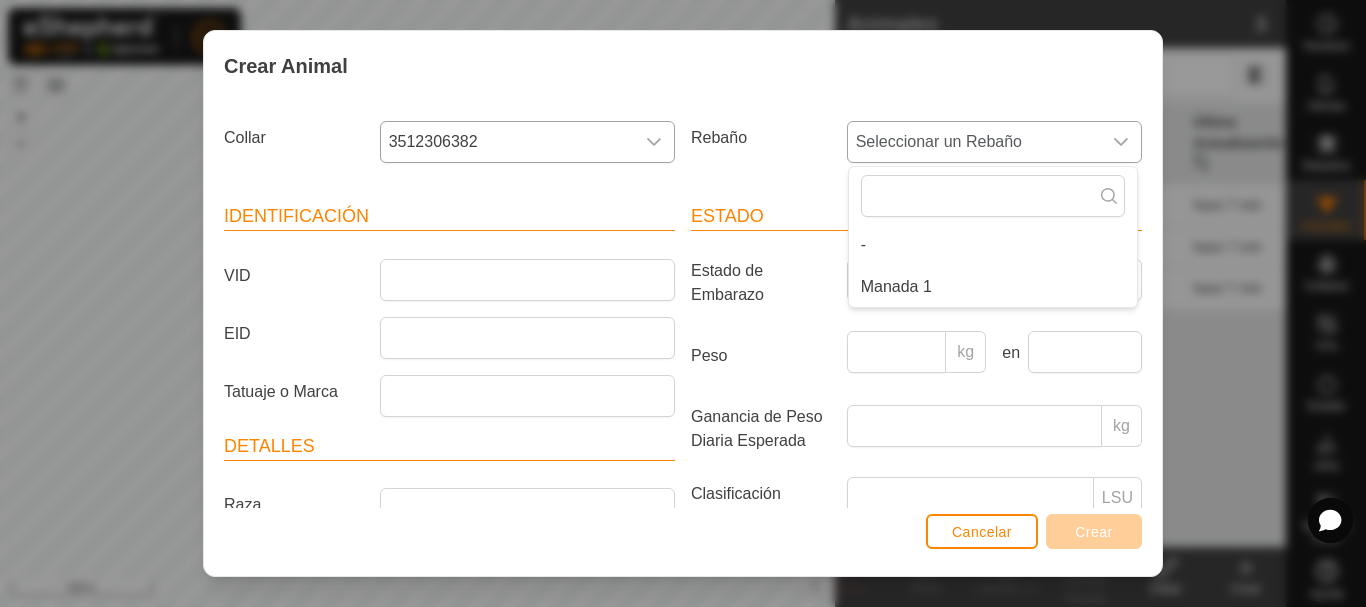 click on "Manada 1" at bounding box center [993, 287] 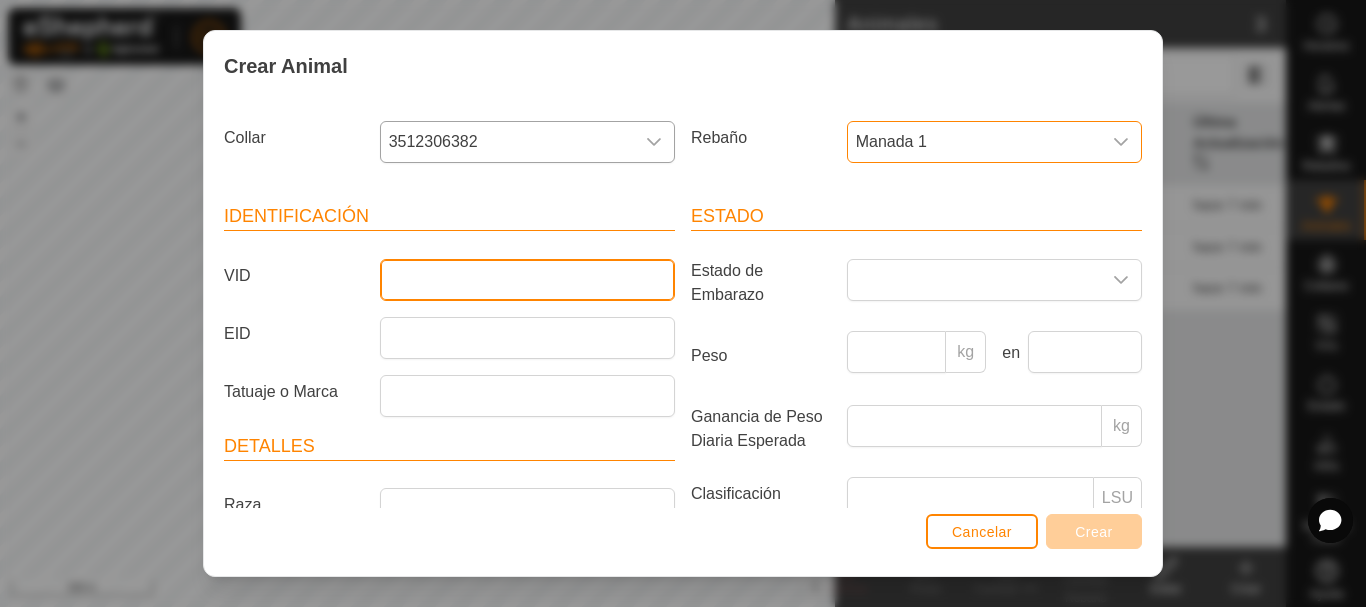 click on "VID" at bounding box center [527, 280] 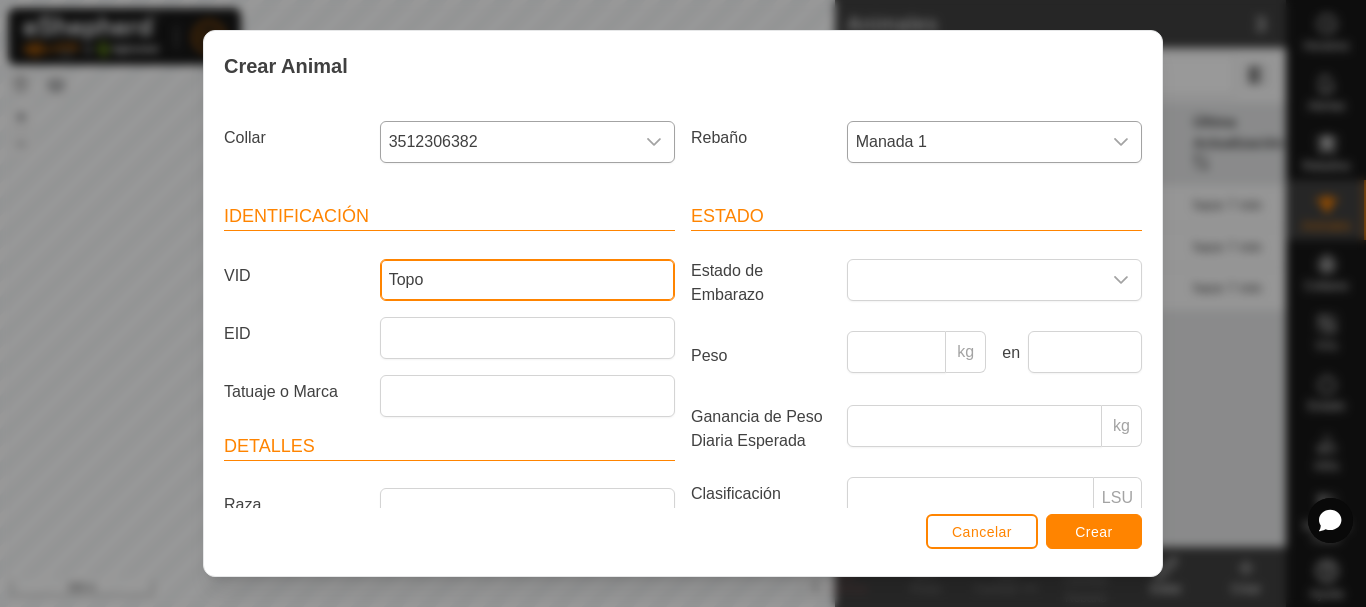 type on "Topo" 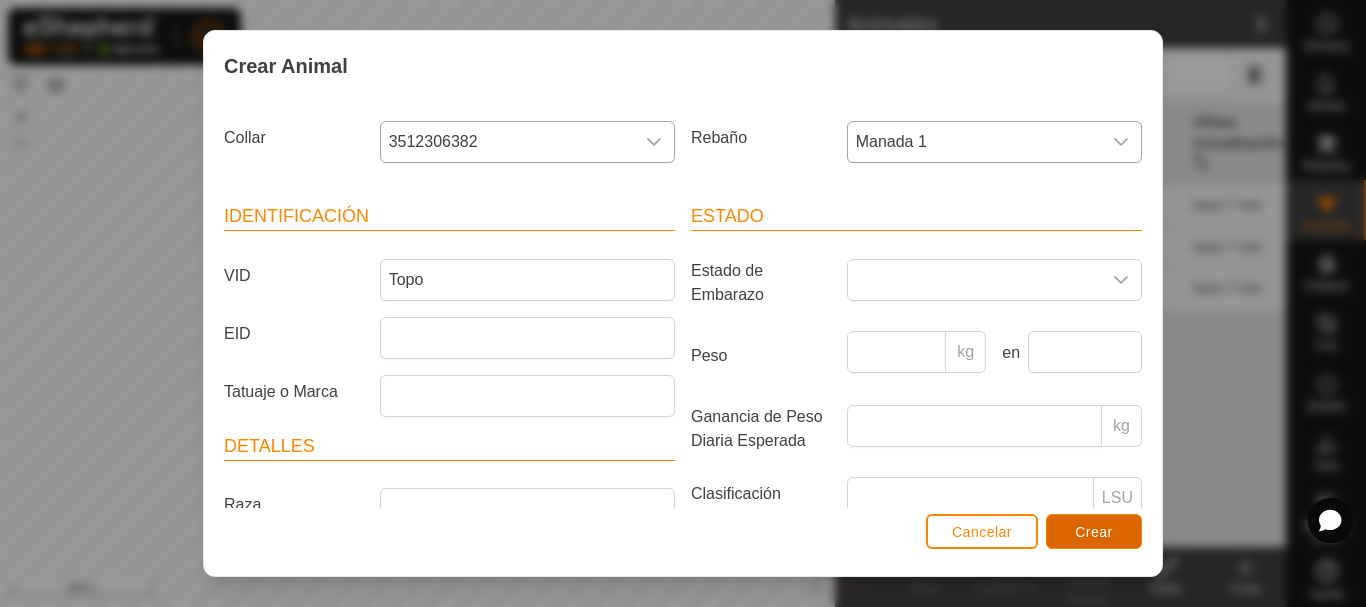 click on "Crear" at bounding box center (1094, 531) 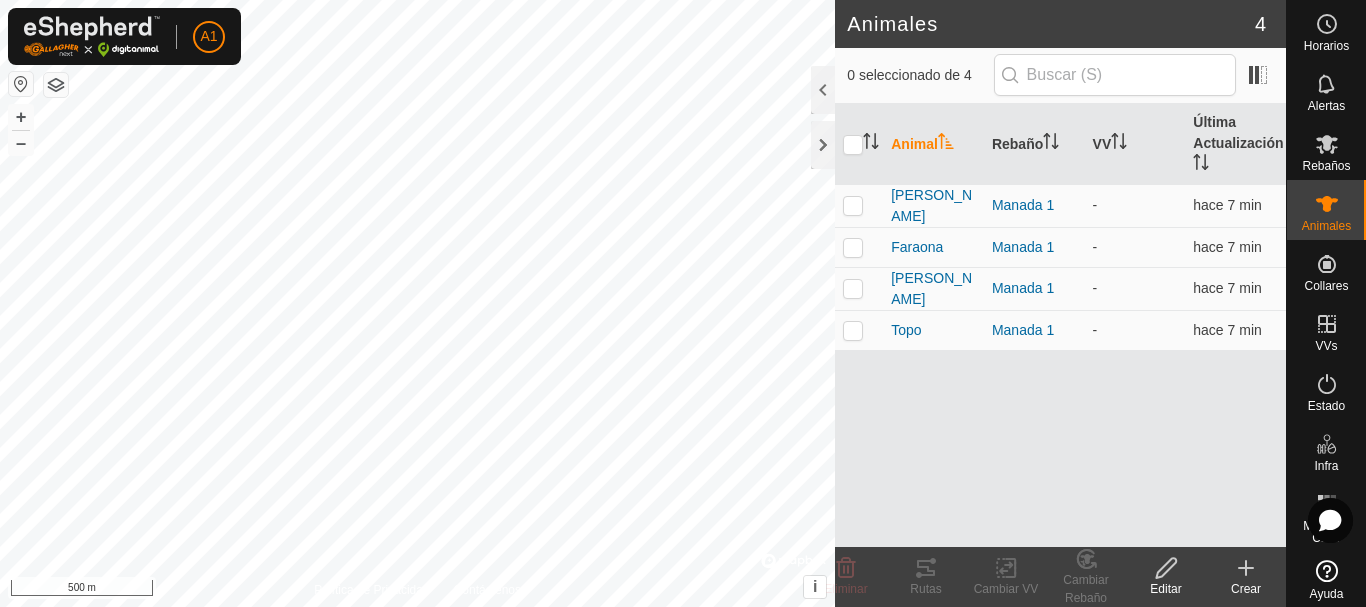 click 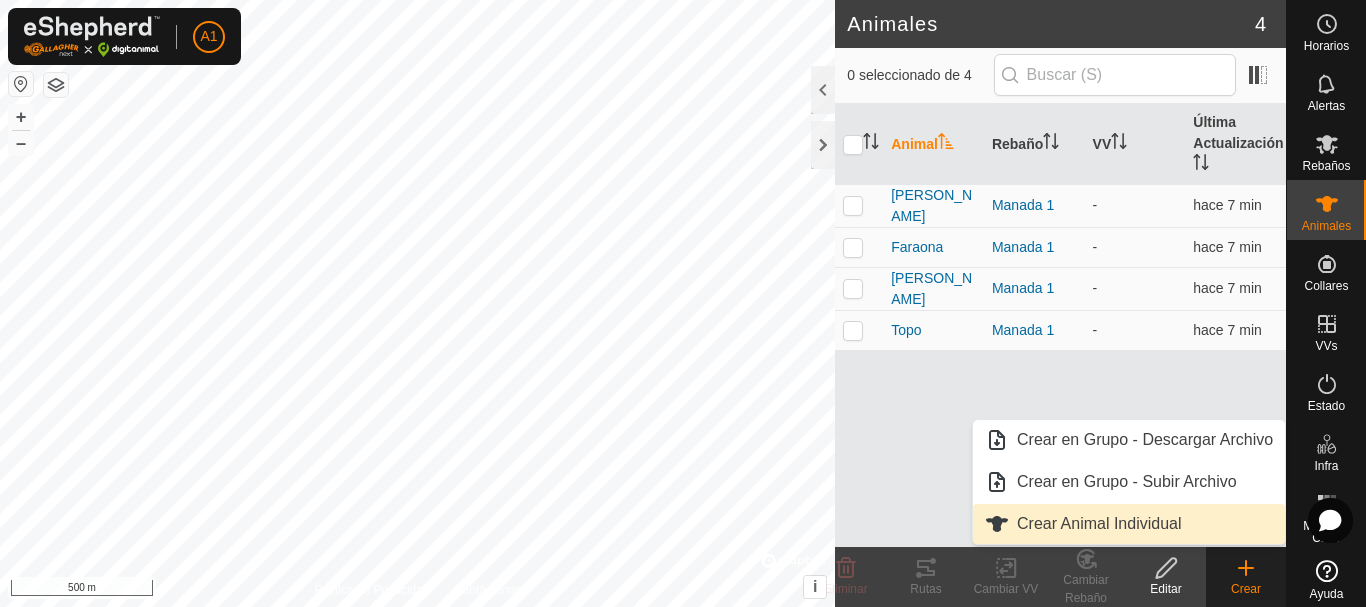 click on "Crear Animal Individual" at bounding box center [1129, 524] 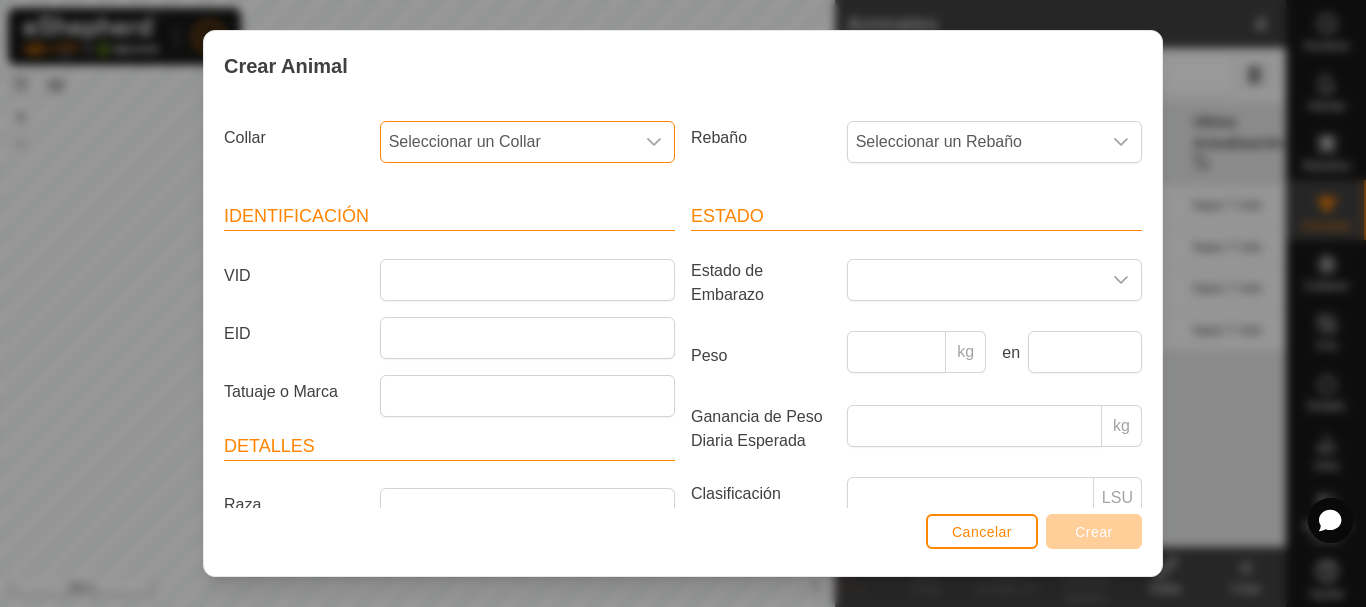 click on "Seleccionar un Collar" at bounding box center [507, 142] 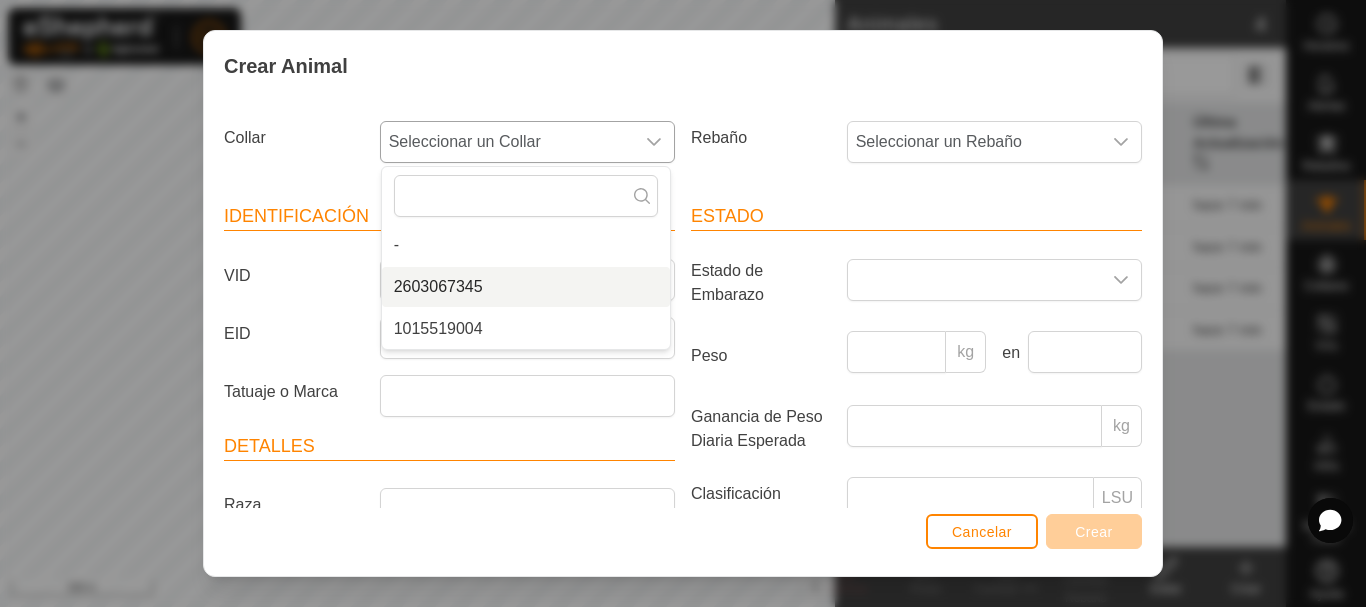 click on "2603067345" at bounding box center (526, 287) 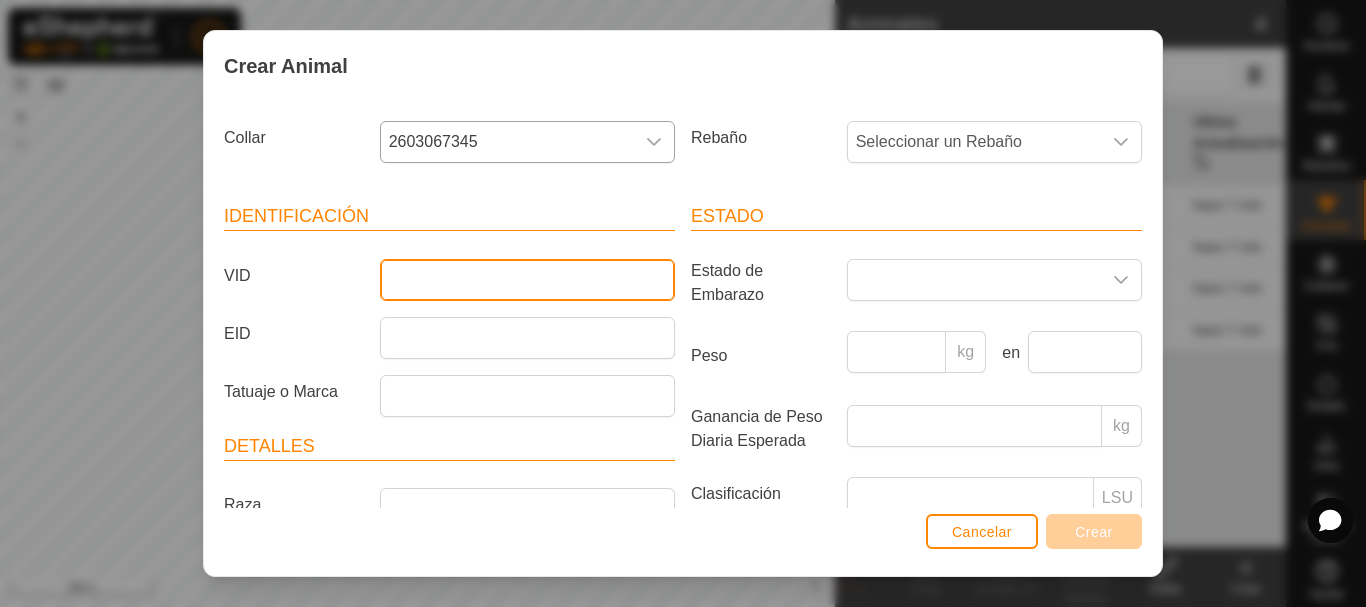 click on "VID" at bounding box center (527, 280) 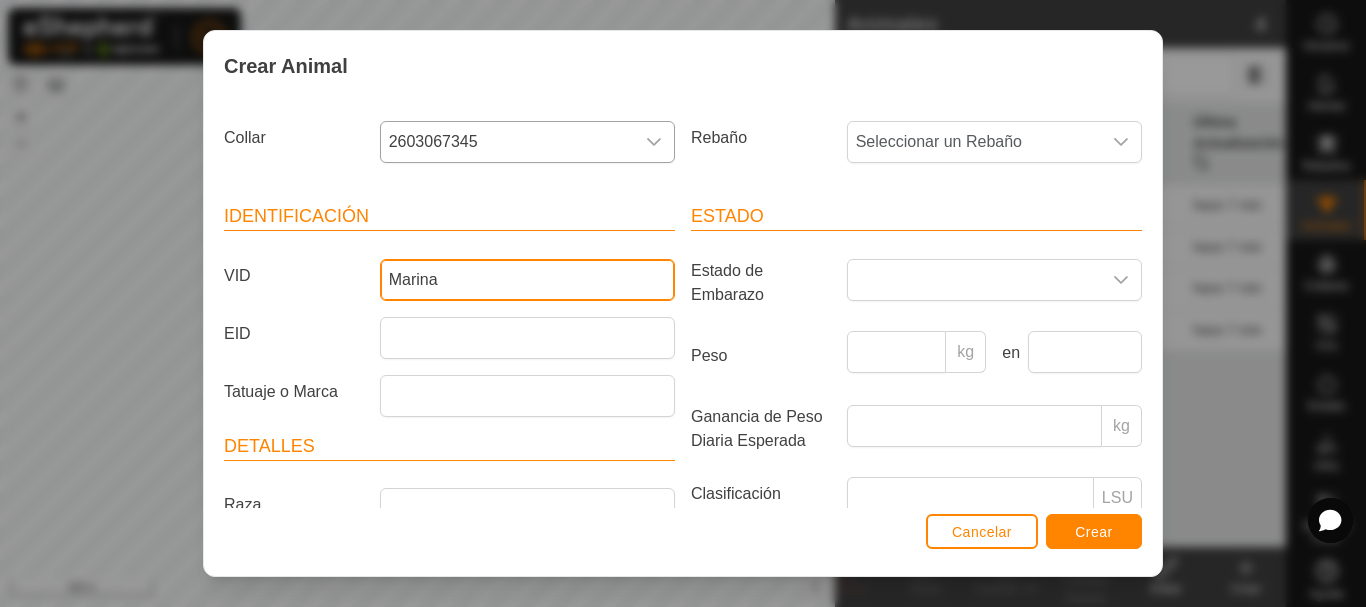 drag, startPoint x: 439, startPoint y: 279, endPoint x: 373, endPoint y: 269, distance: 66.75328 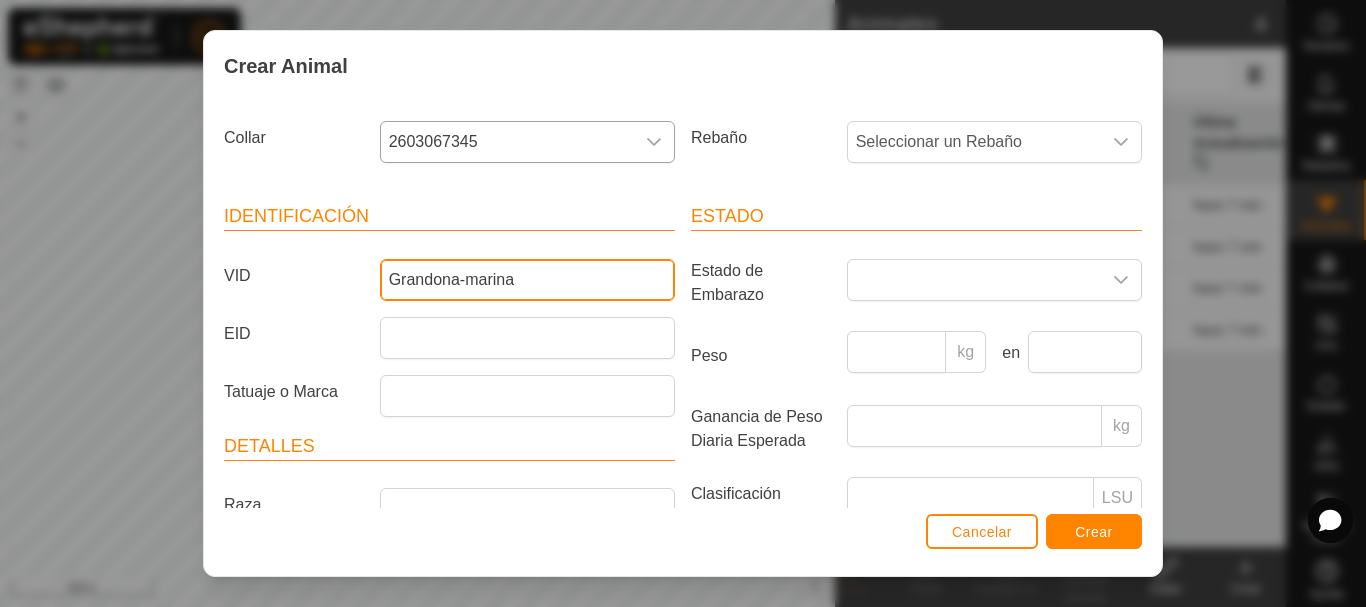 type on "Grandona-marina" 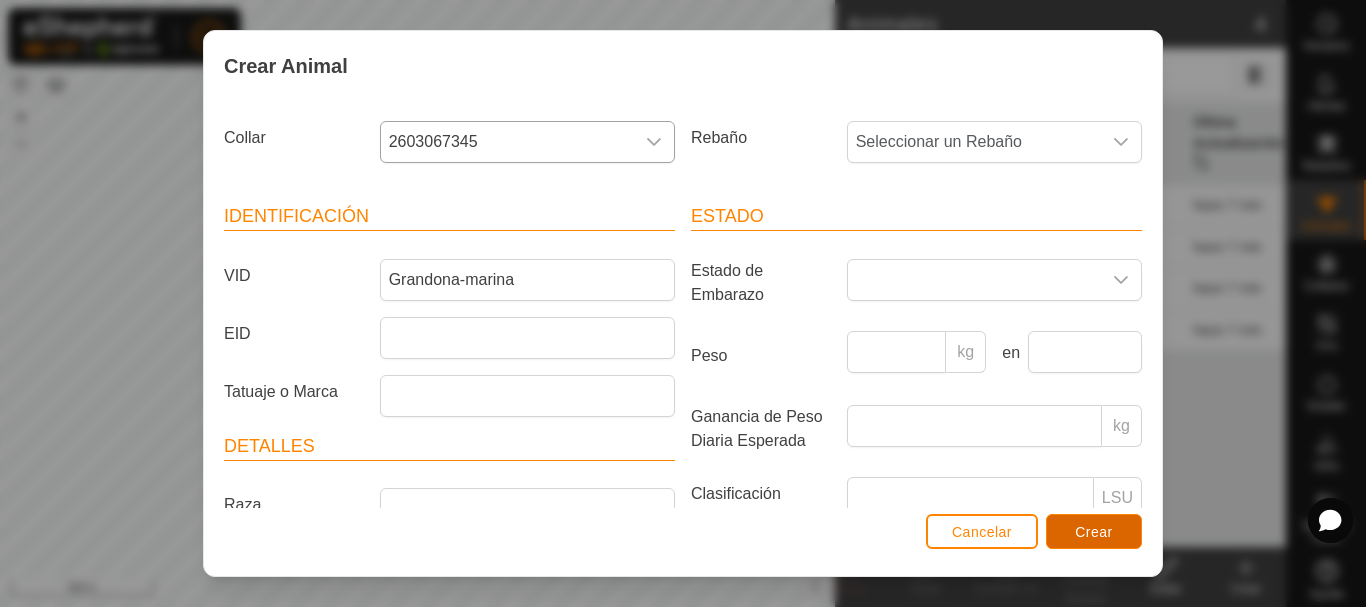 click on "Crear" at bounding box center (1094, 531) 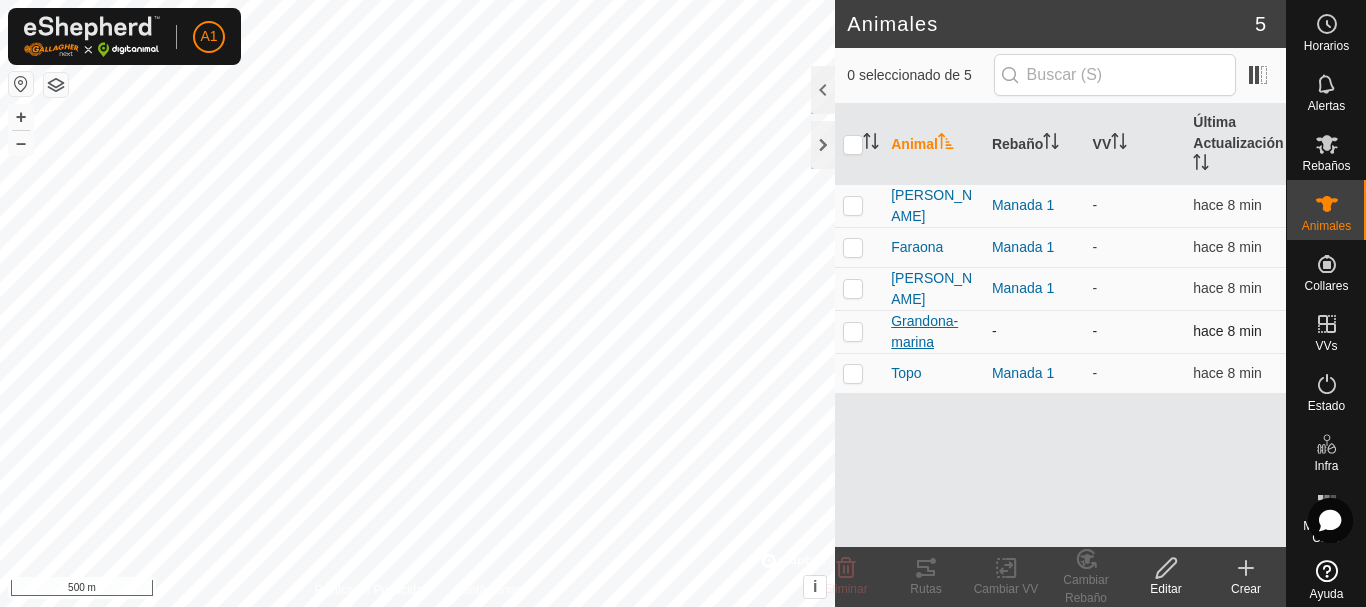 click on "Grandona-marina" at bounding box center [933, 332] 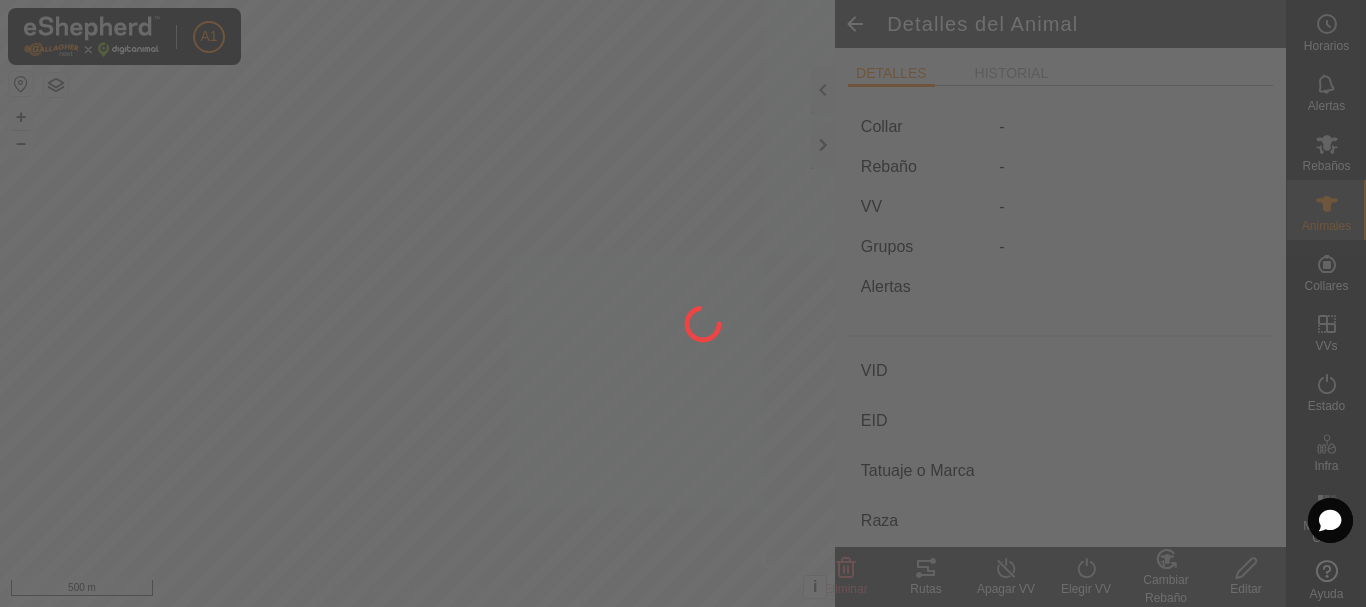 type on "Grandona-marina" 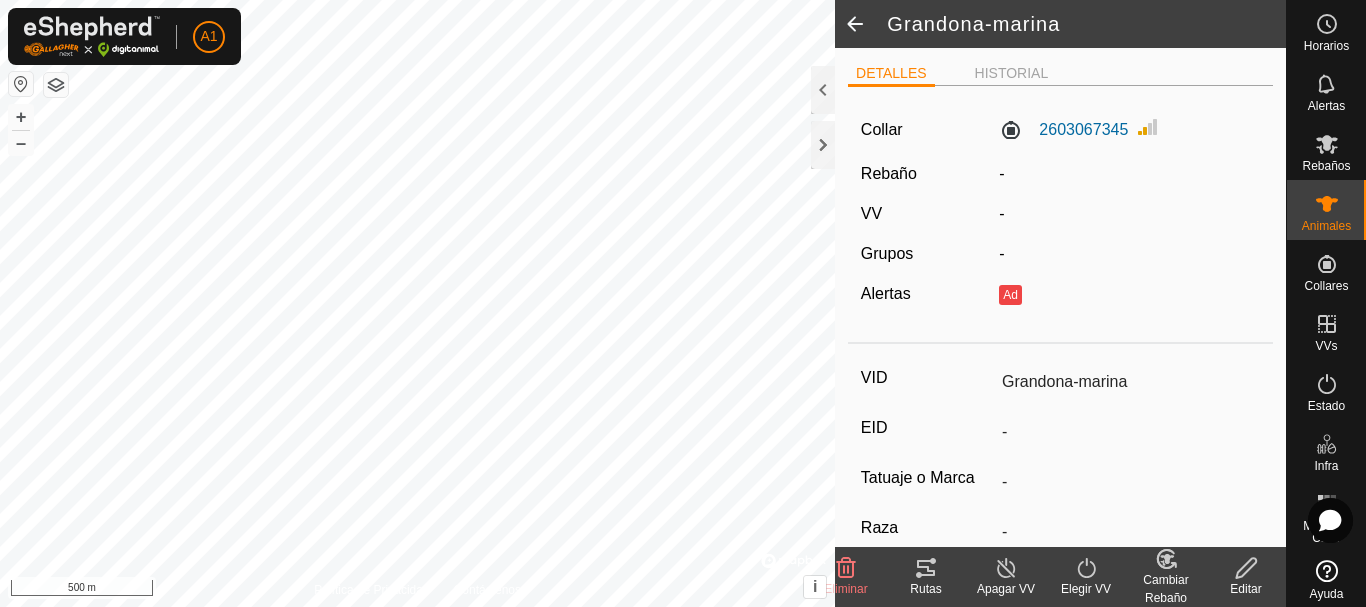 click on "Editar" 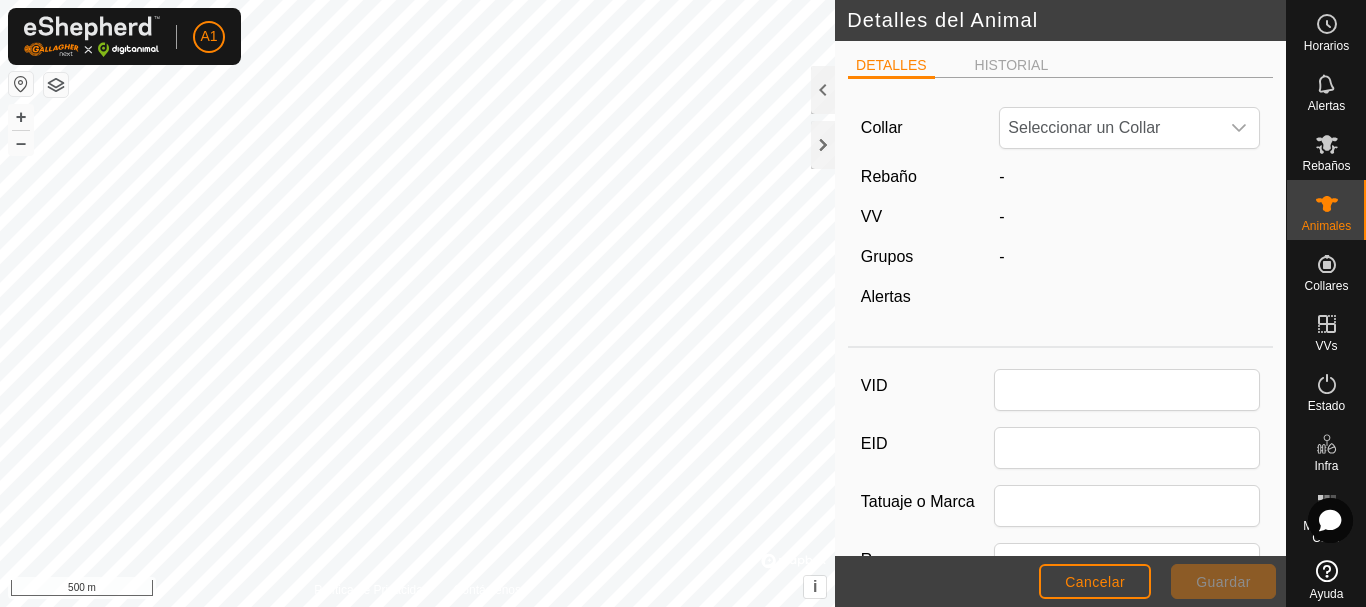 type on "Grandona-marina" 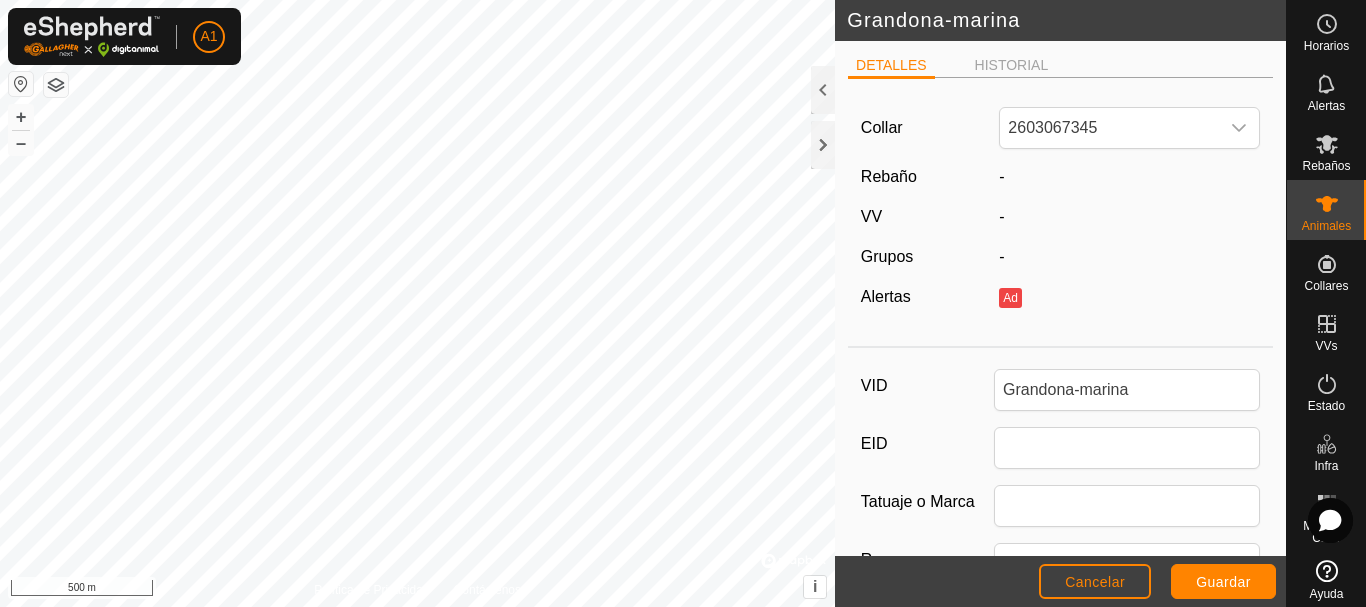 click on "-" 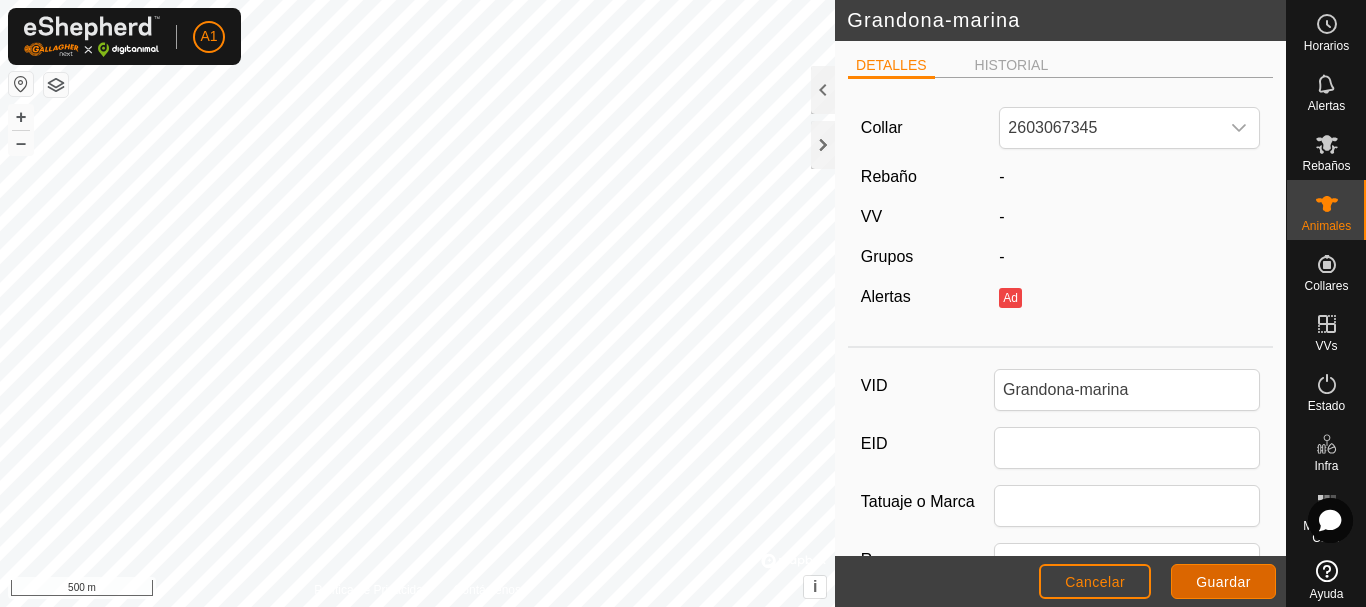 click on "Guardar" 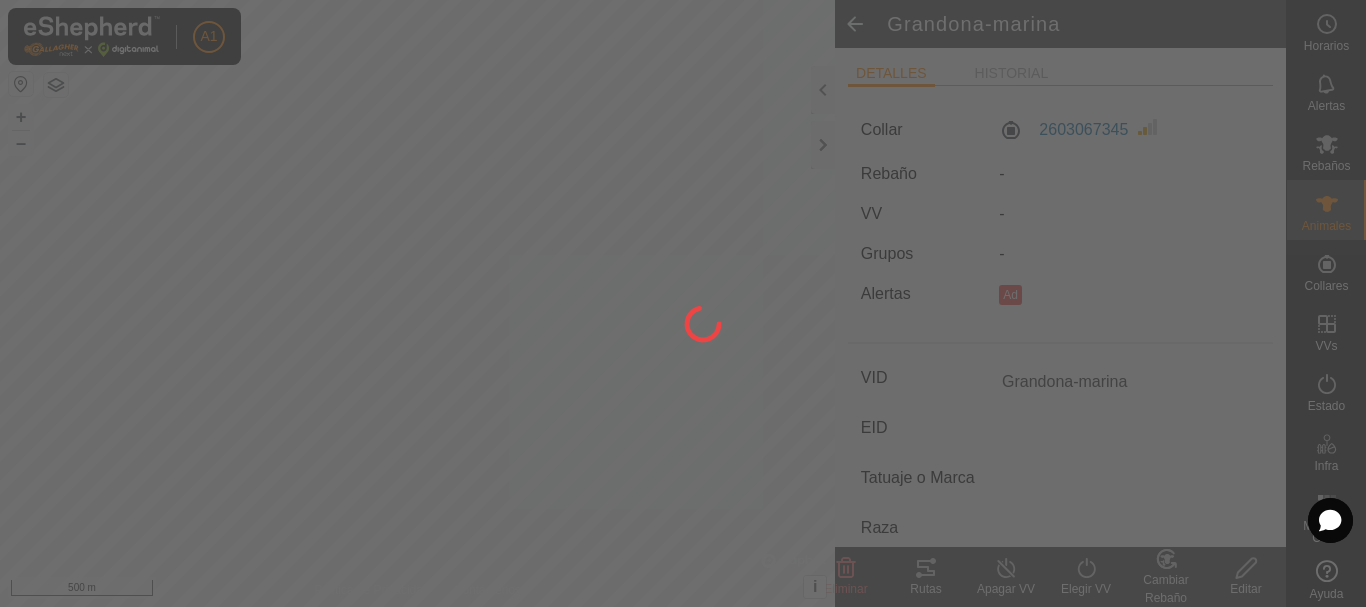 type on "-" 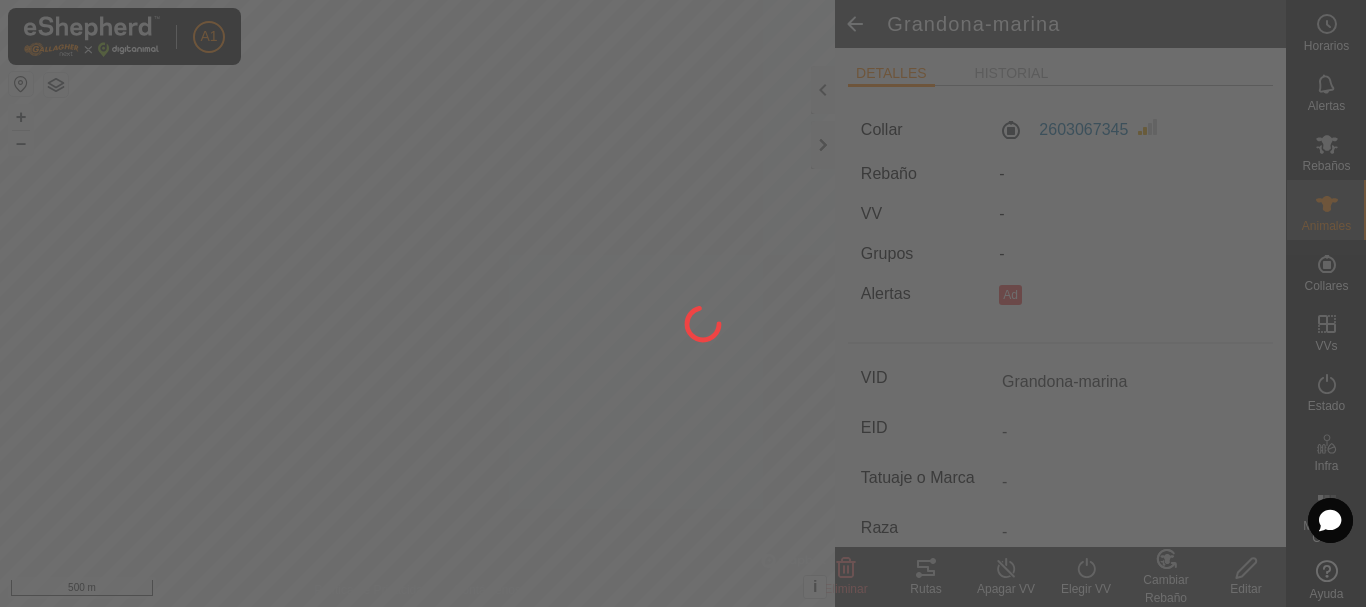 type on "0 kg" 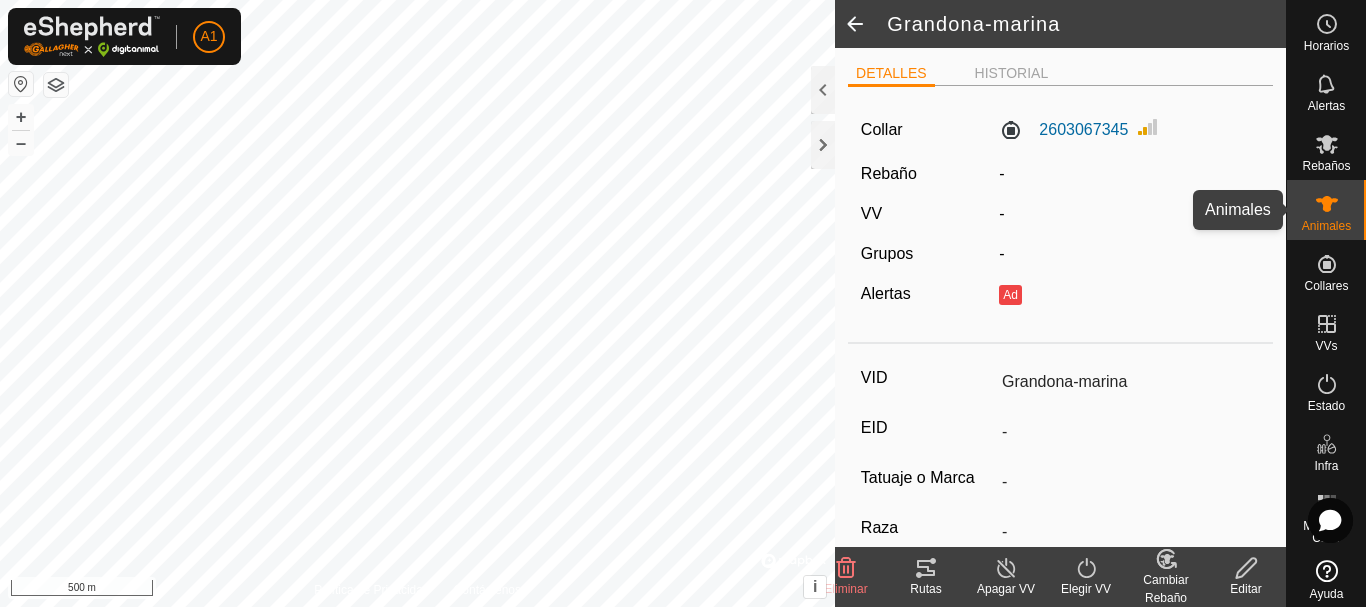 click at bounding box center [1327, 204] 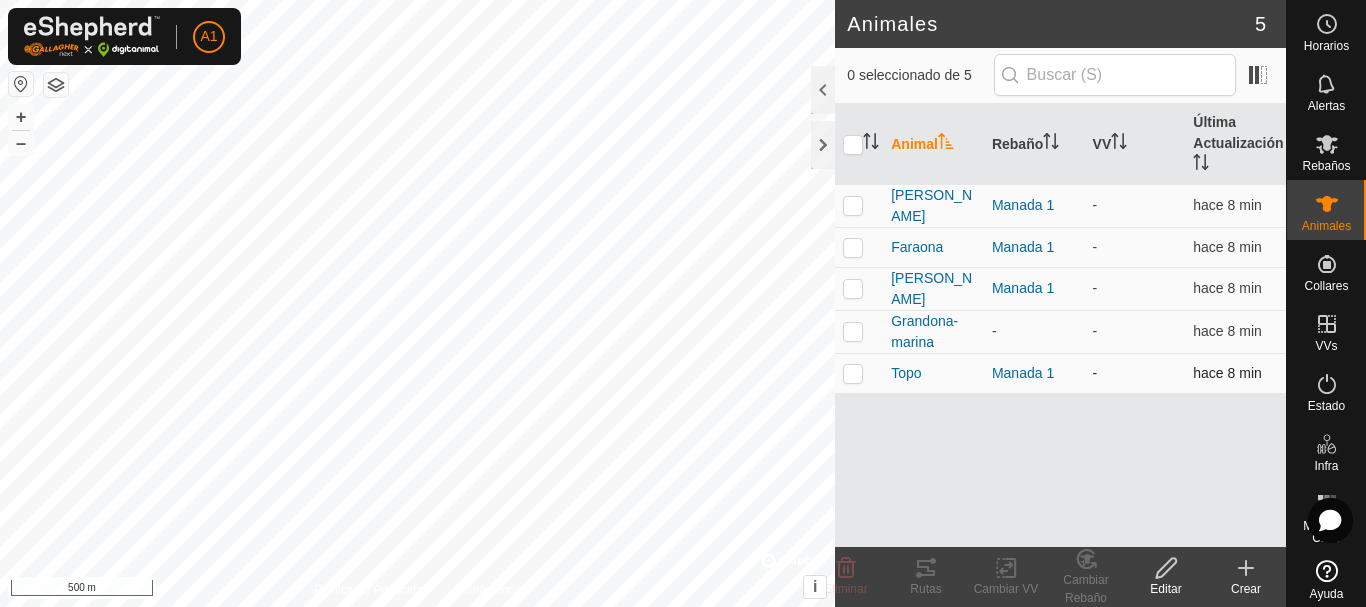 click at bounding box center [853, 373] 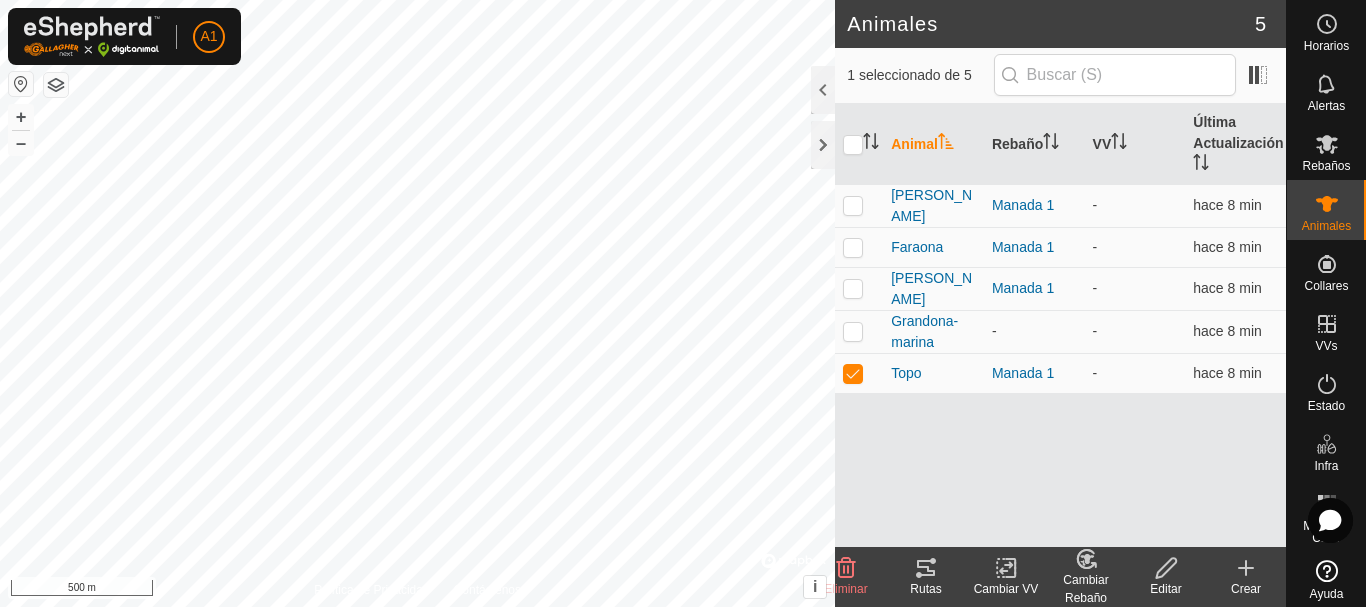 click 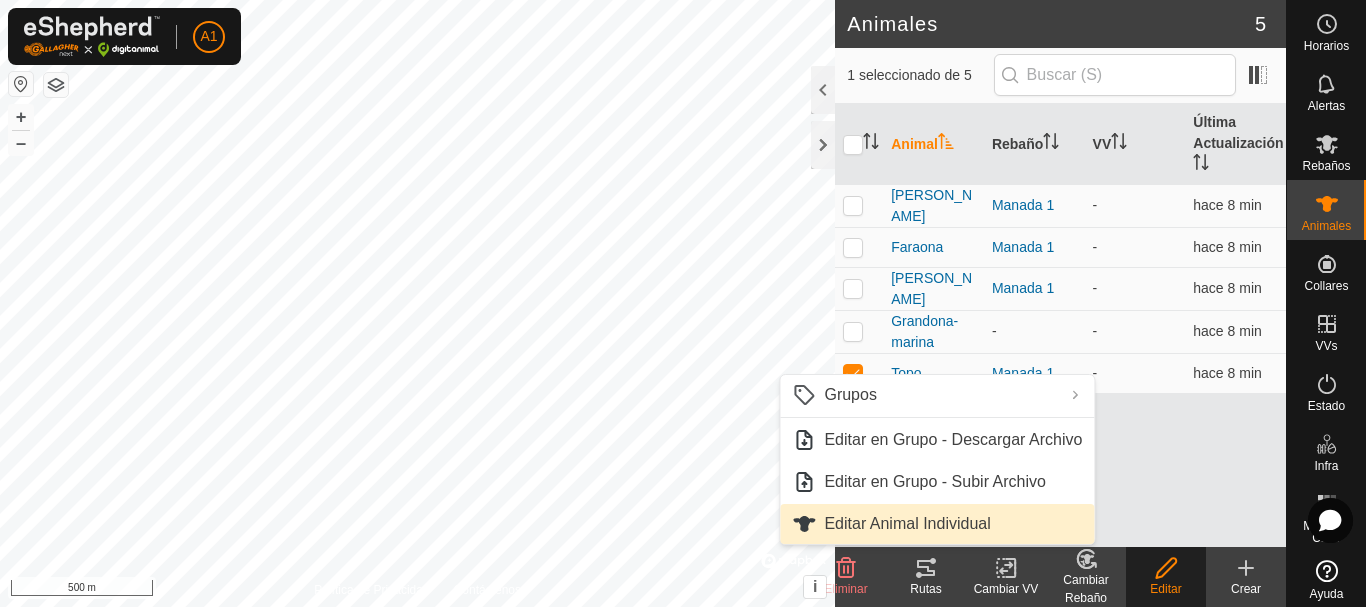 click on "Editar Animal Individual" at bounding box center (907, 524) 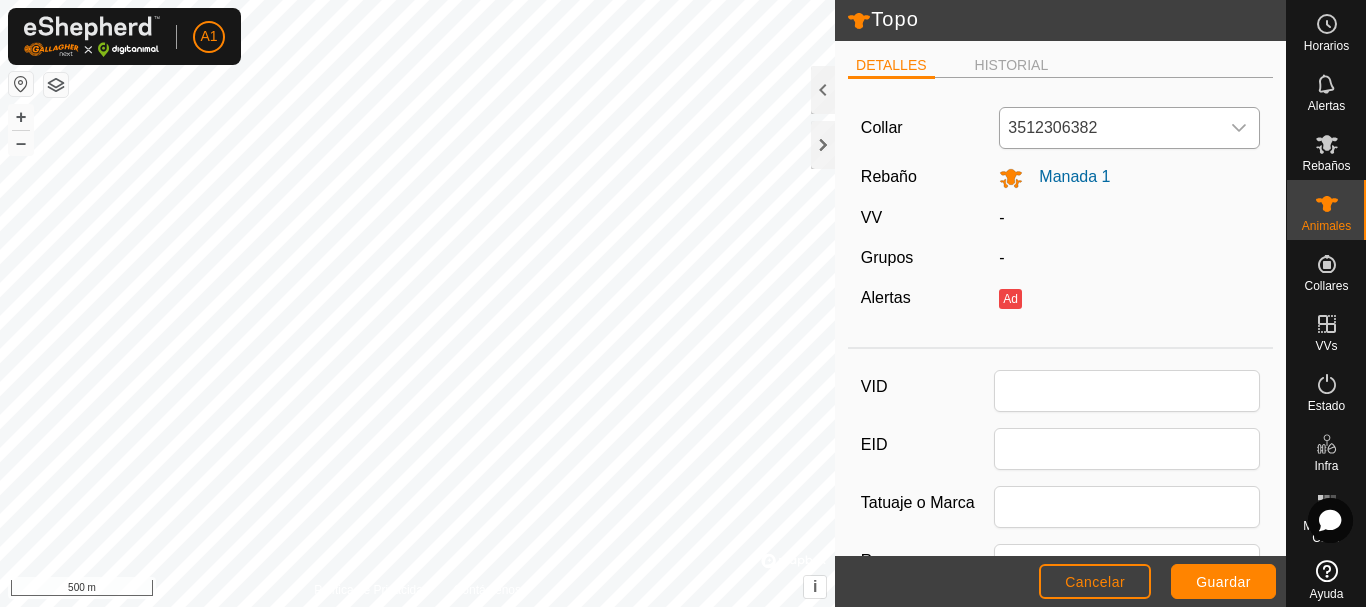 type on "Topo" 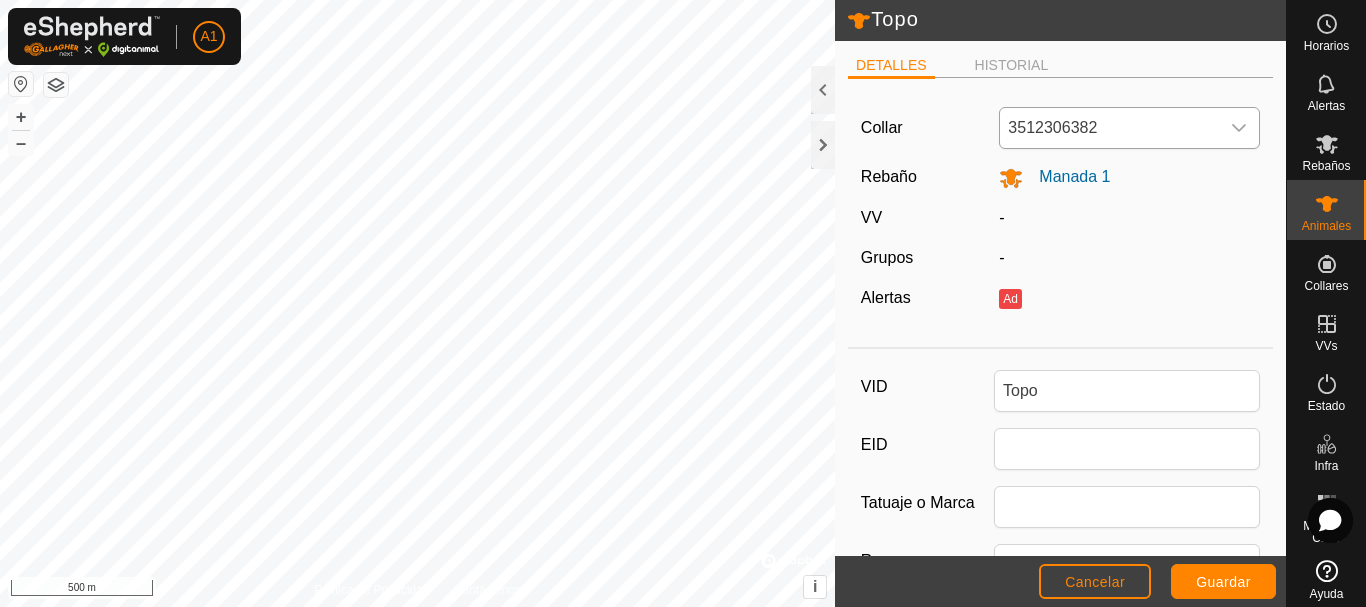 click on "3512306382" at bounding box center [1109, 128] 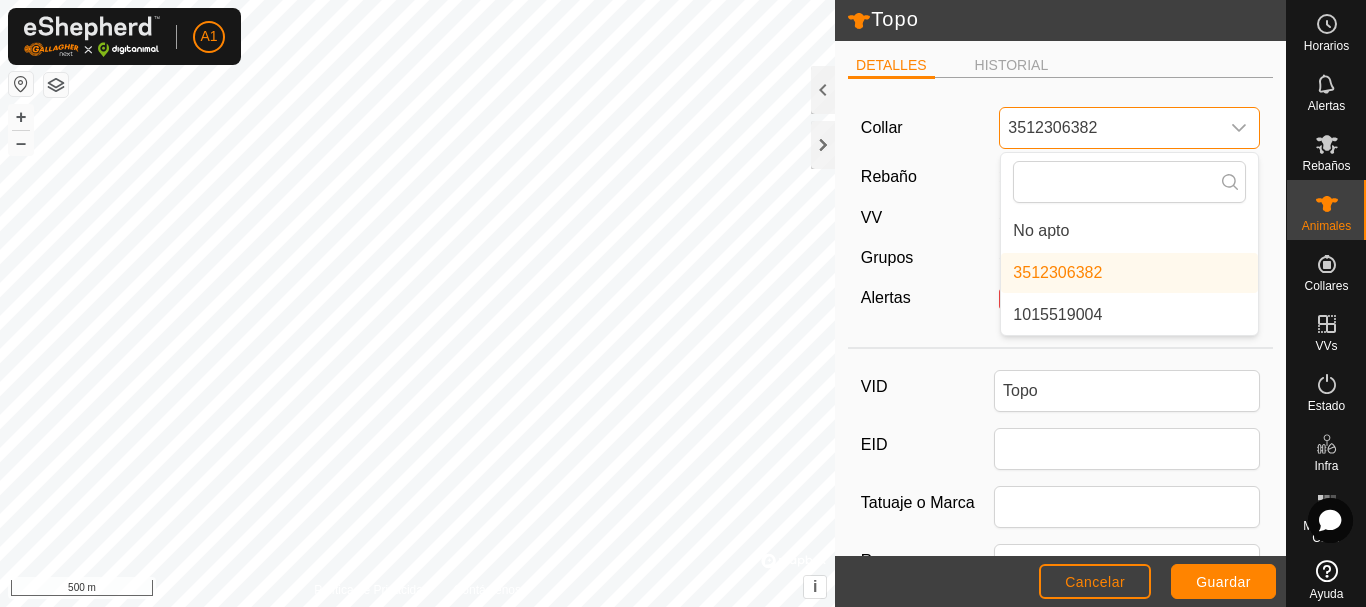 click on "3512306382" at bounding box center (1109, 128) 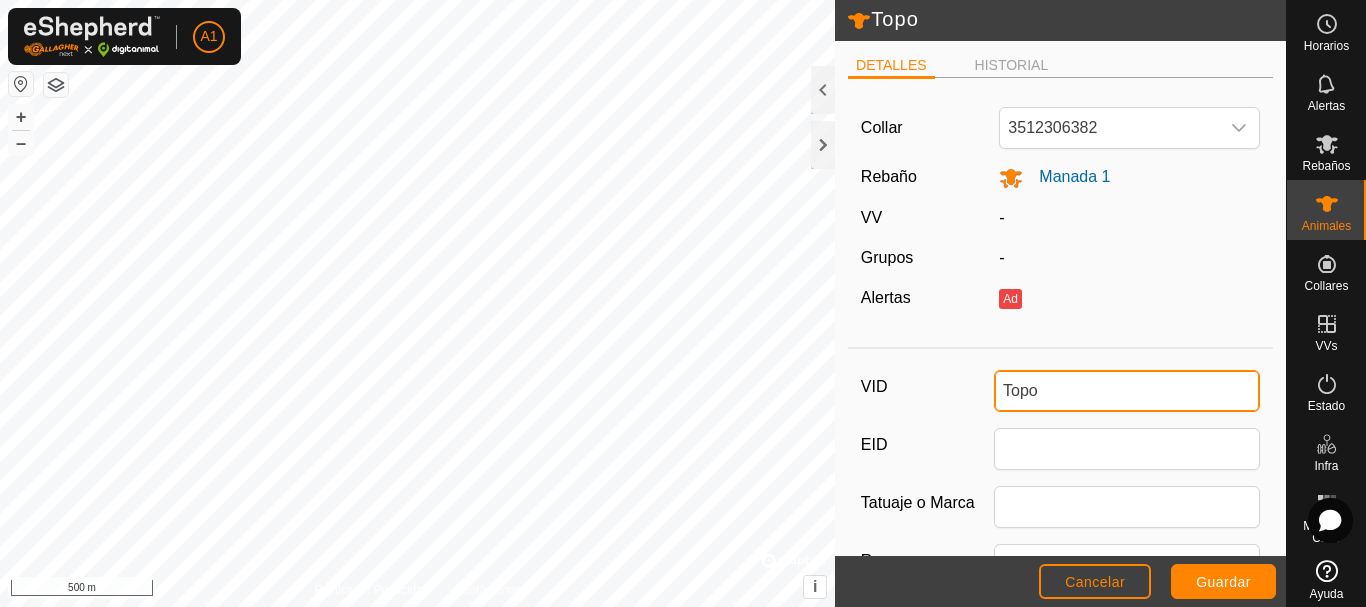 click on "Topo" at bounding box center (1127, 391) 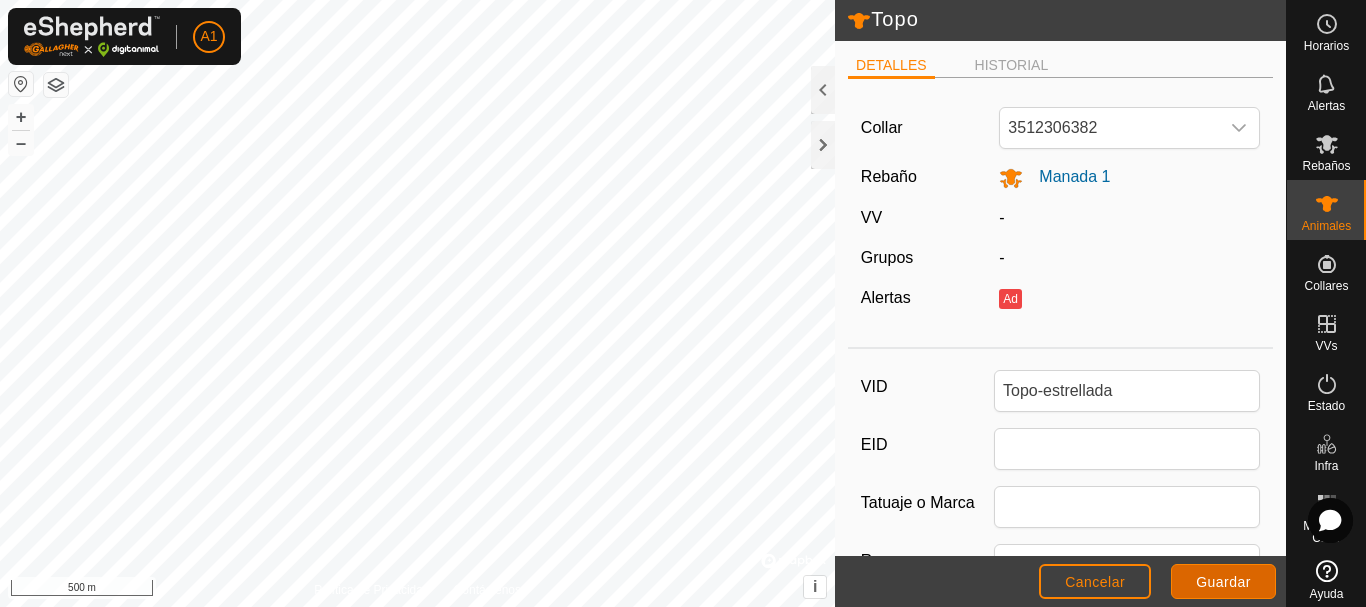 click on "Guardar" 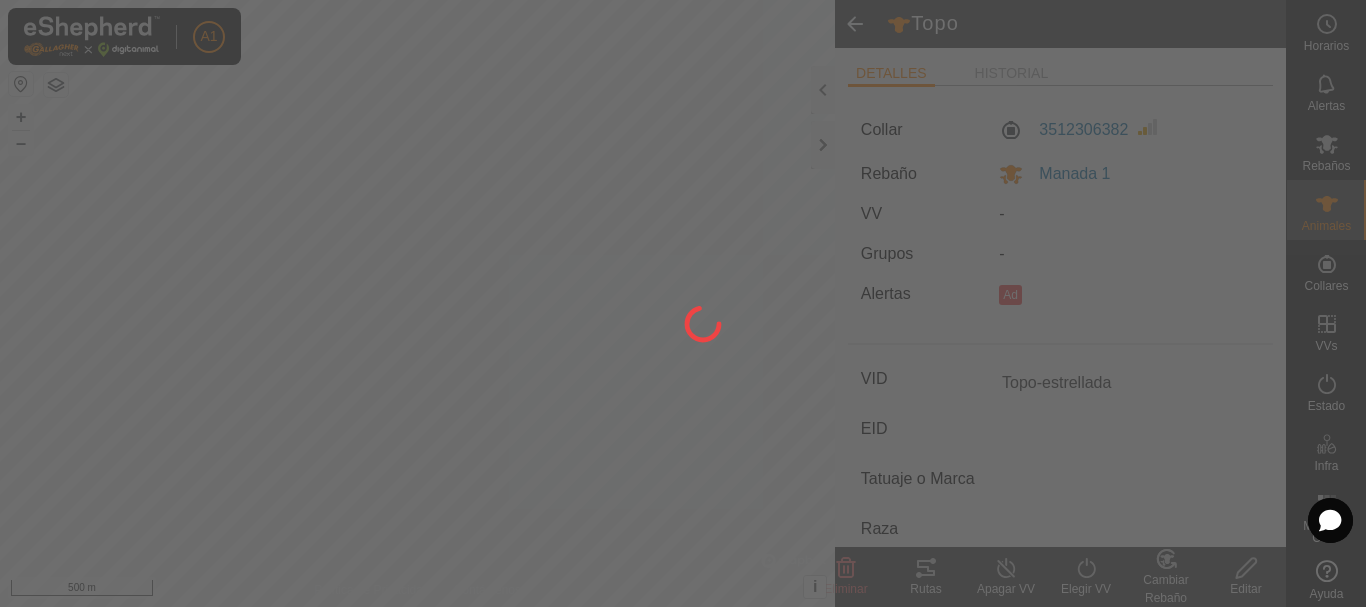 type on "Topo" 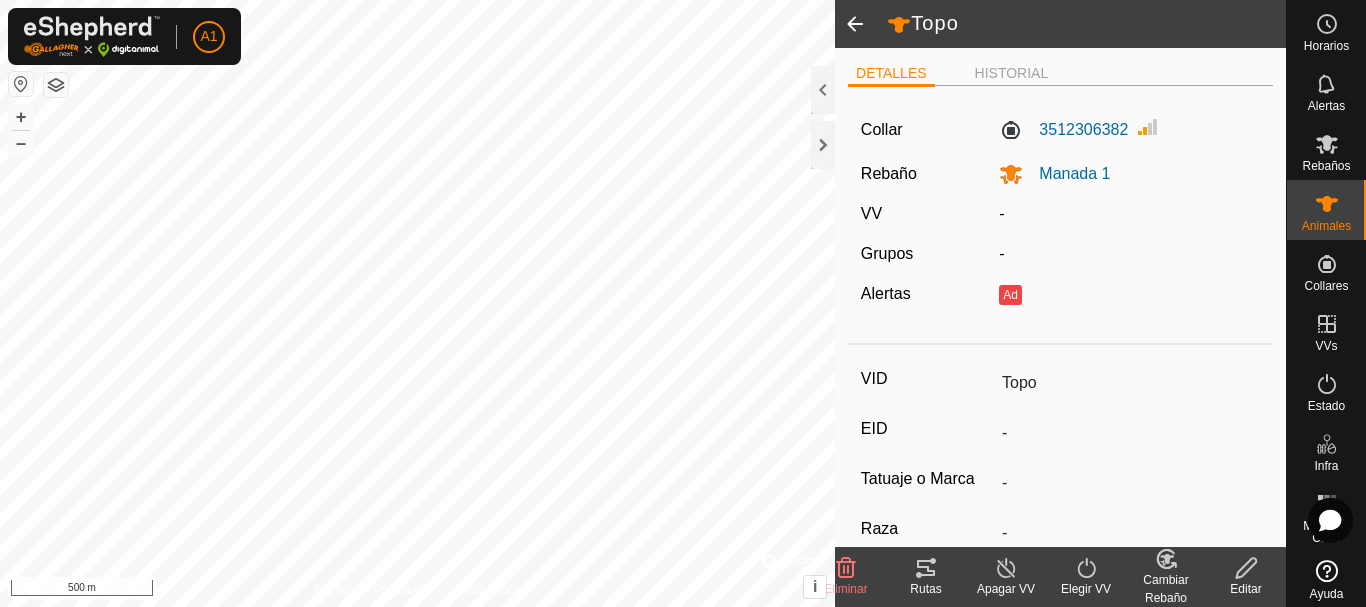 type on "Topo-estrellada" 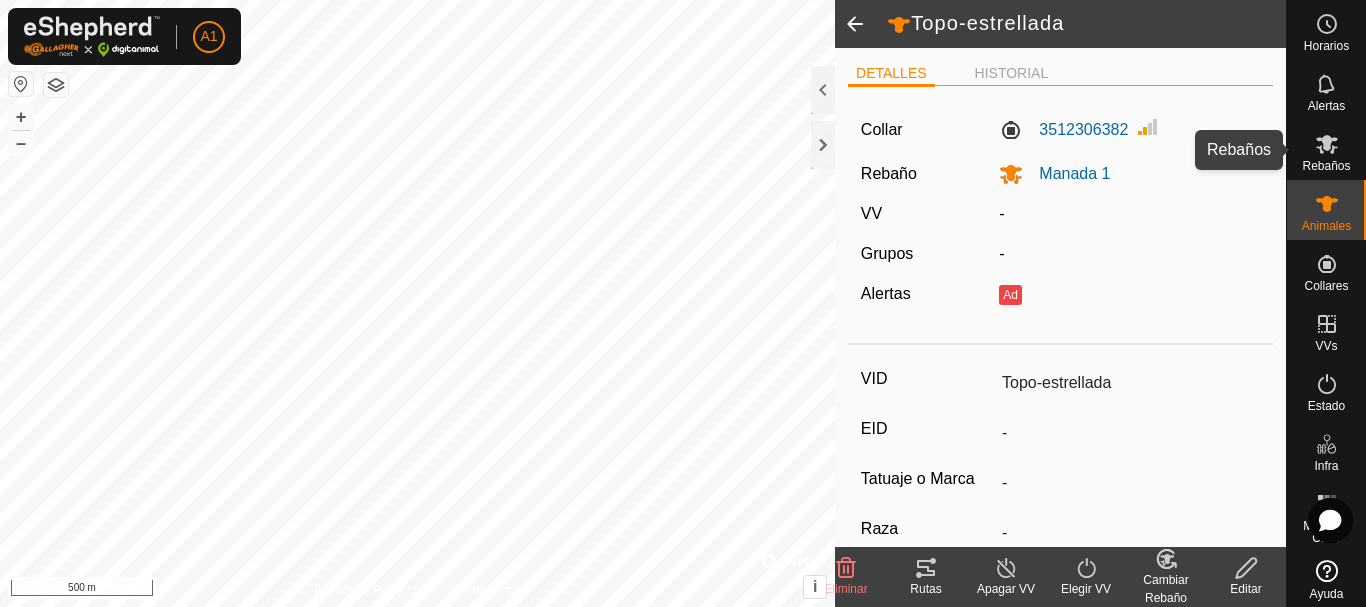 click 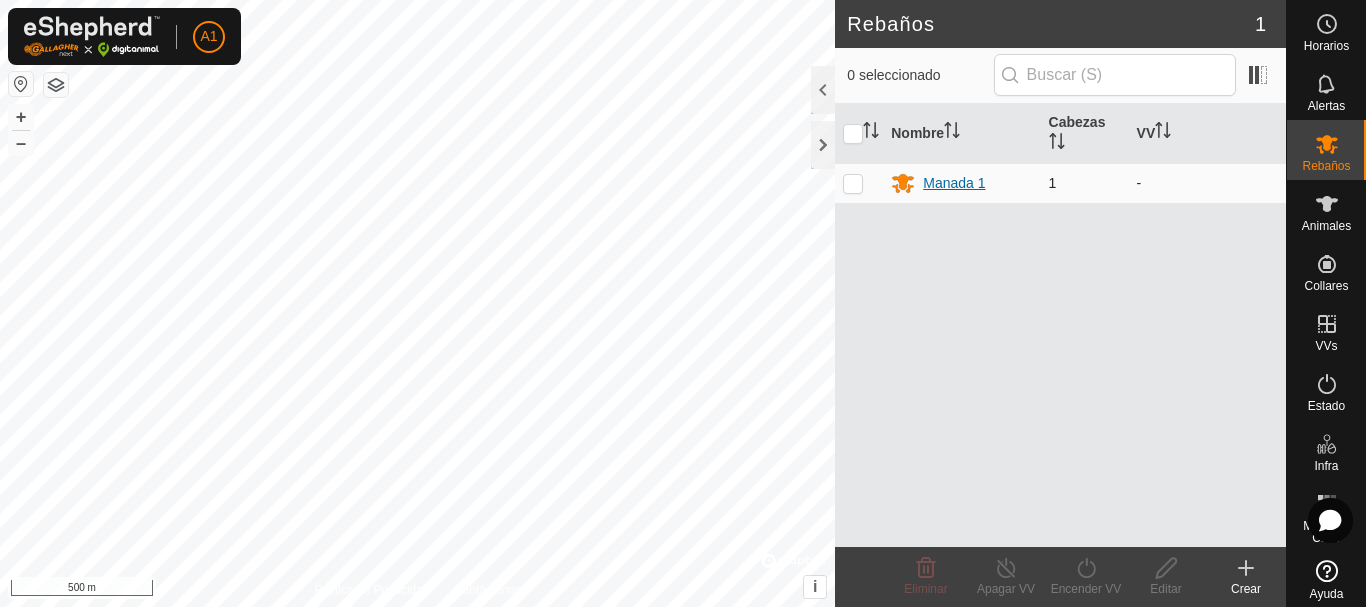 click on "Manada 1" at bounding box center [954, 183] 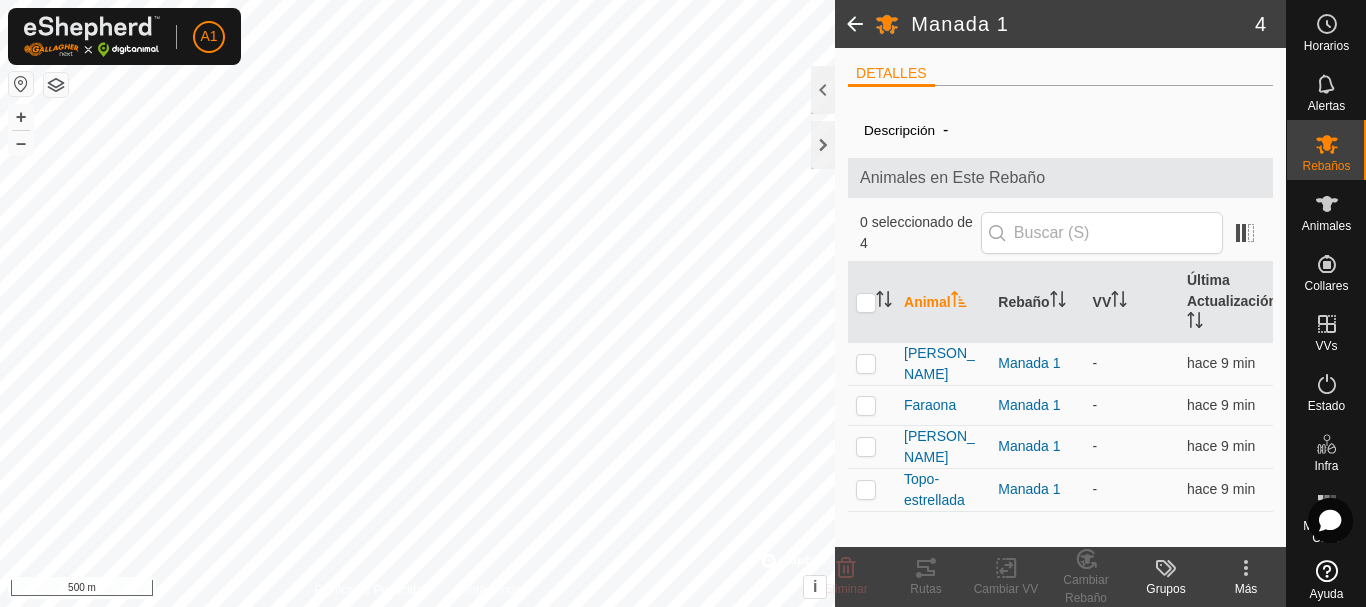 click 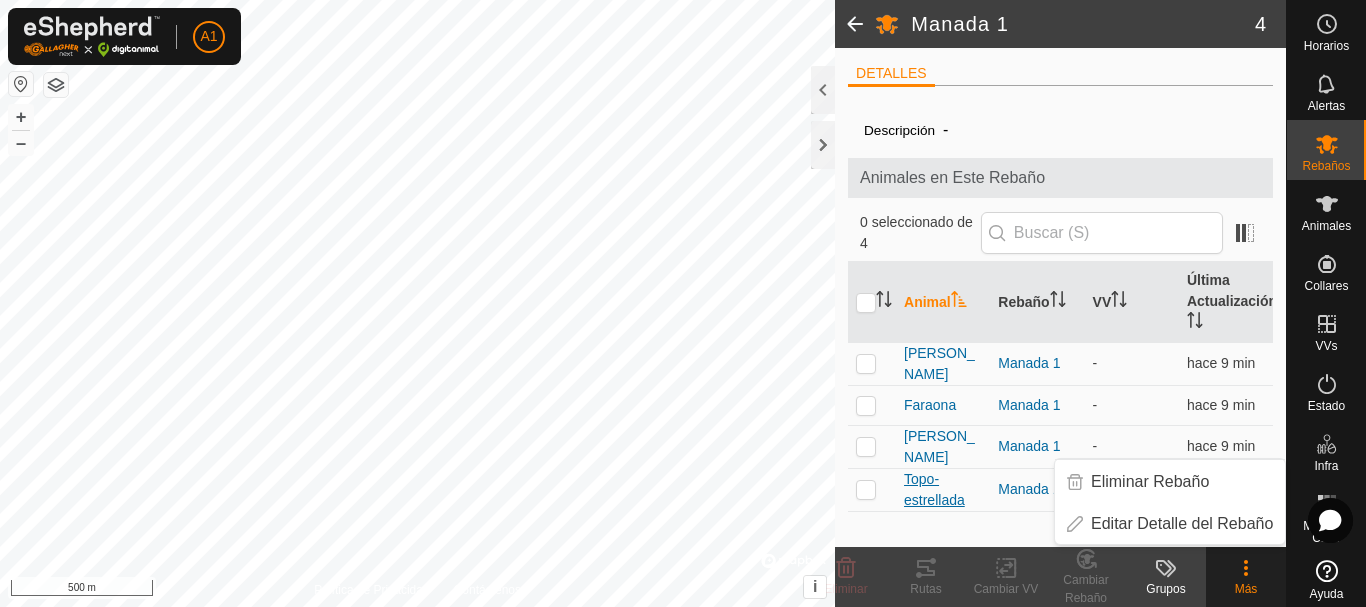 click on "Topo-estrellada" at bounding box center [943, 490] 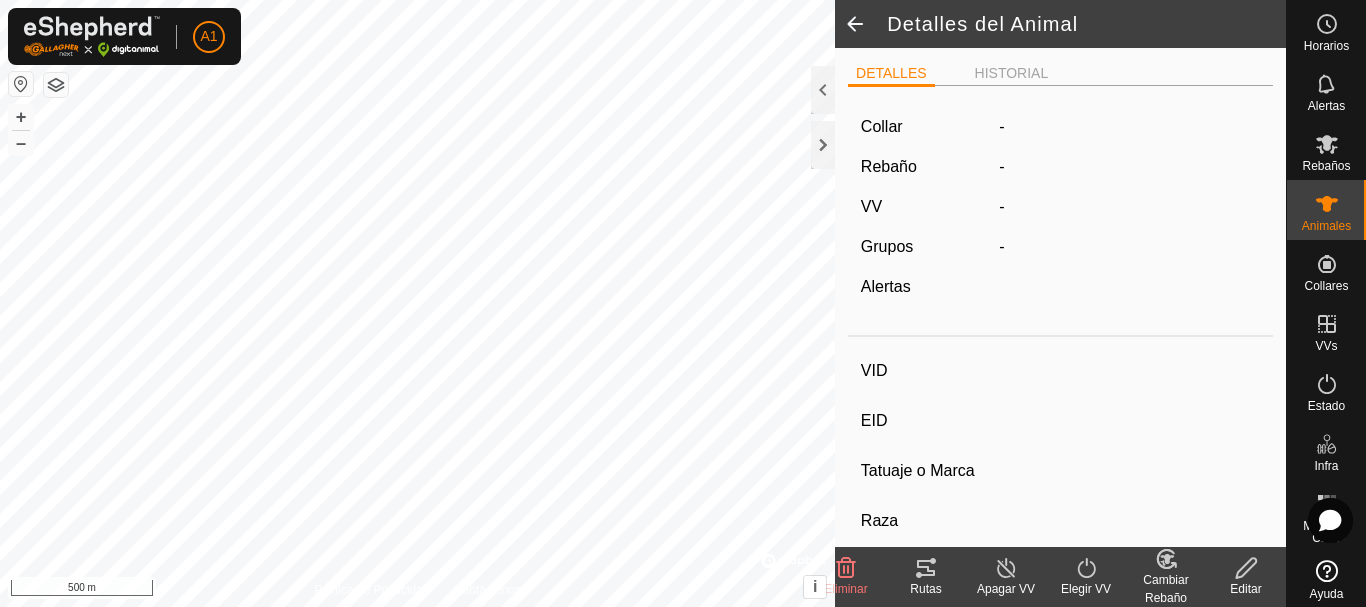 type on "Topo-estrellada" 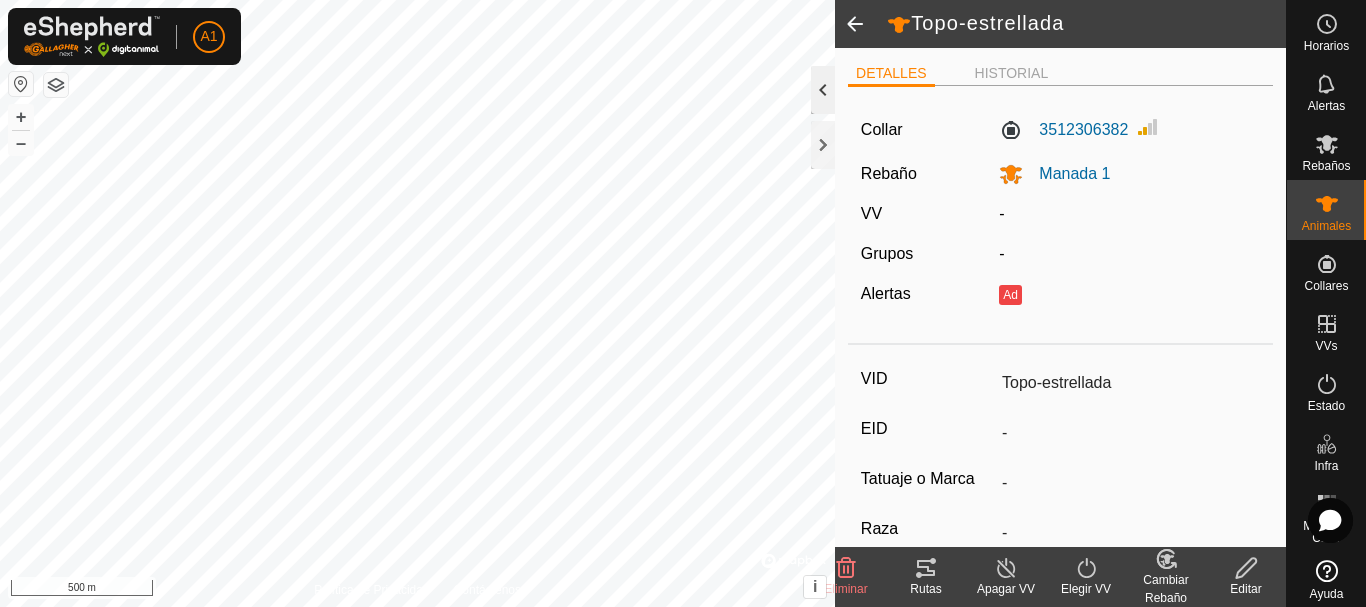 click 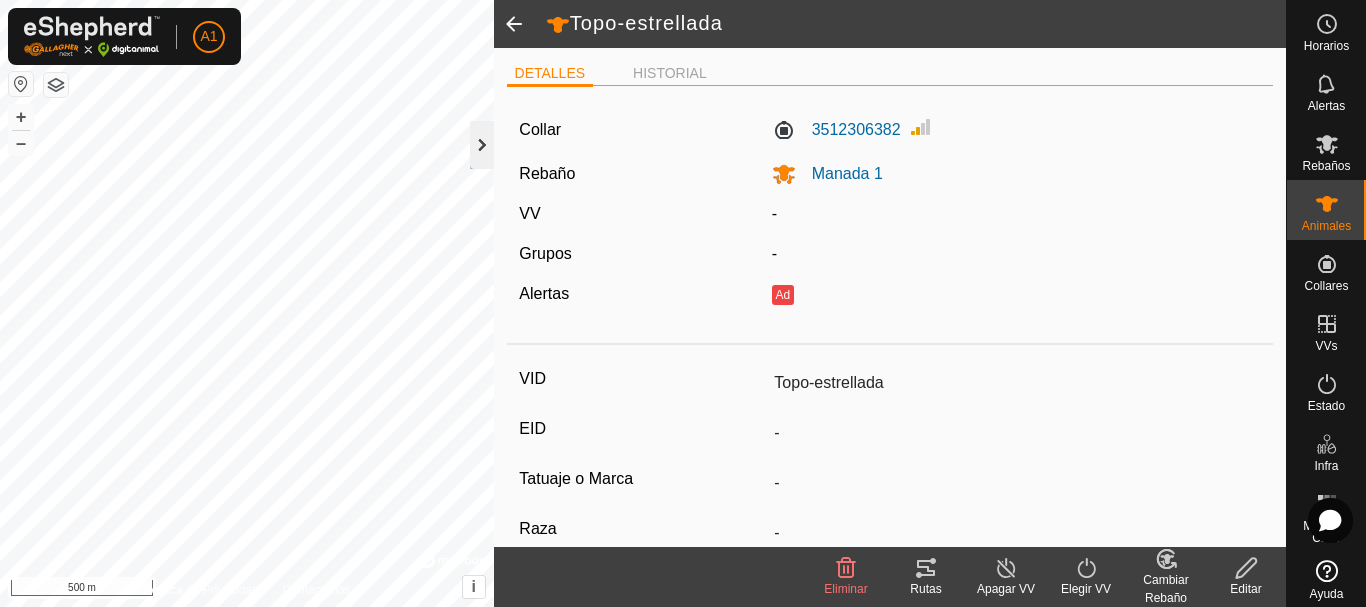 click 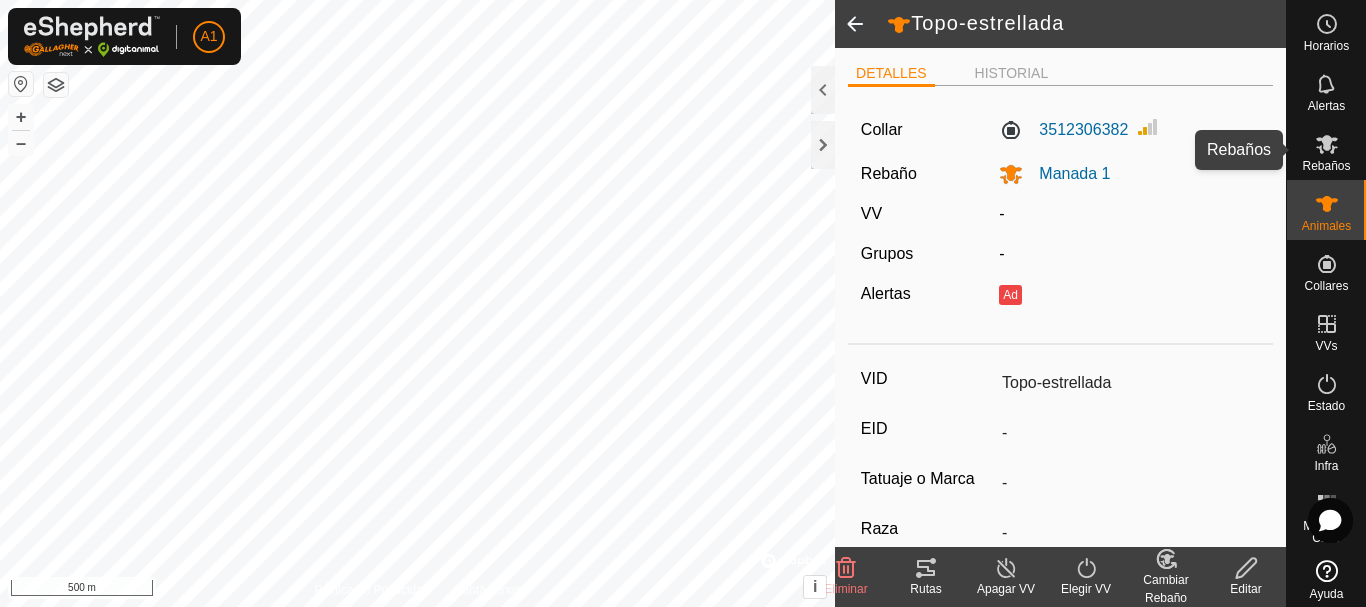 click on "Rebaños" at bounding box center [1326, 166] 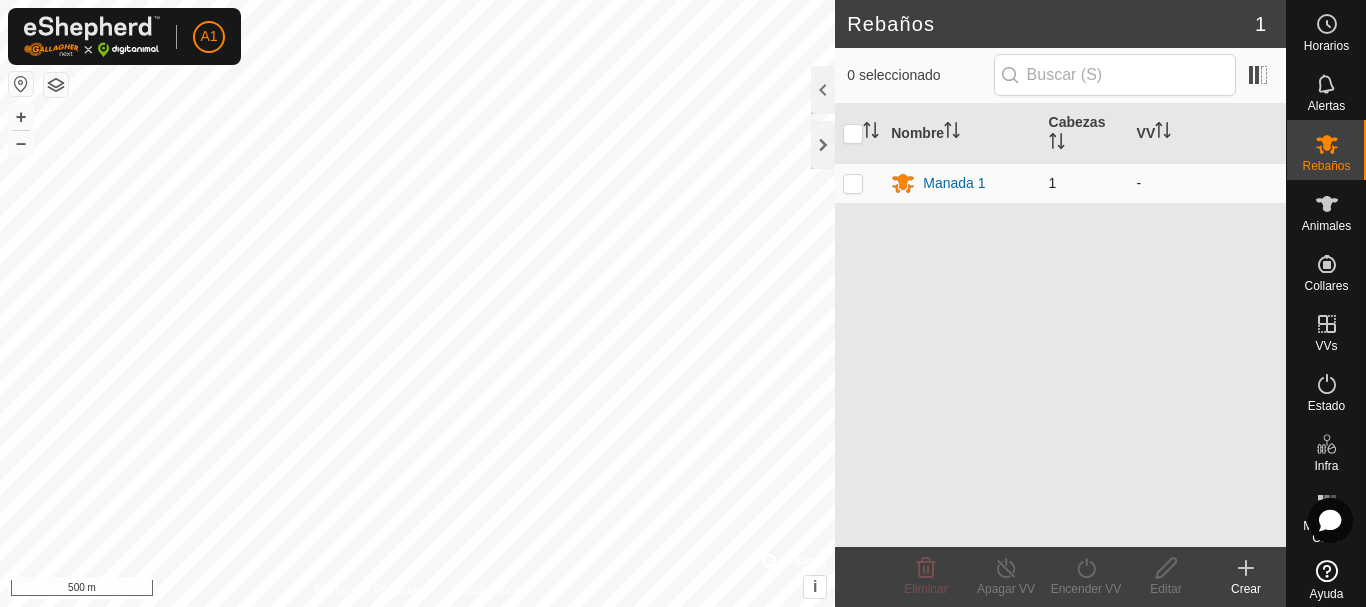 click at bounding box center (853, 183) 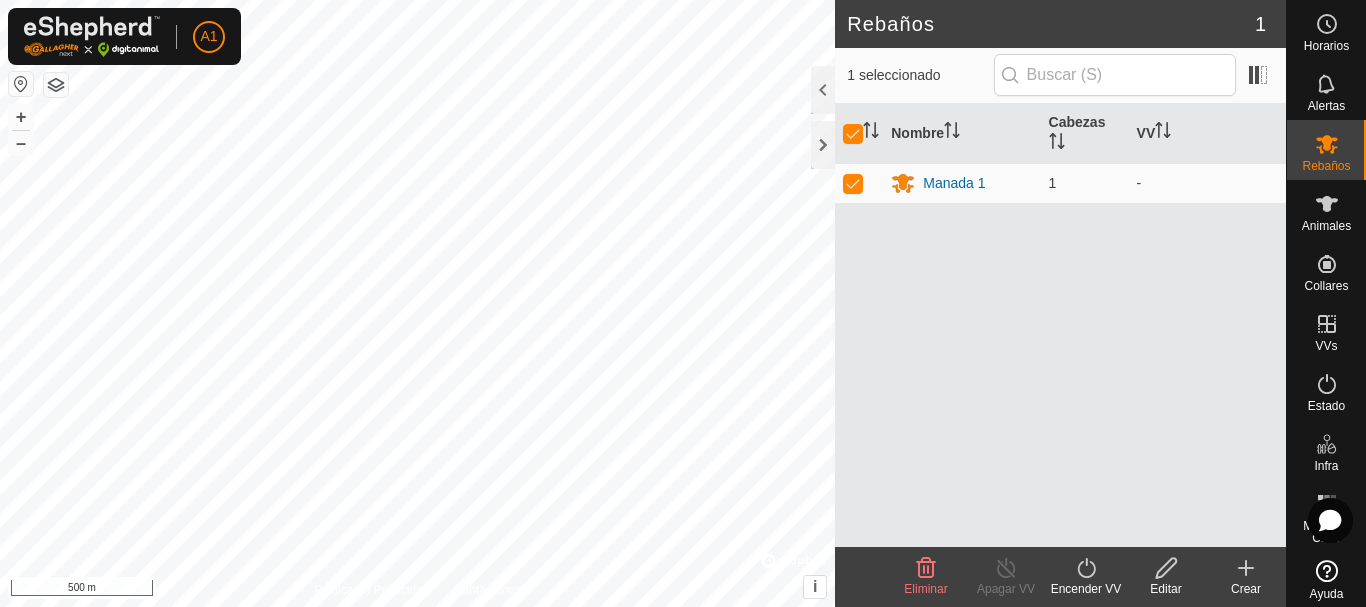 click 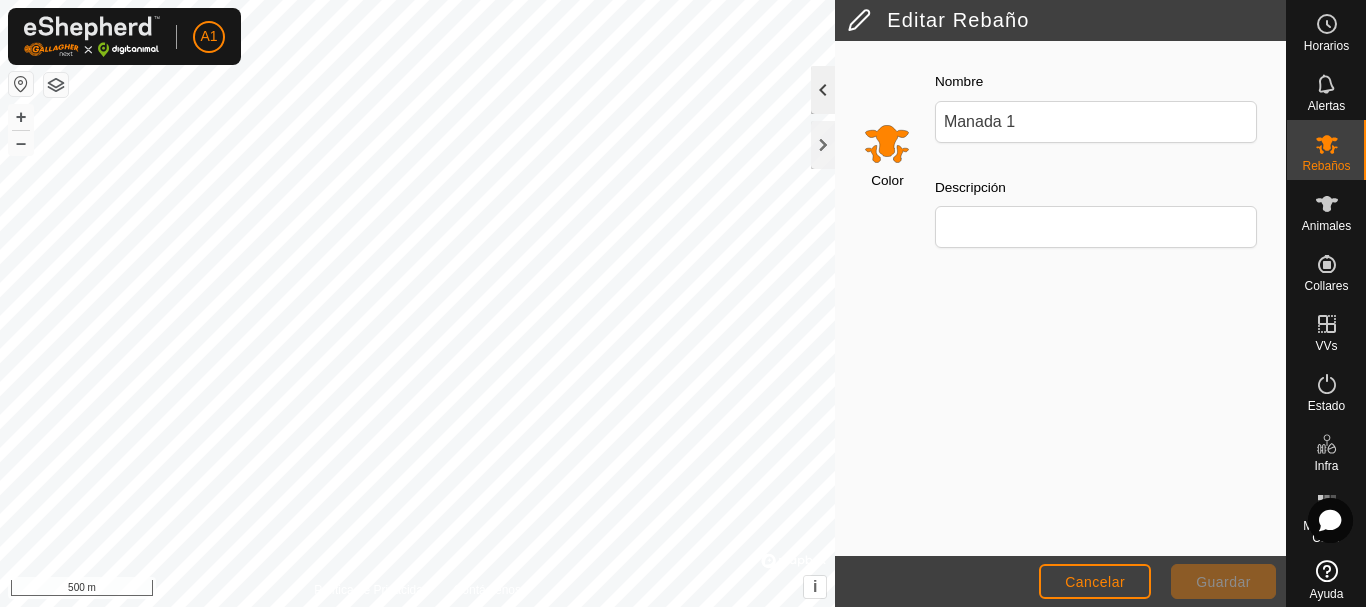 click 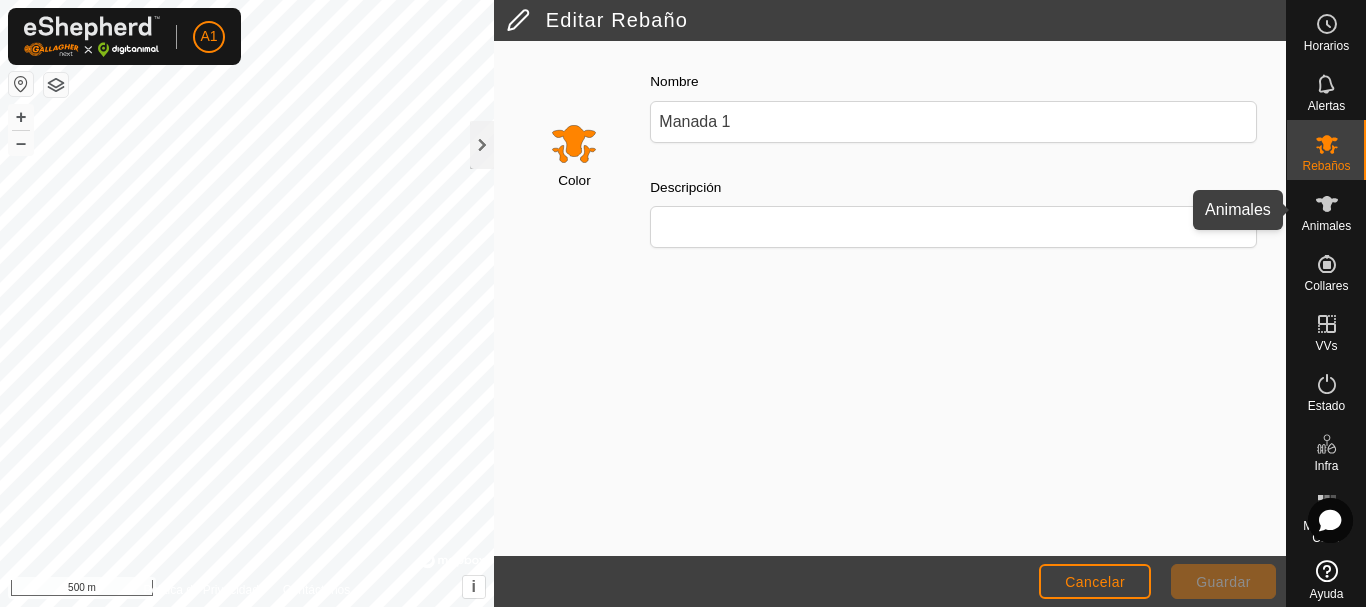 click 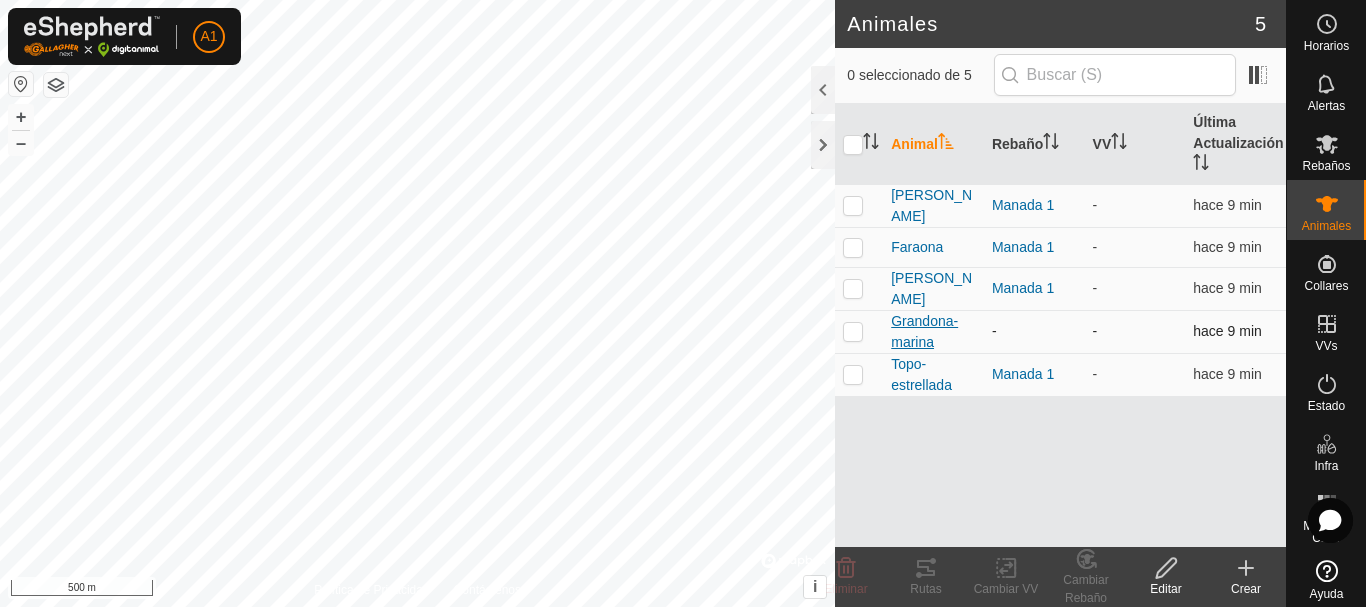click on "Grandona-marina" at bounding box center [933, 332] 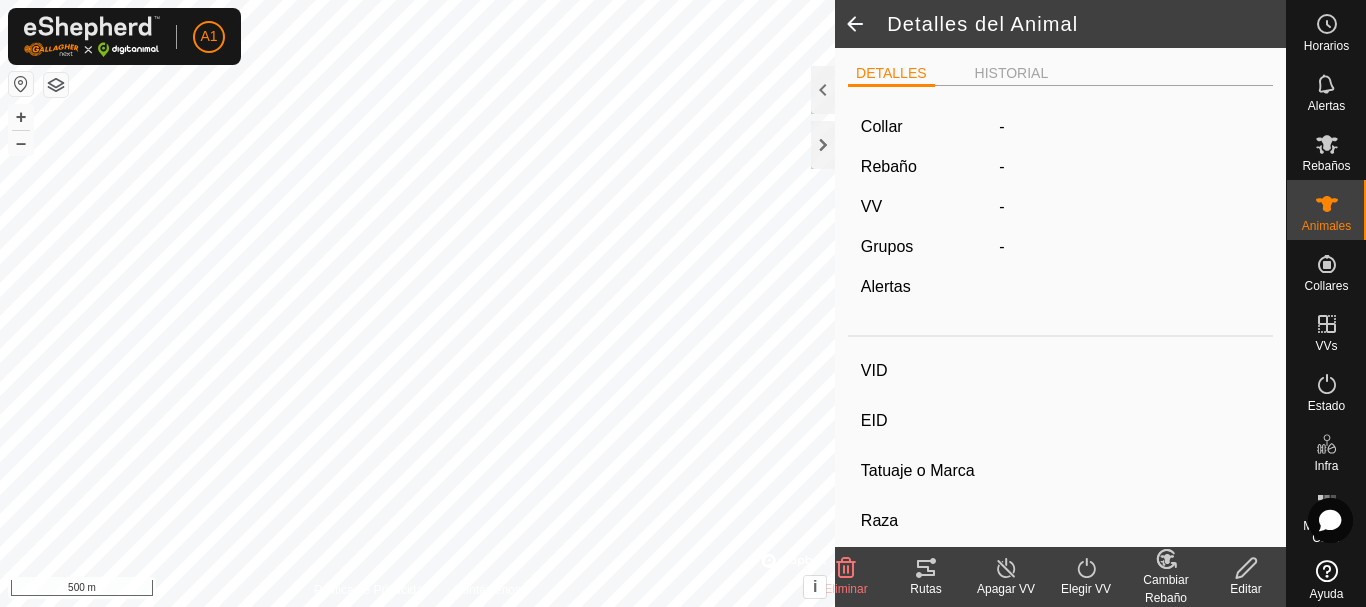 type on "Grandona-marina" 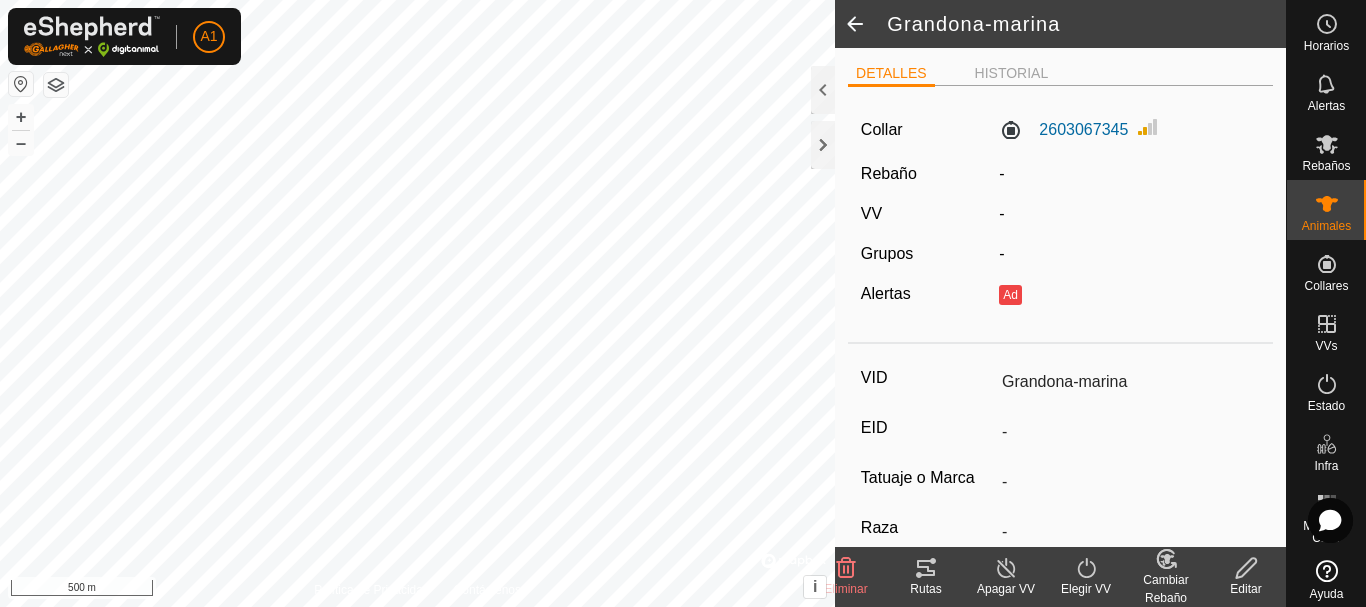 click 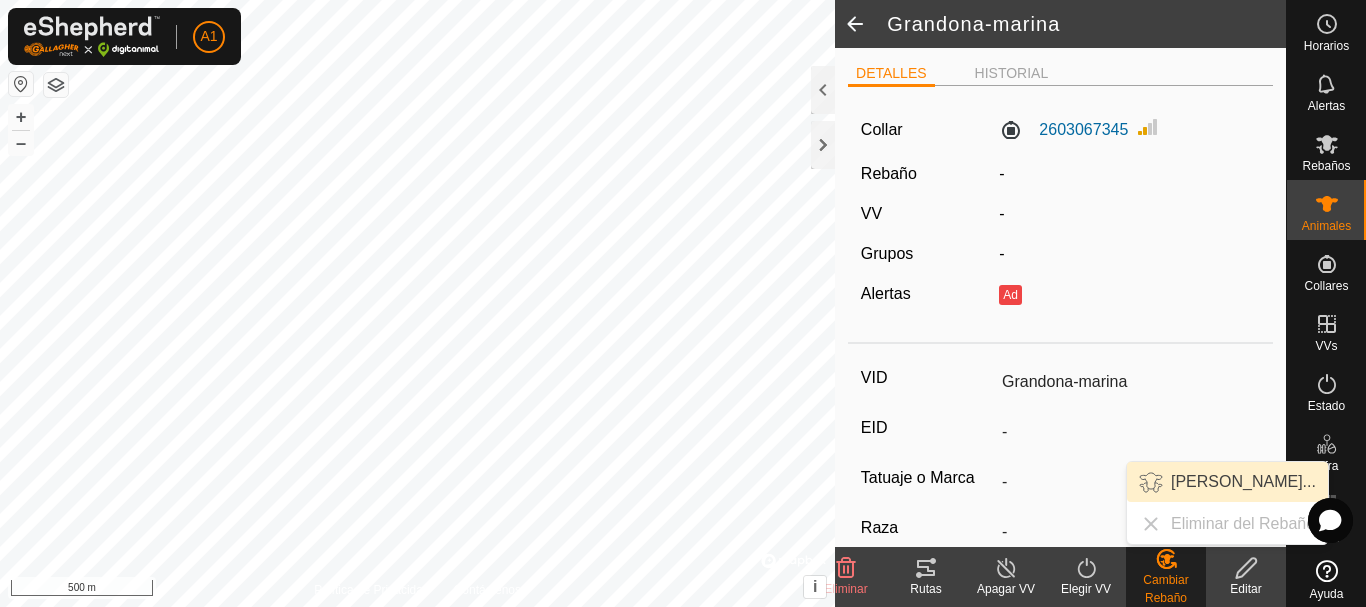 click on "[PERSON_NAME]..." at bounding box center [1227, 482] 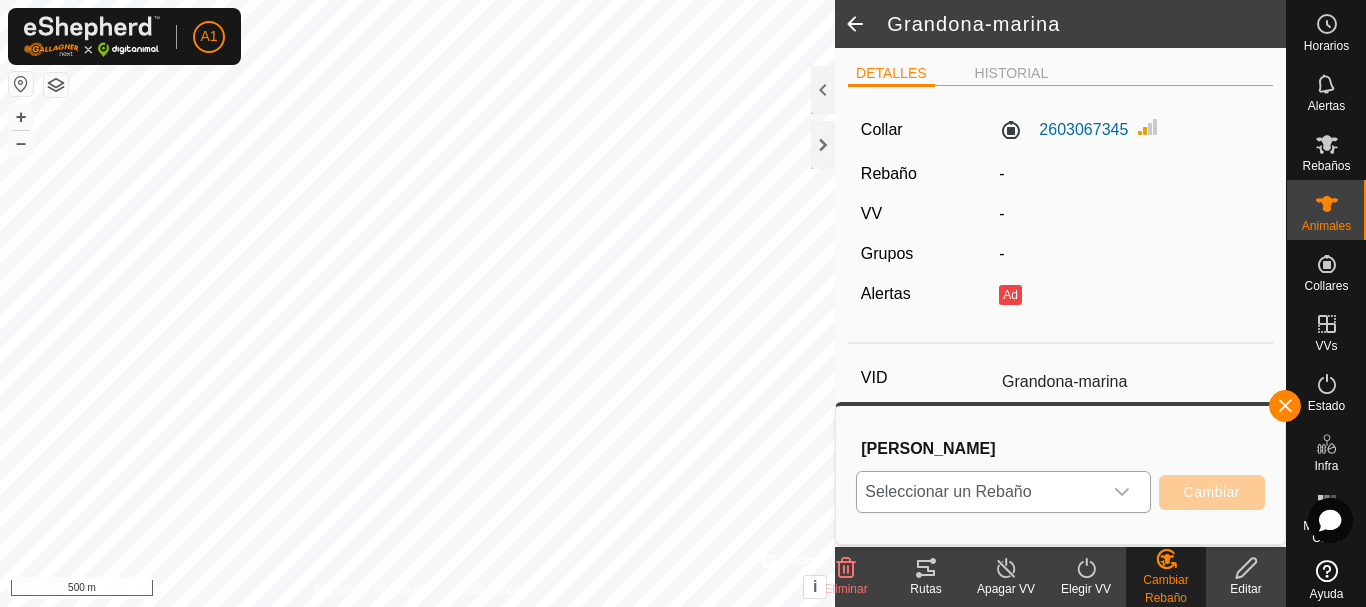 click at bounding box center [1122, 492] 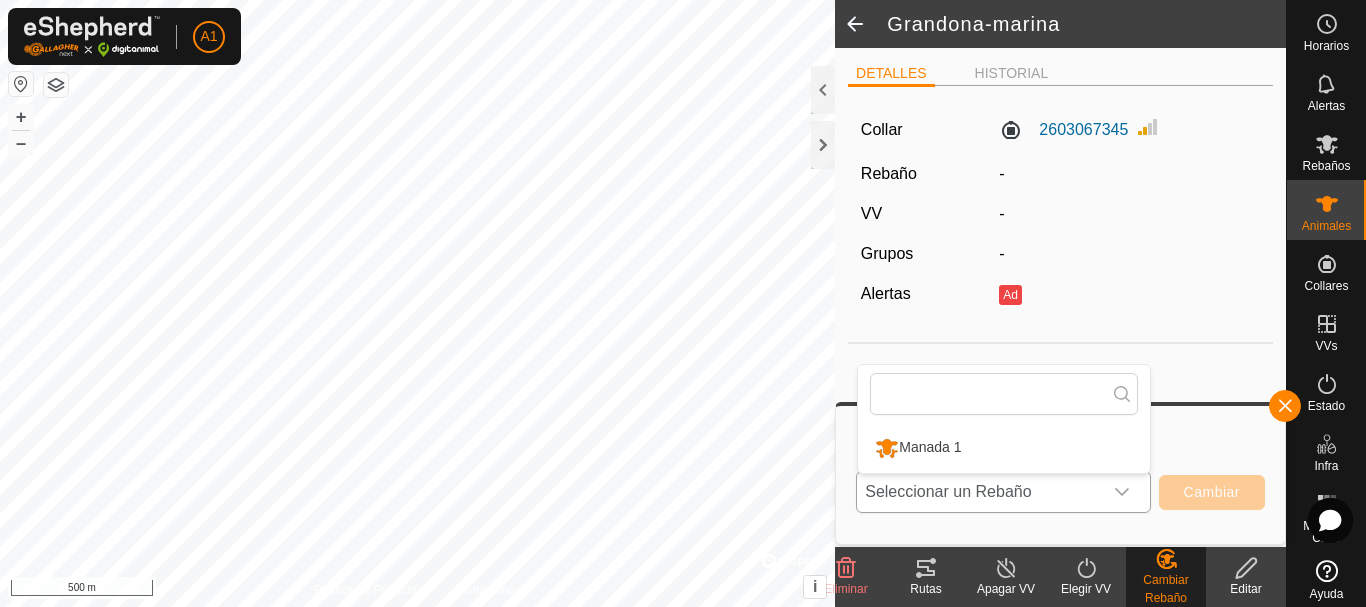 click on "Manada 1" at bounding box center (1004, 448) 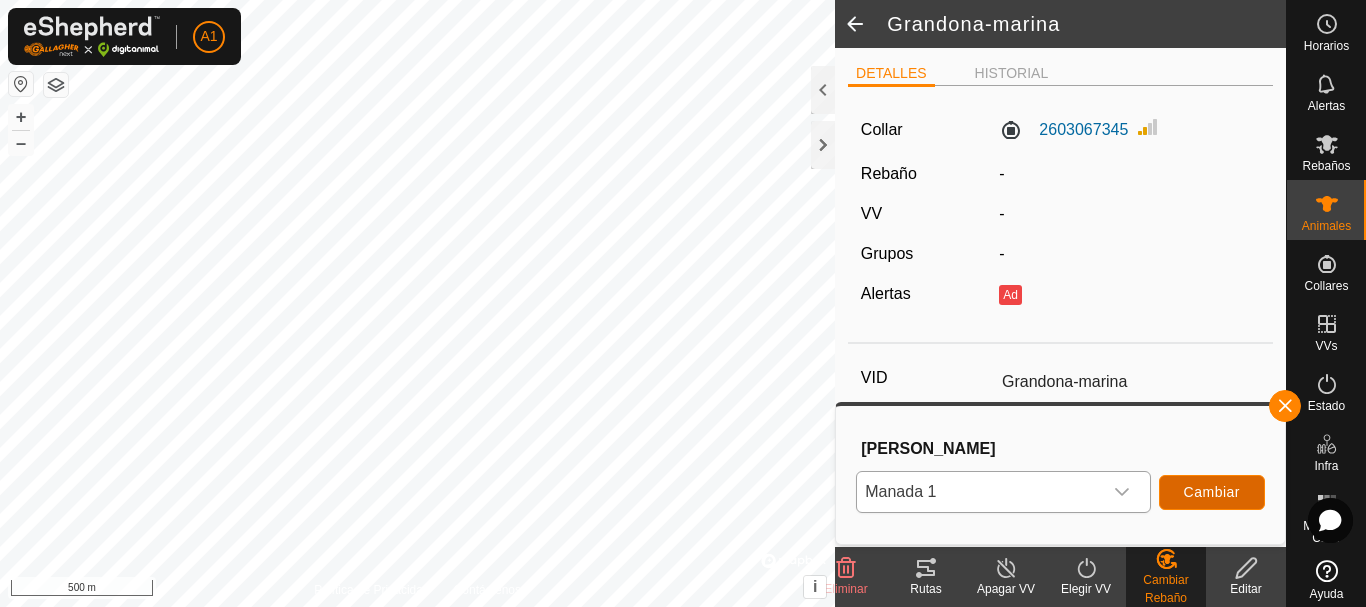 click on "Cambiar" at bounding box center [1212, 492] 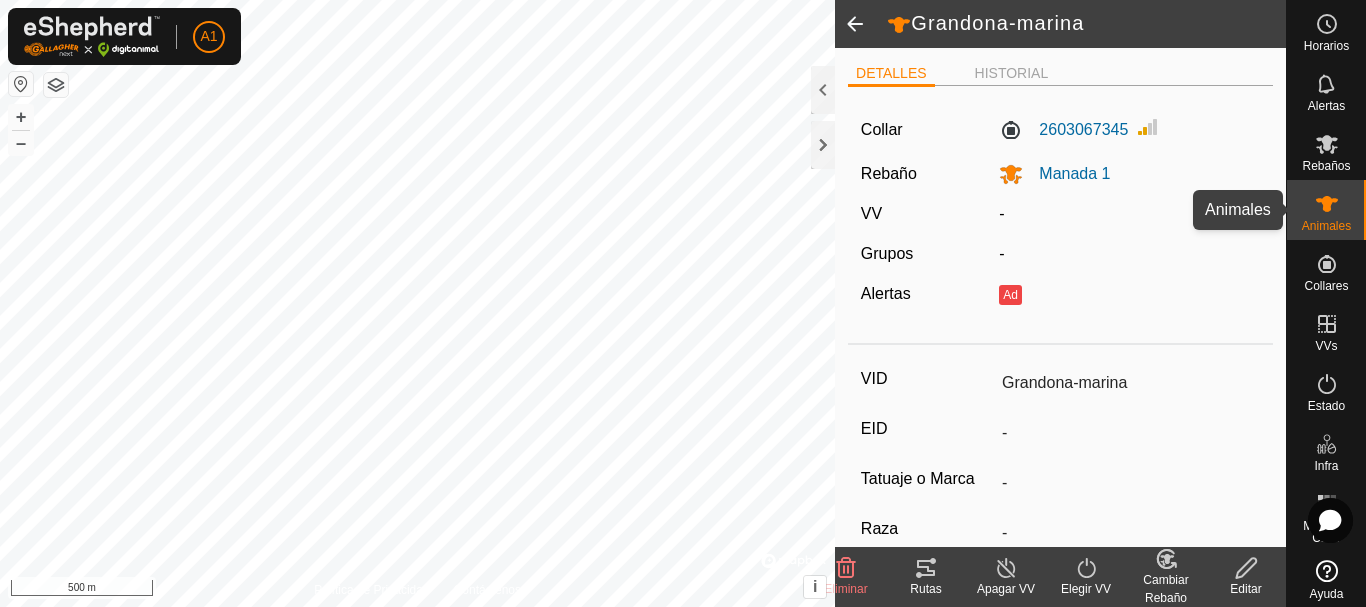 click 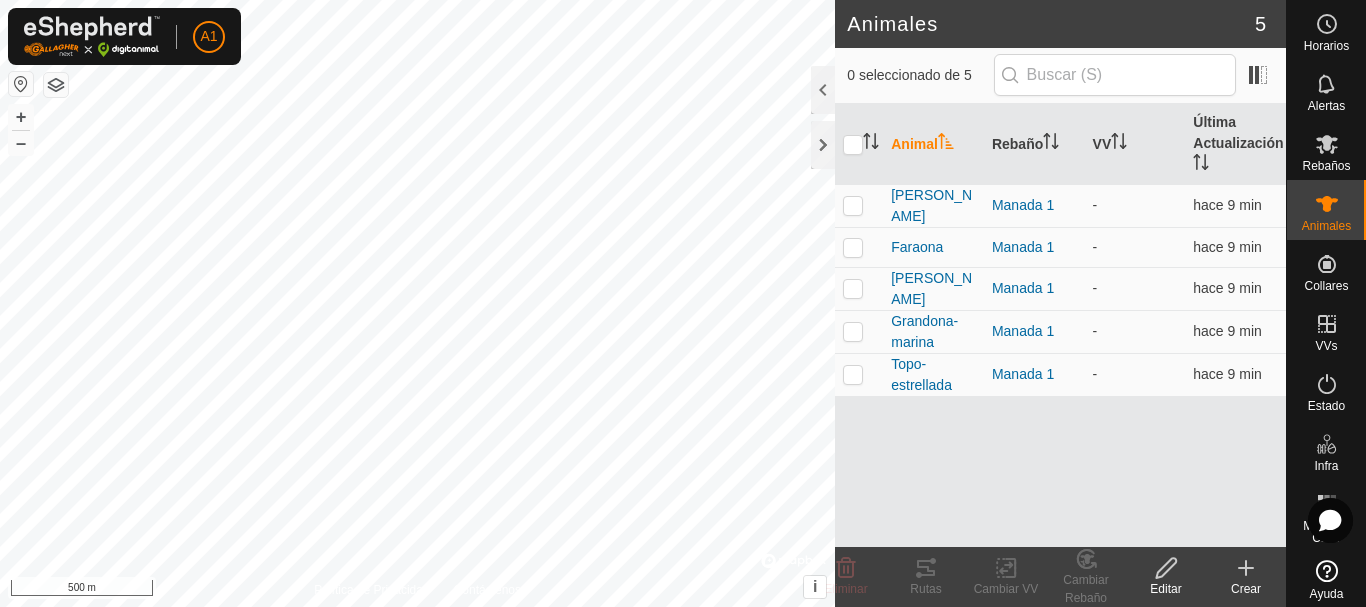 click 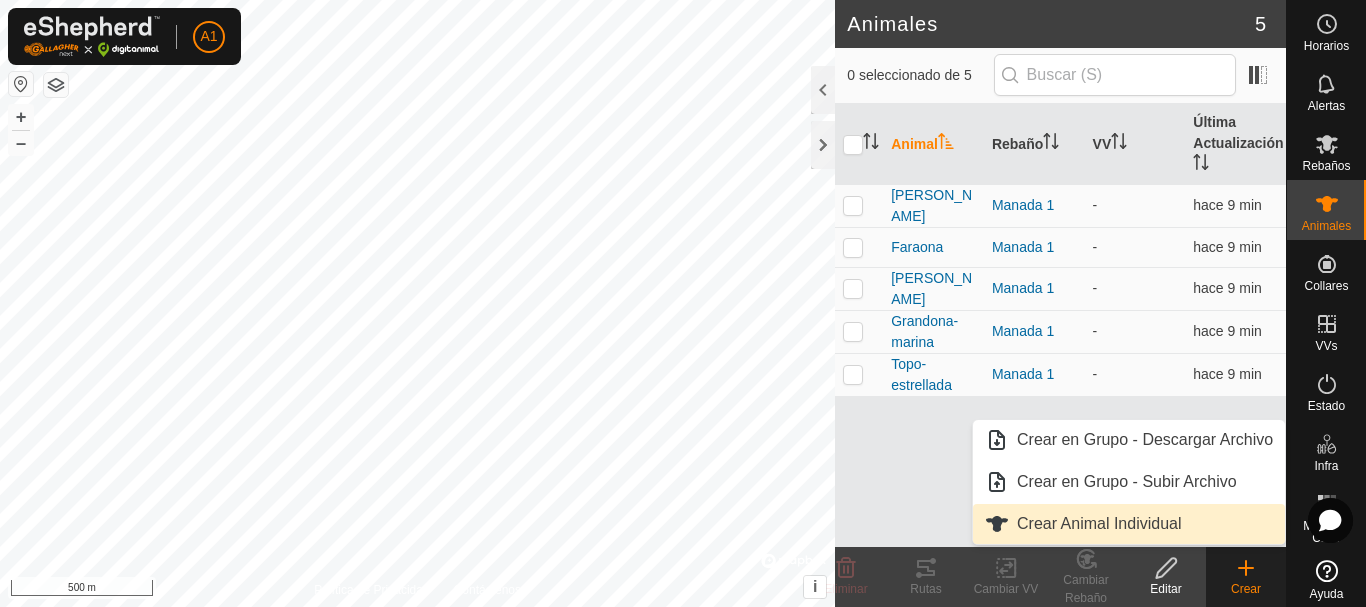 click on "Crear Animal Individual" at bounding box center [1129, 524] 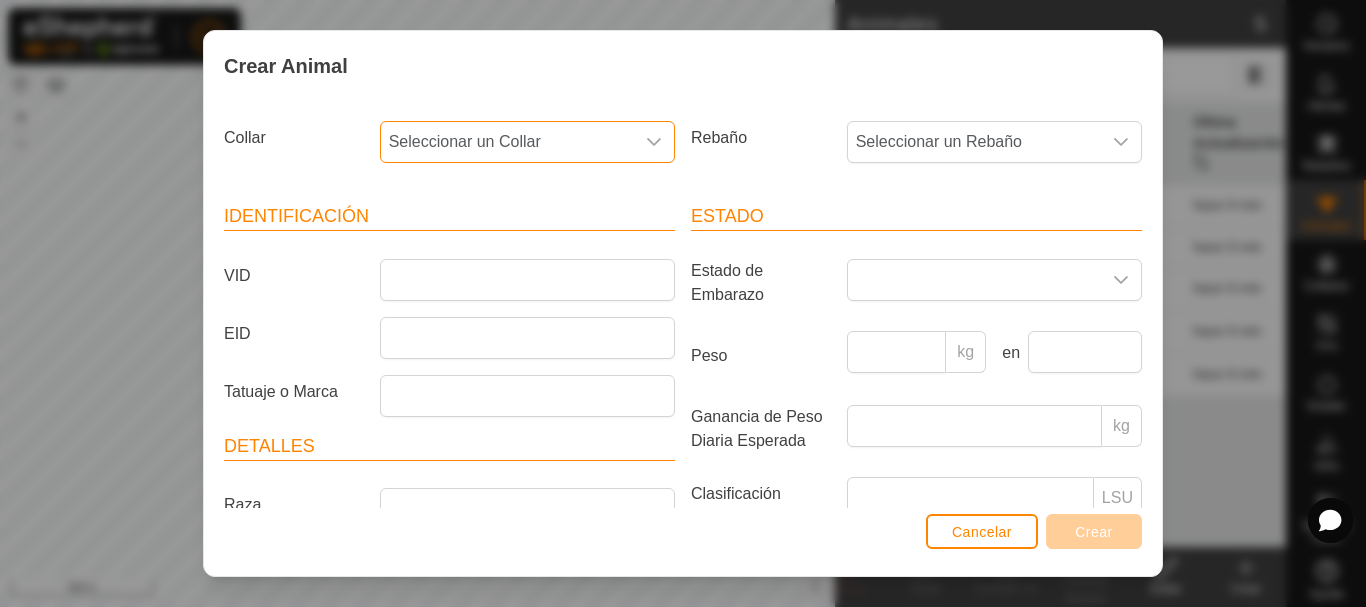 click on "Seleccionar un Collar" at bounding box center (507, 142) 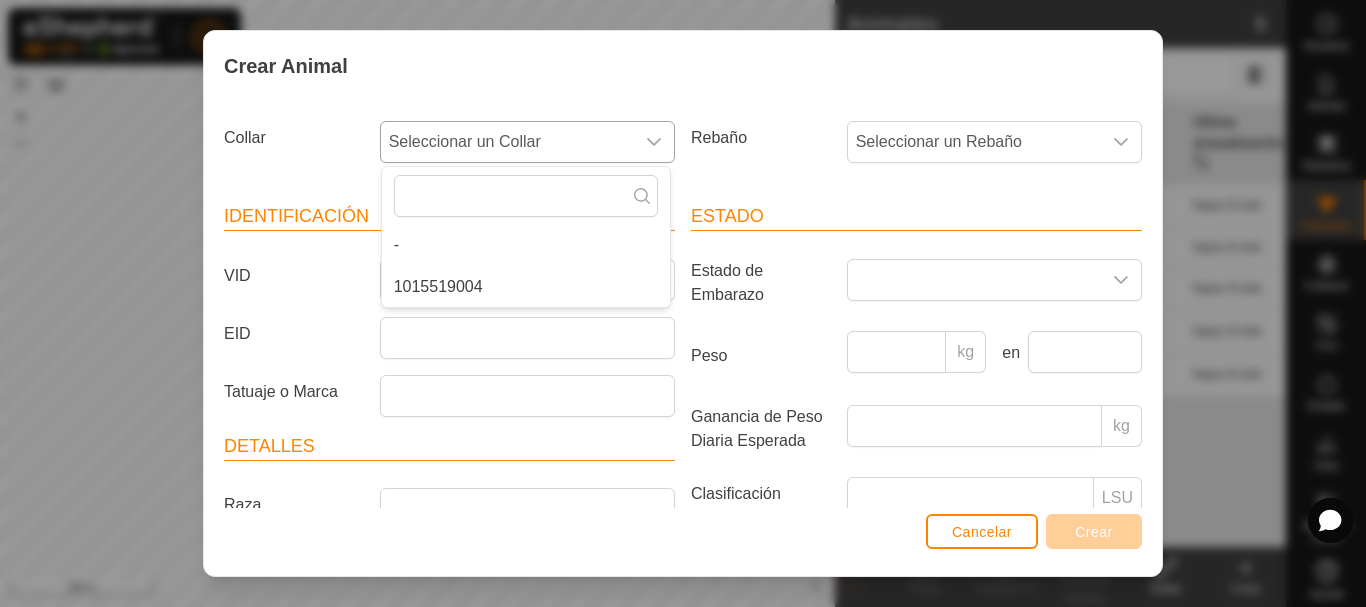 click on "1015519004" at bounding box center [526, 287] 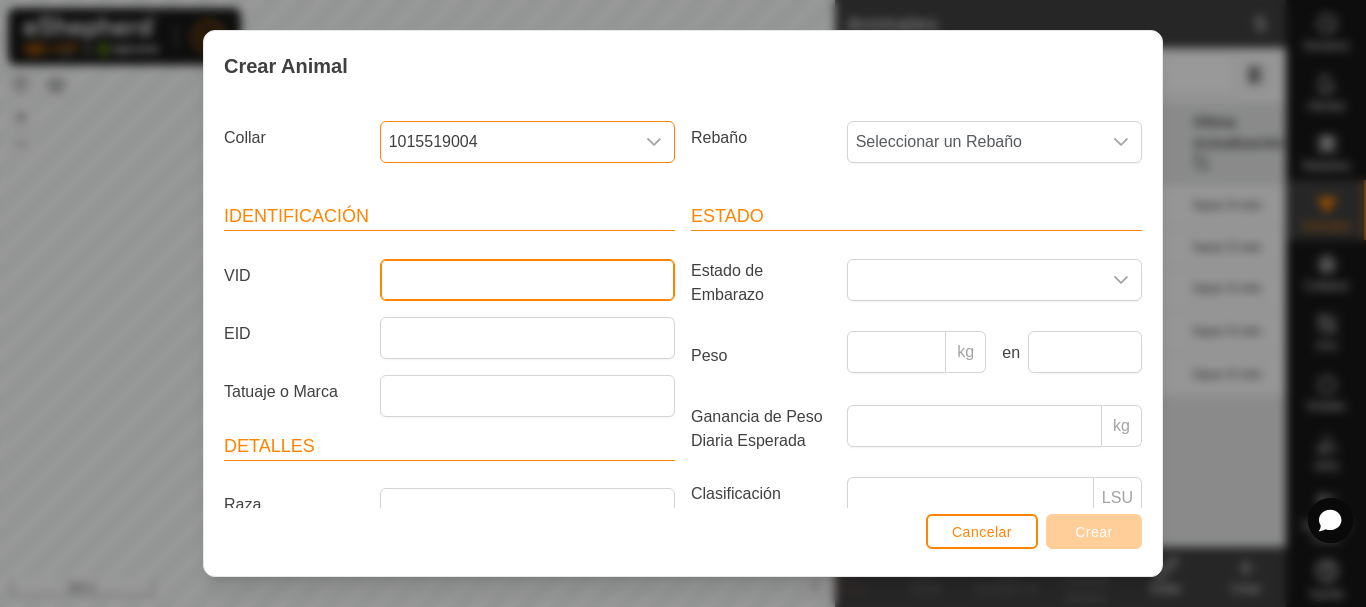 click on "VID" at bounding box center (527, 280) 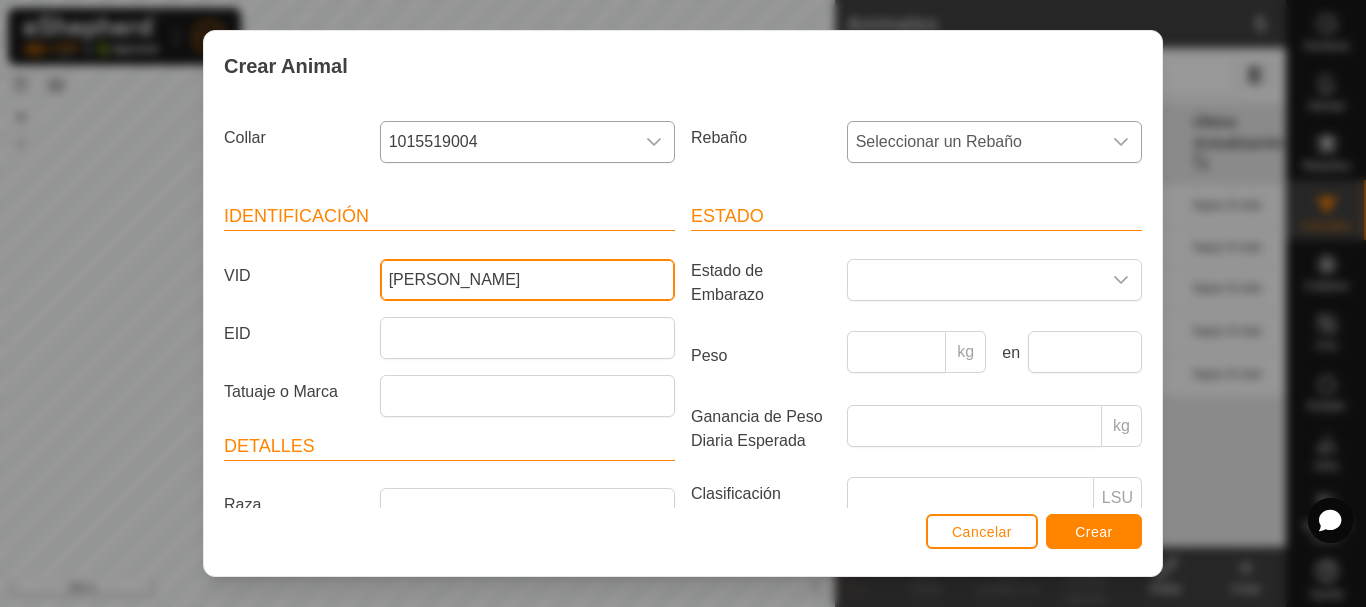 type on "[PERSON_NAME]" 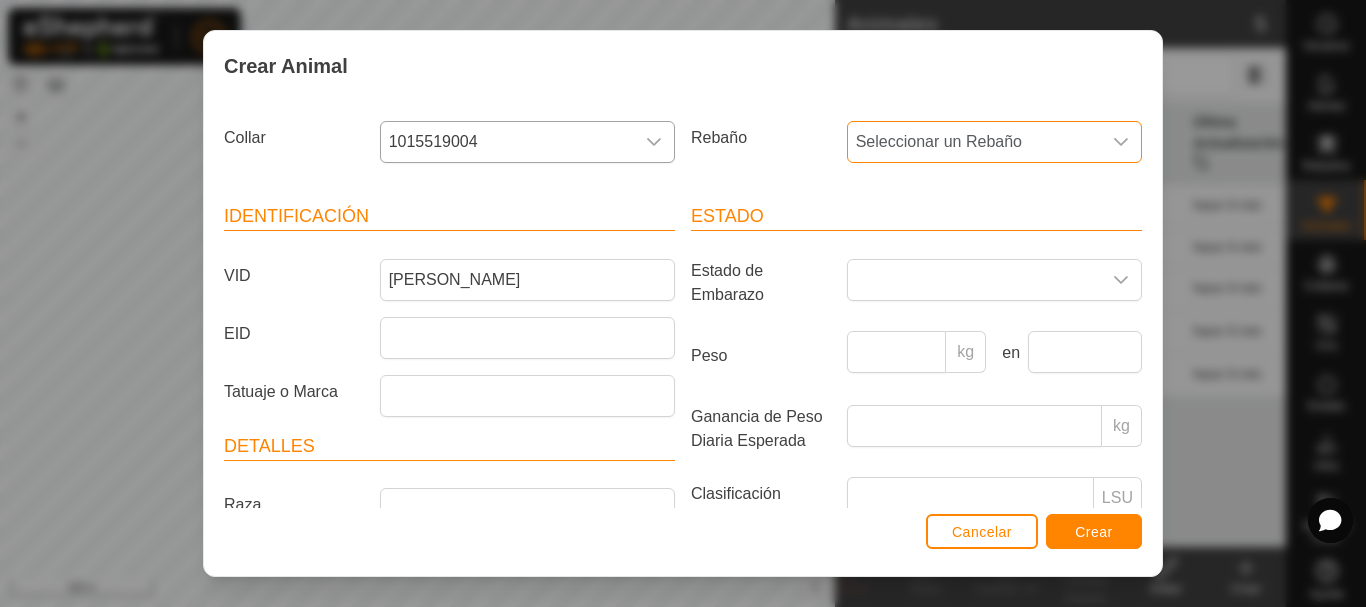 click on "Seleccionar un Rebaño" at bounding box center (974, 142) 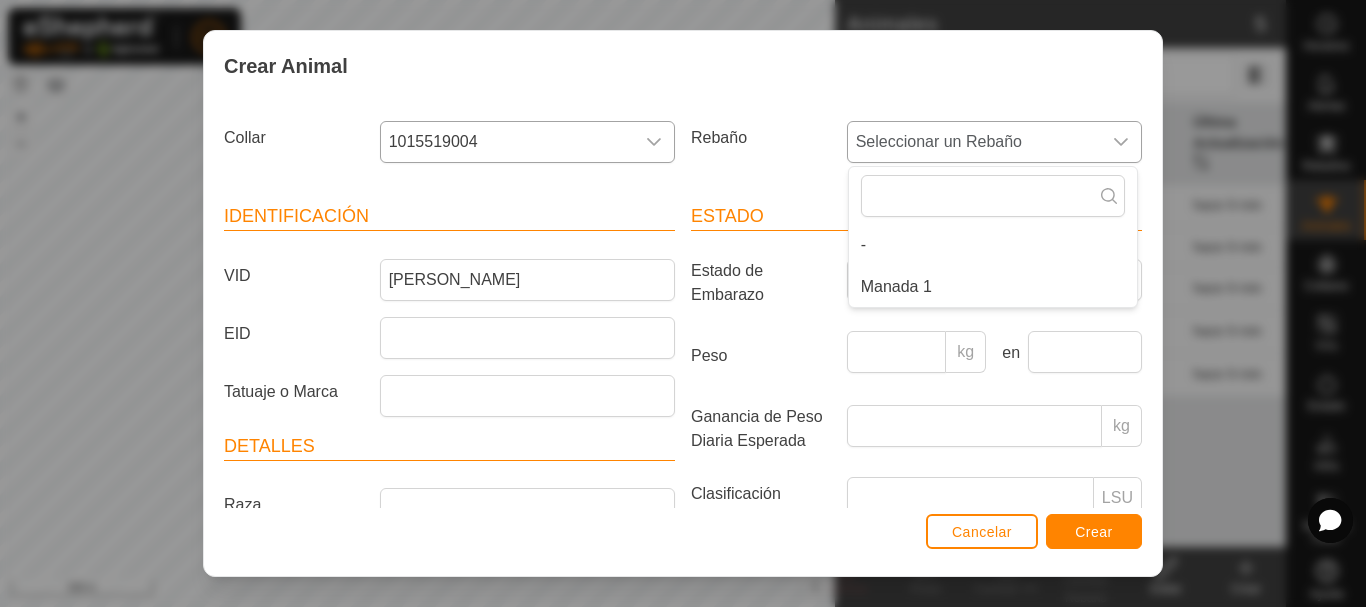 click on "Seleccionar un Rebaño" at bounding box center [974, 142] 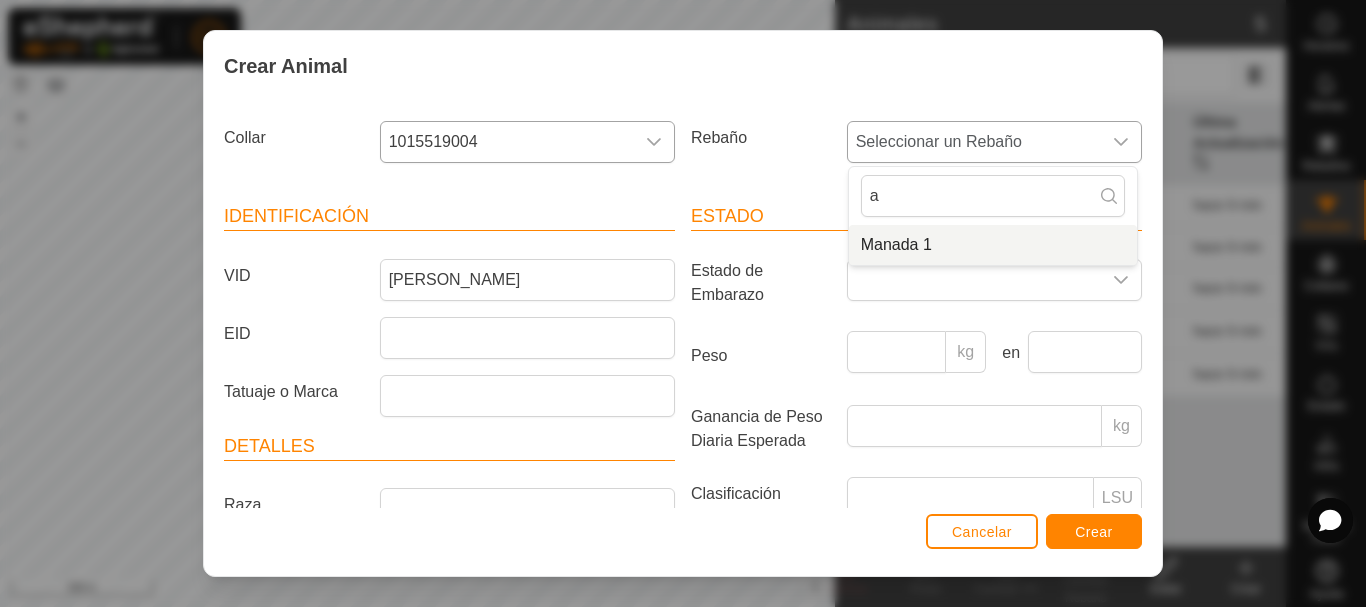 type 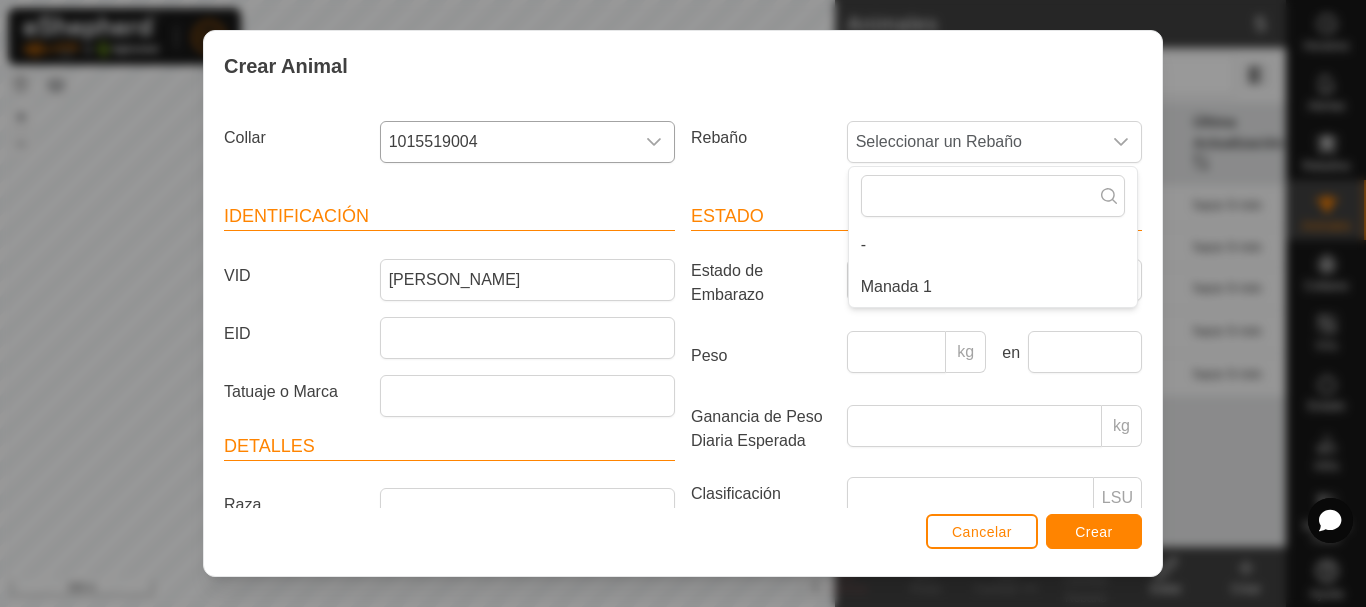 click on "Rebaño" at bounding box center (761, 138) 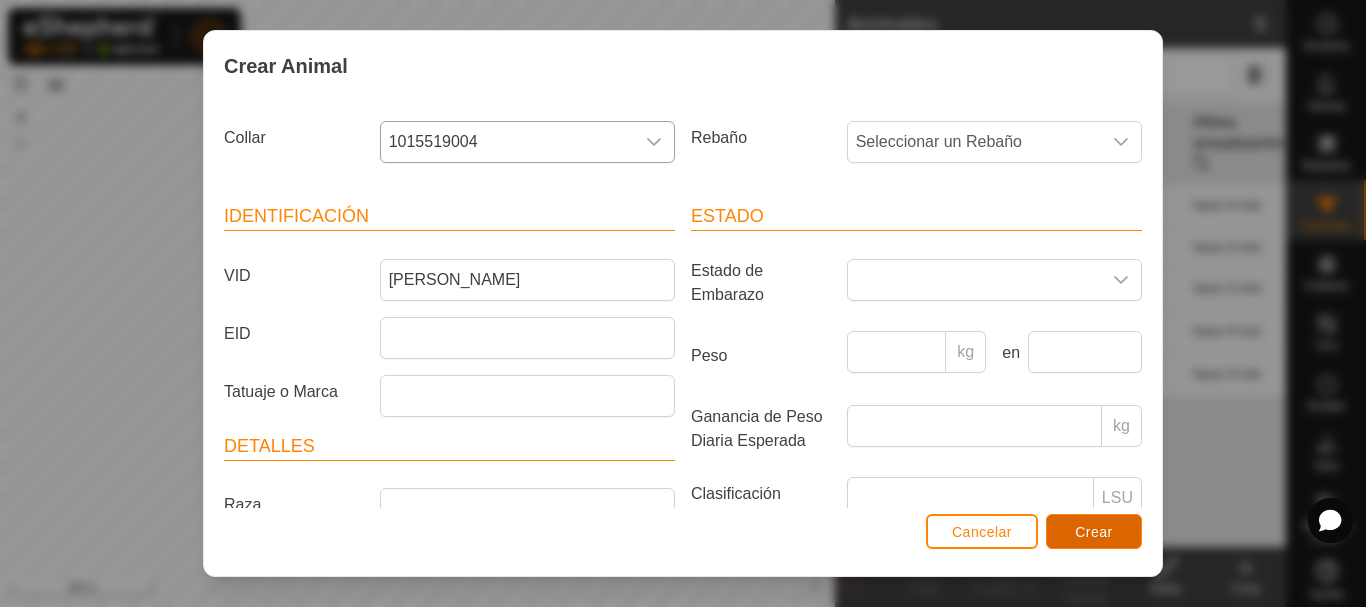 click on "Crear" at bounding box center (1094, 531) 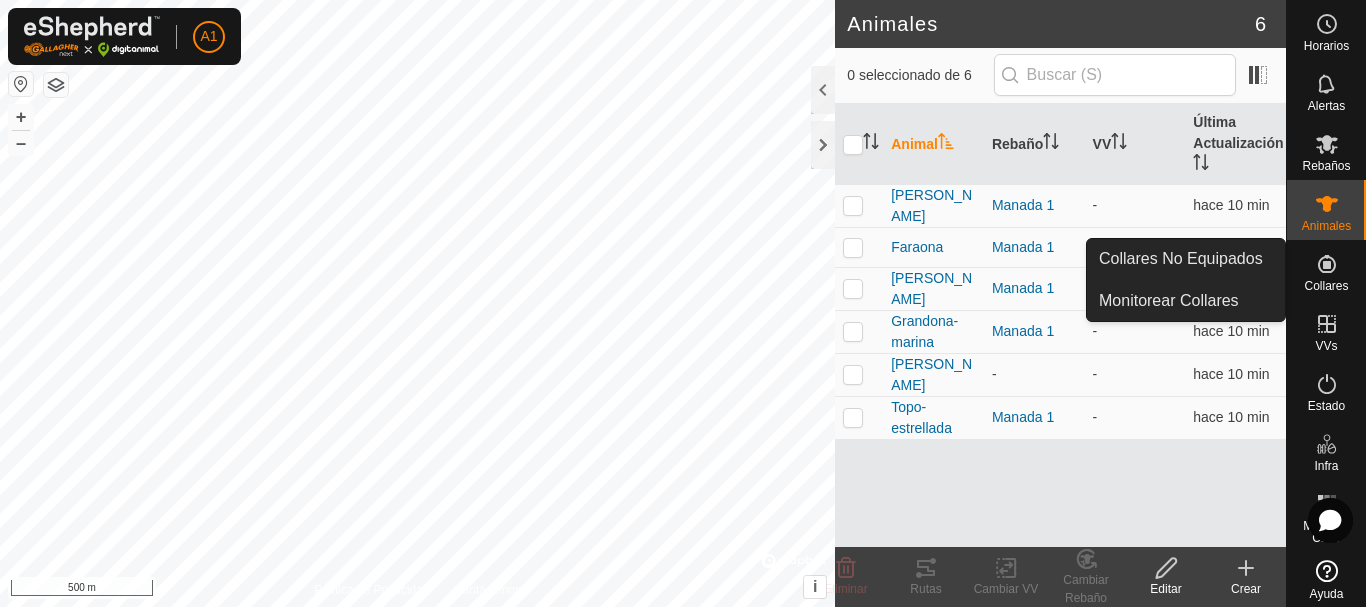 click 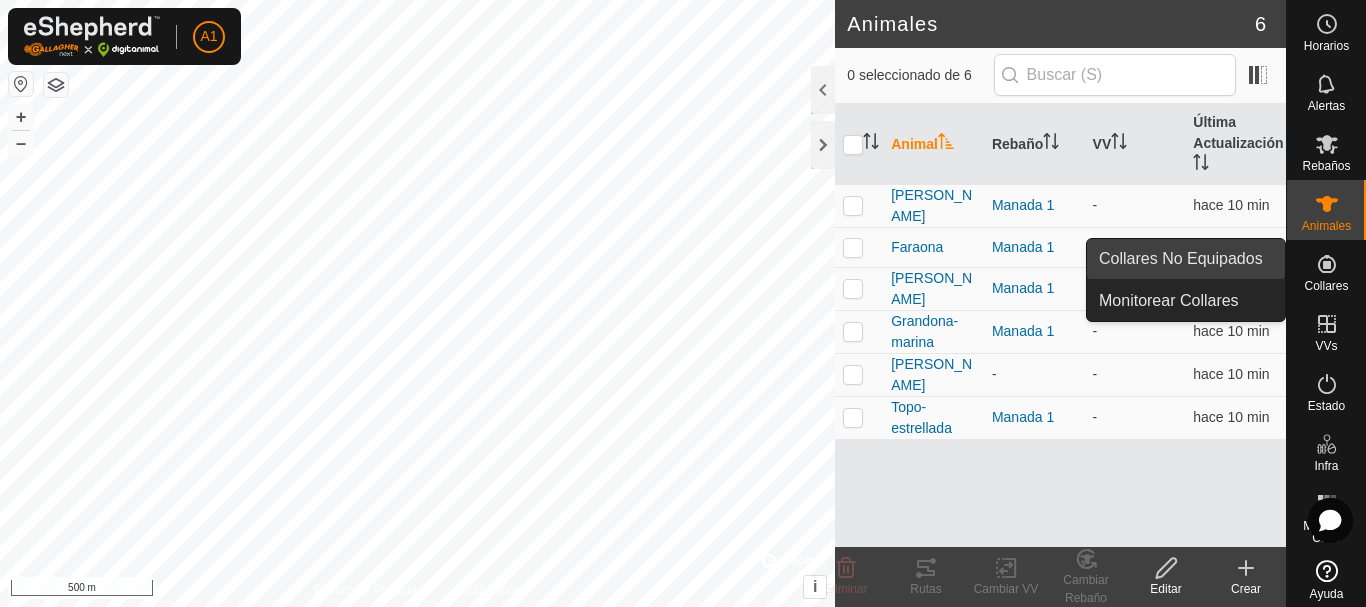 click on "Collares No Equipados" at bounding box center (1186, 259) 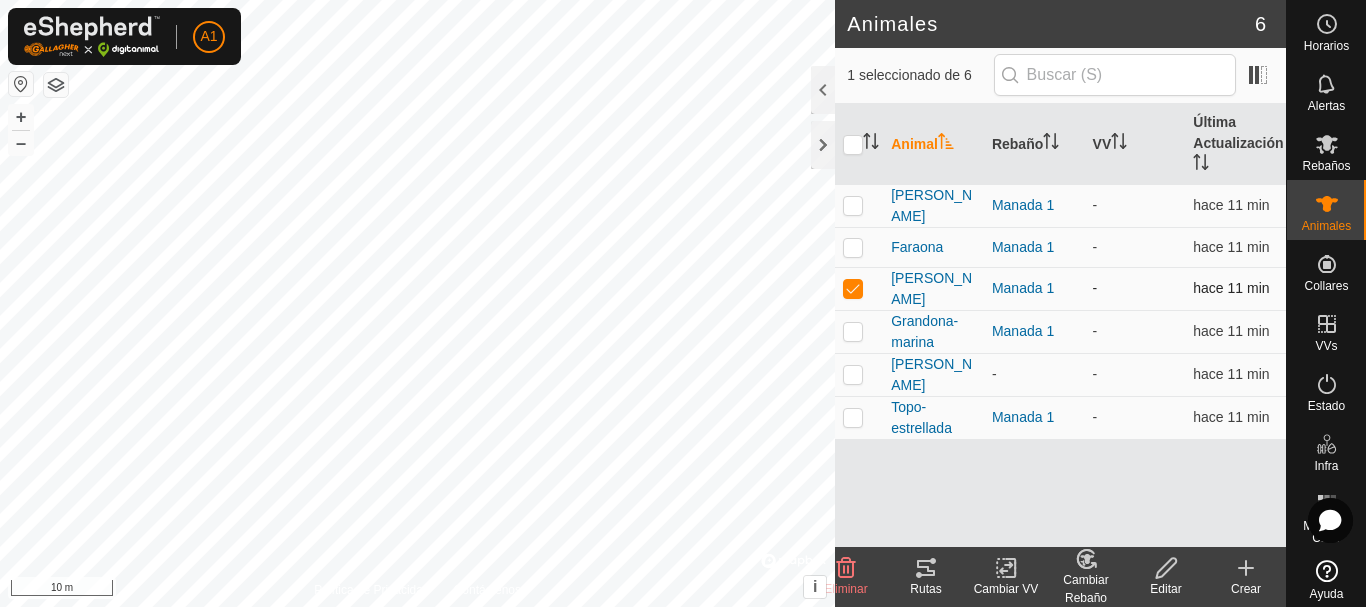 click at bounding box center (853, 288) 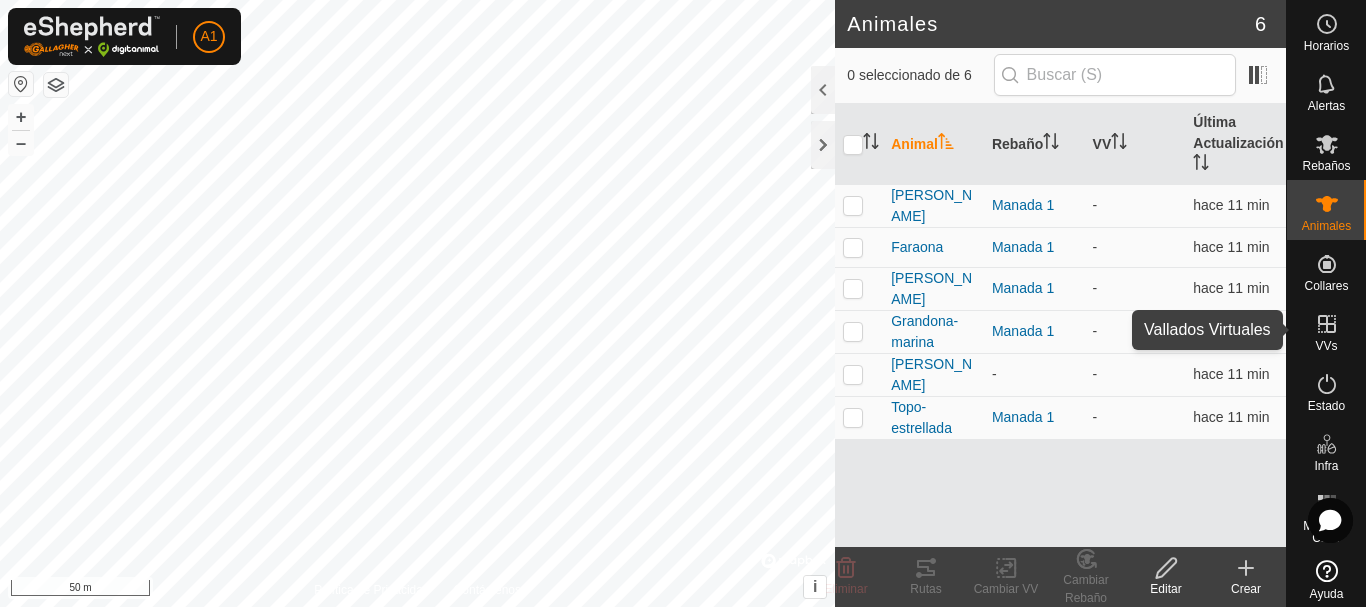 click 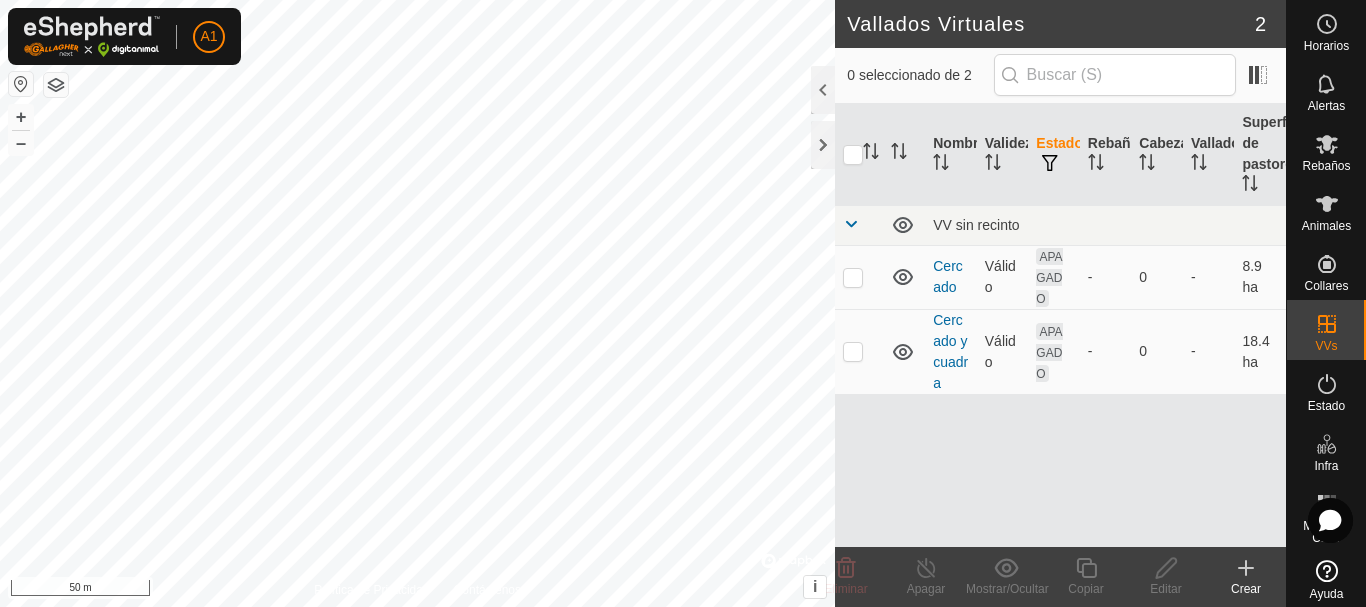 click 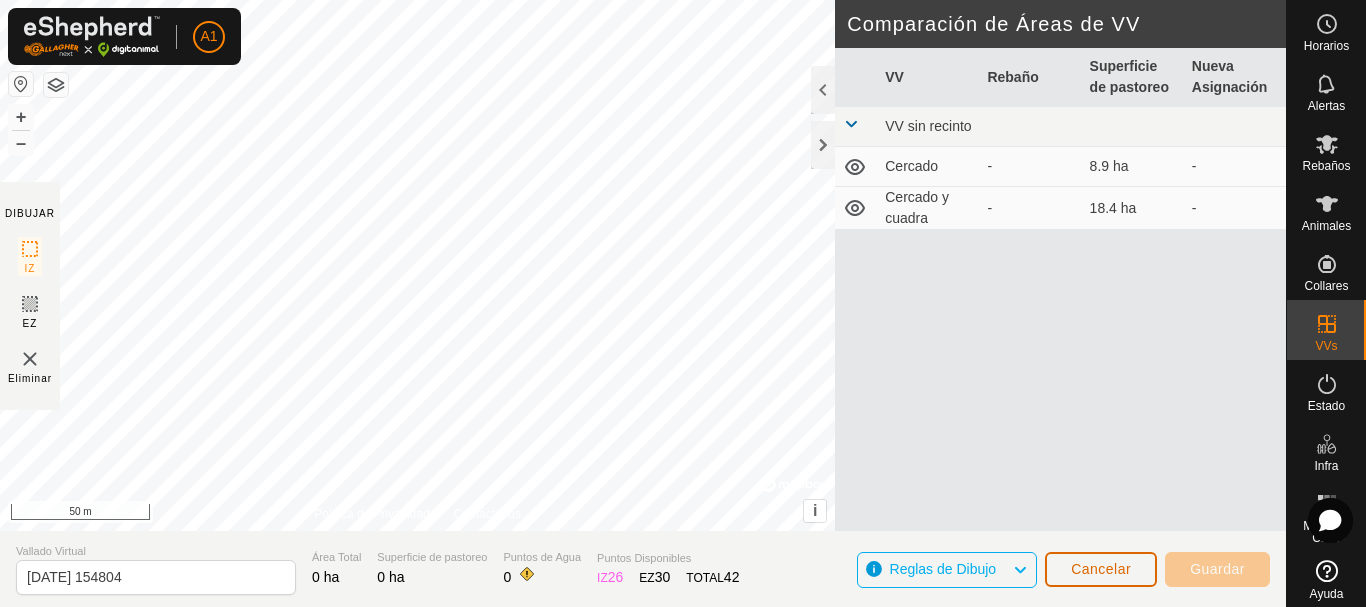 click on "Cancelar" 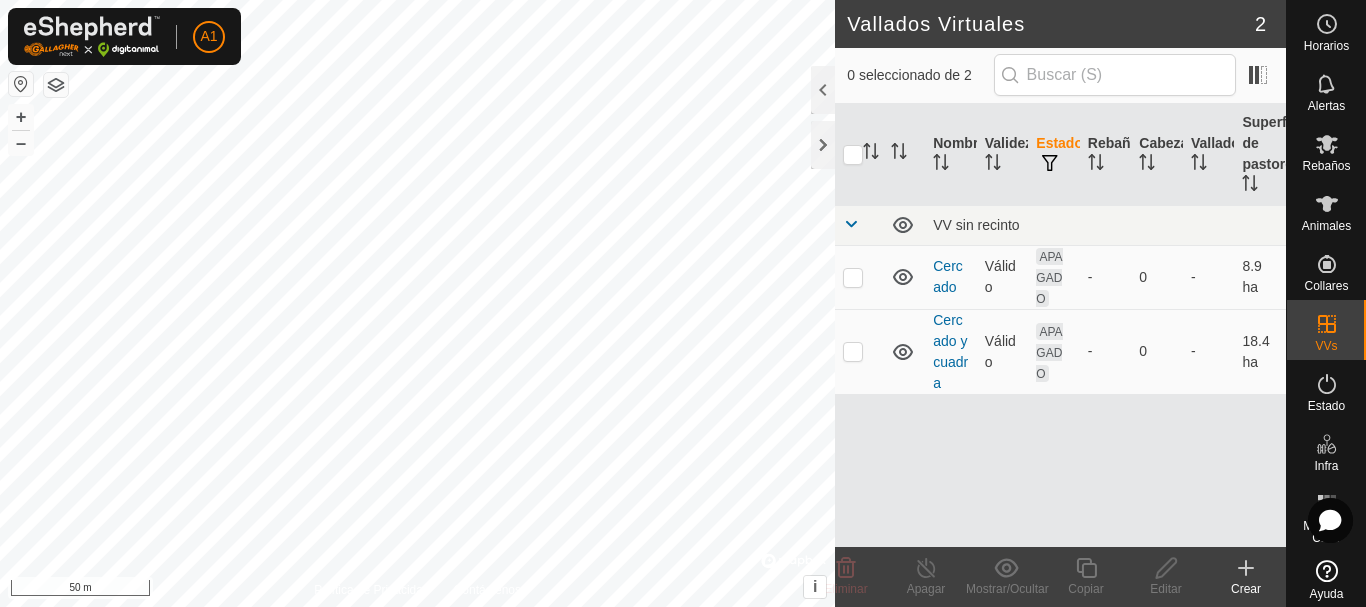 click 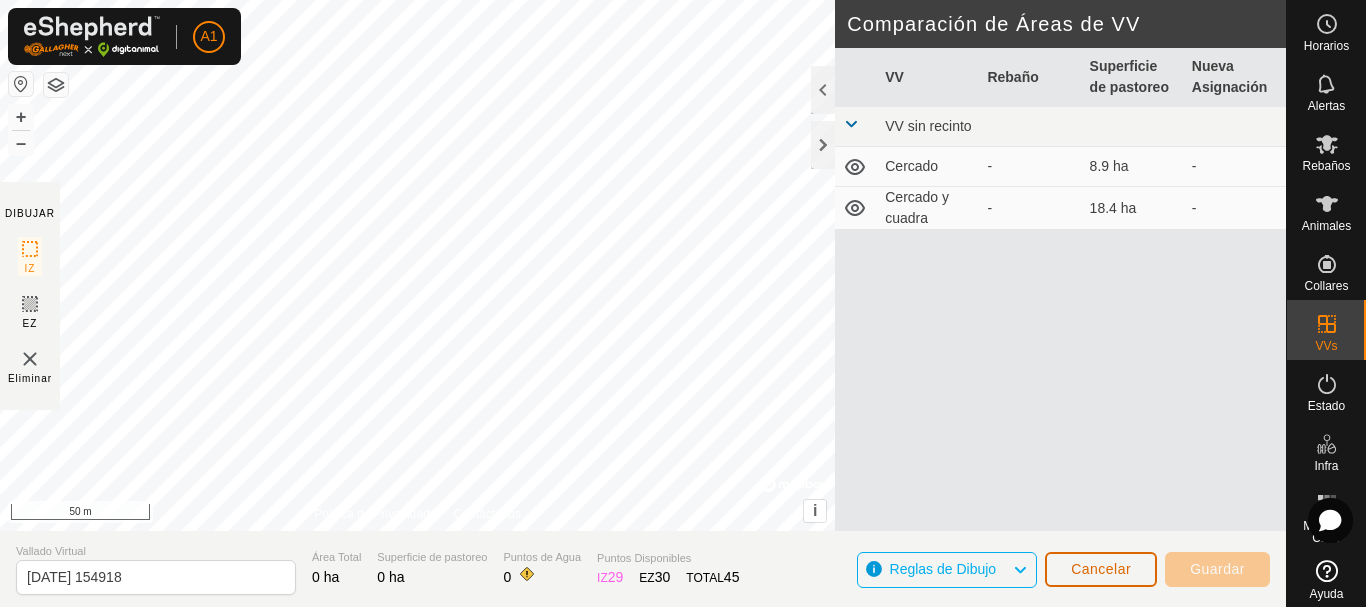 click on "Cancelar" 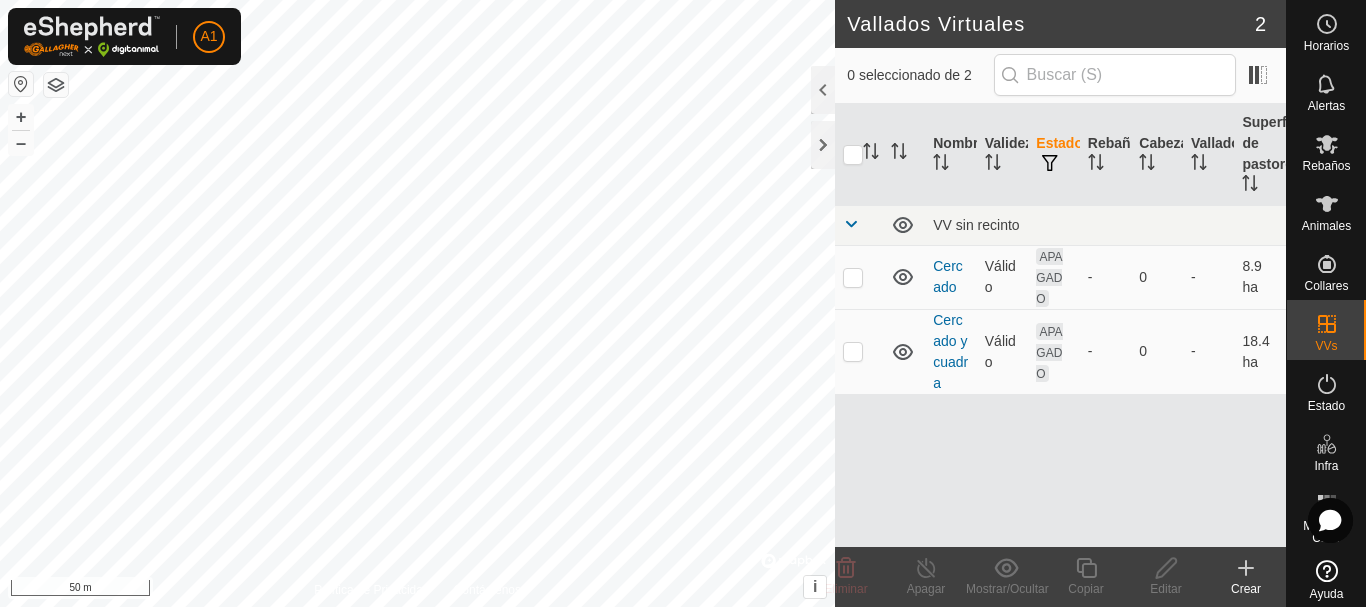 click 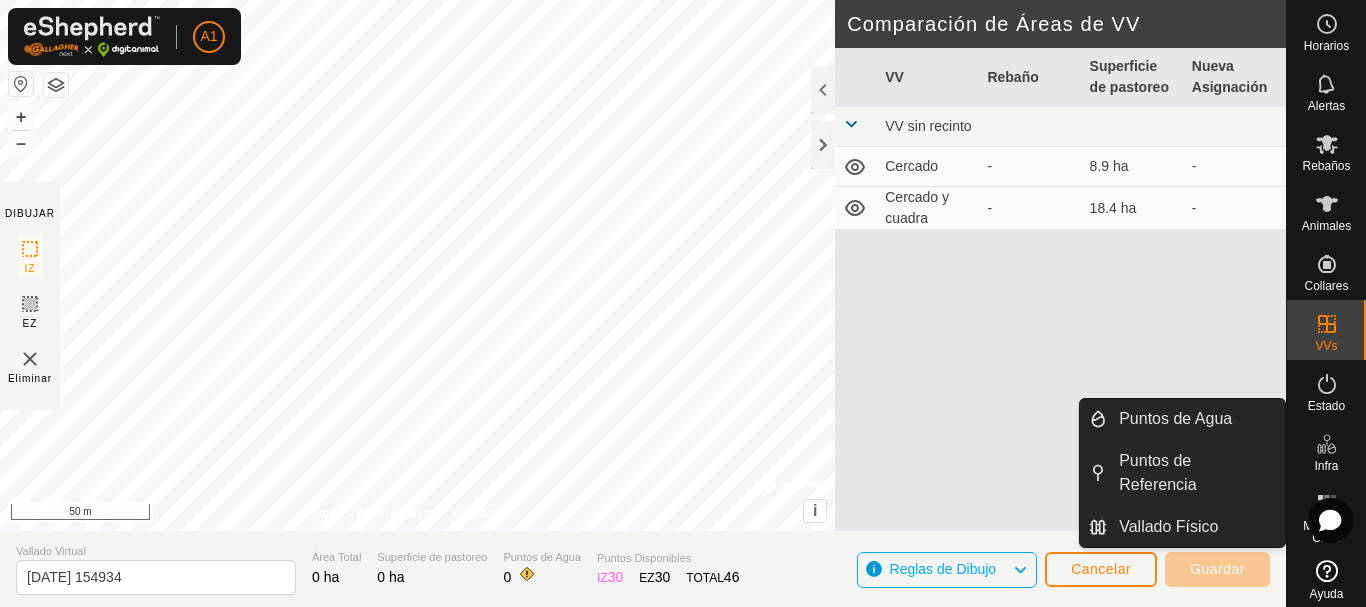 click 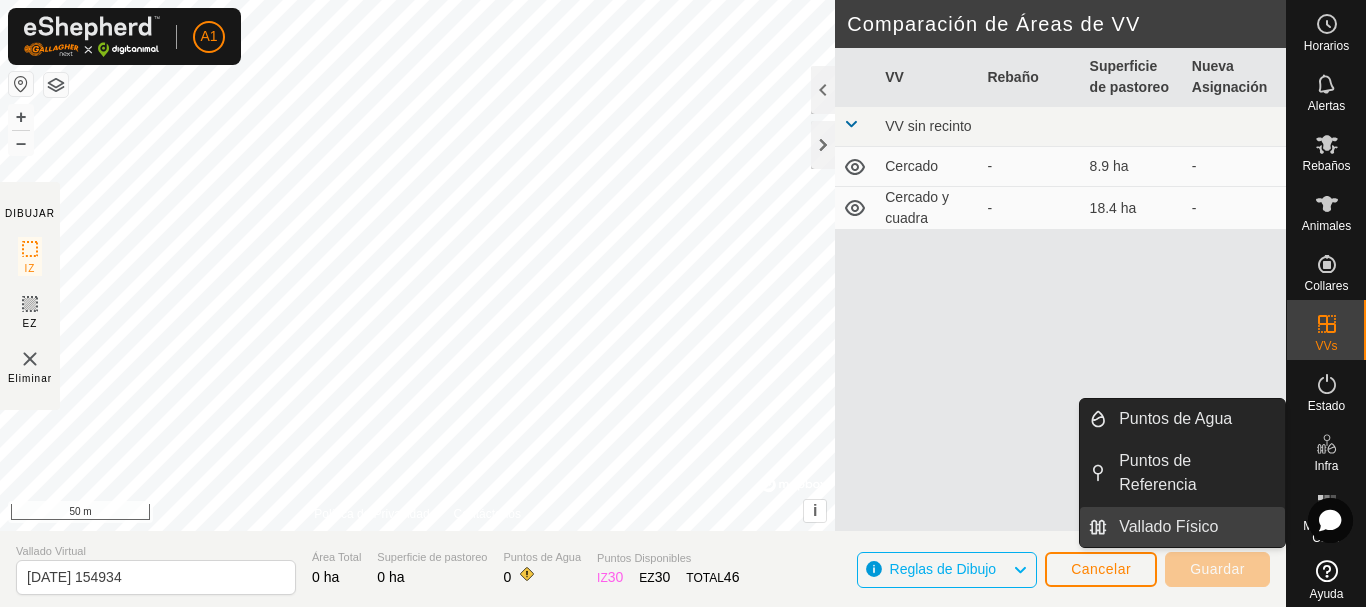 click on "Vallado Físico" at bounding box center [1196, 527] 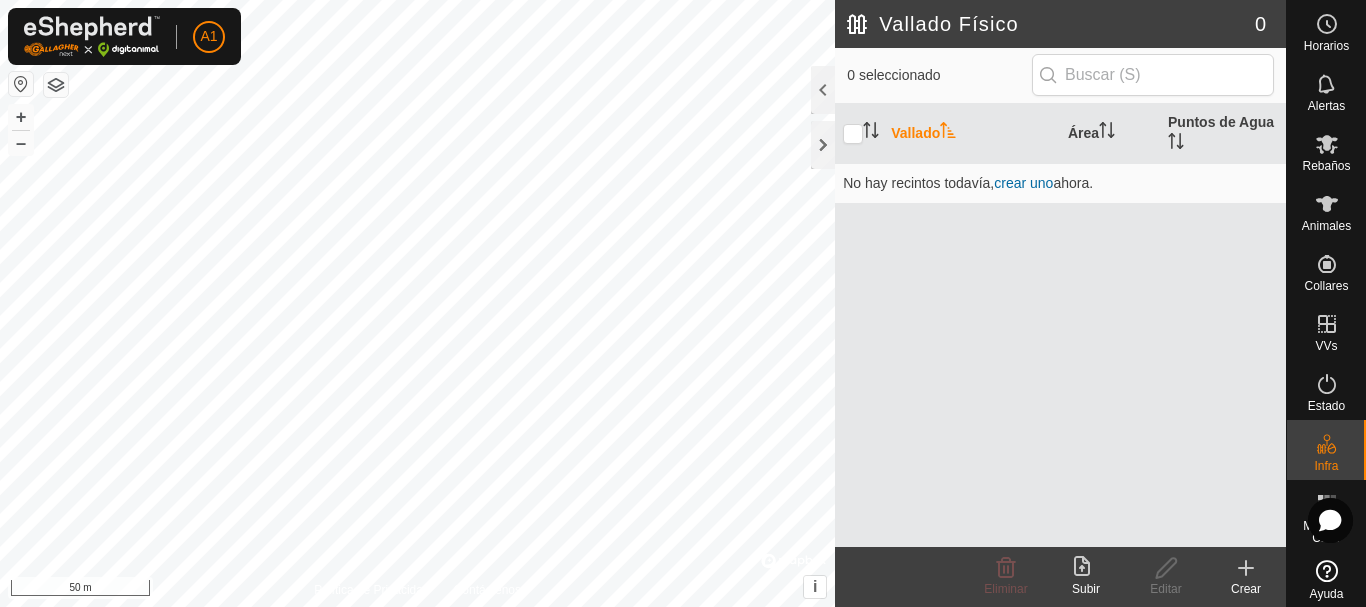 click 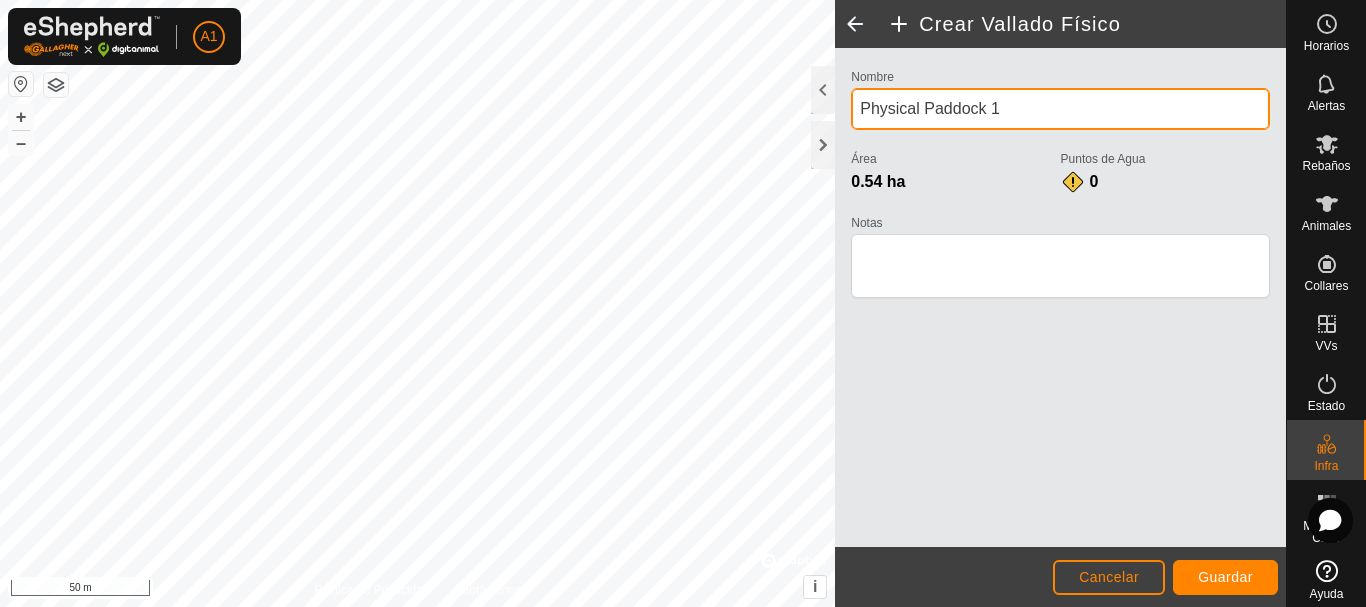 drag, startPoint x: 931, startPoint y: 112, endPoint x: 854, endPoint y: 118, distance: 77.23341 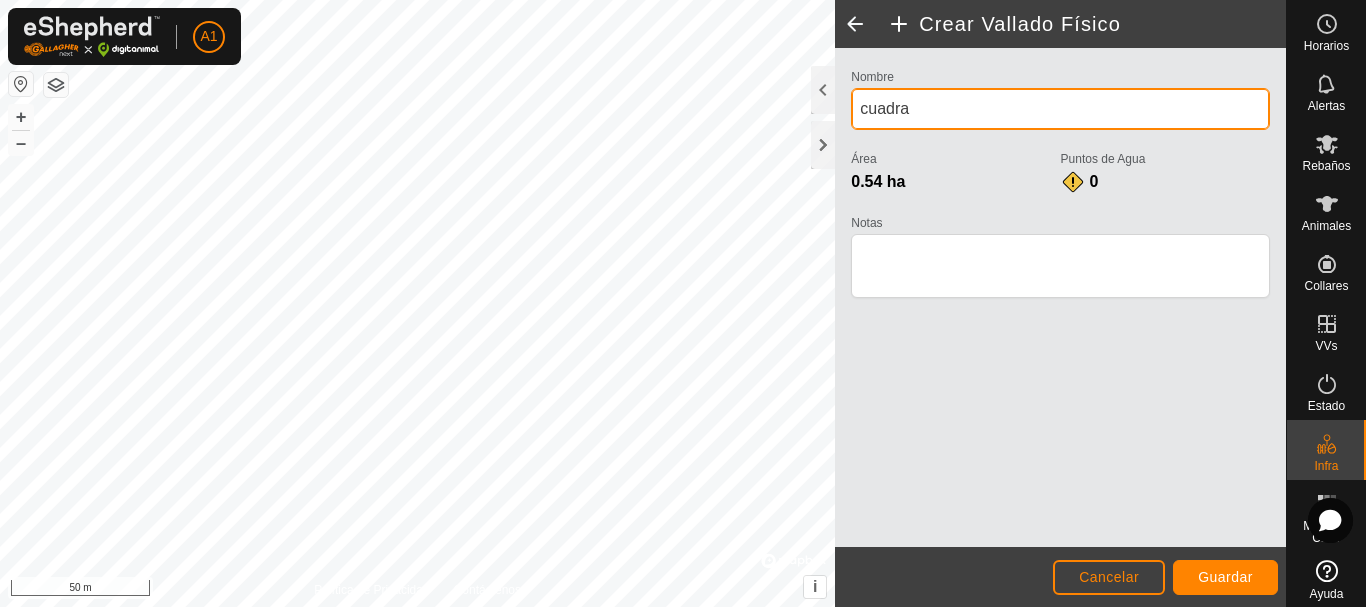 type on "cuadra" 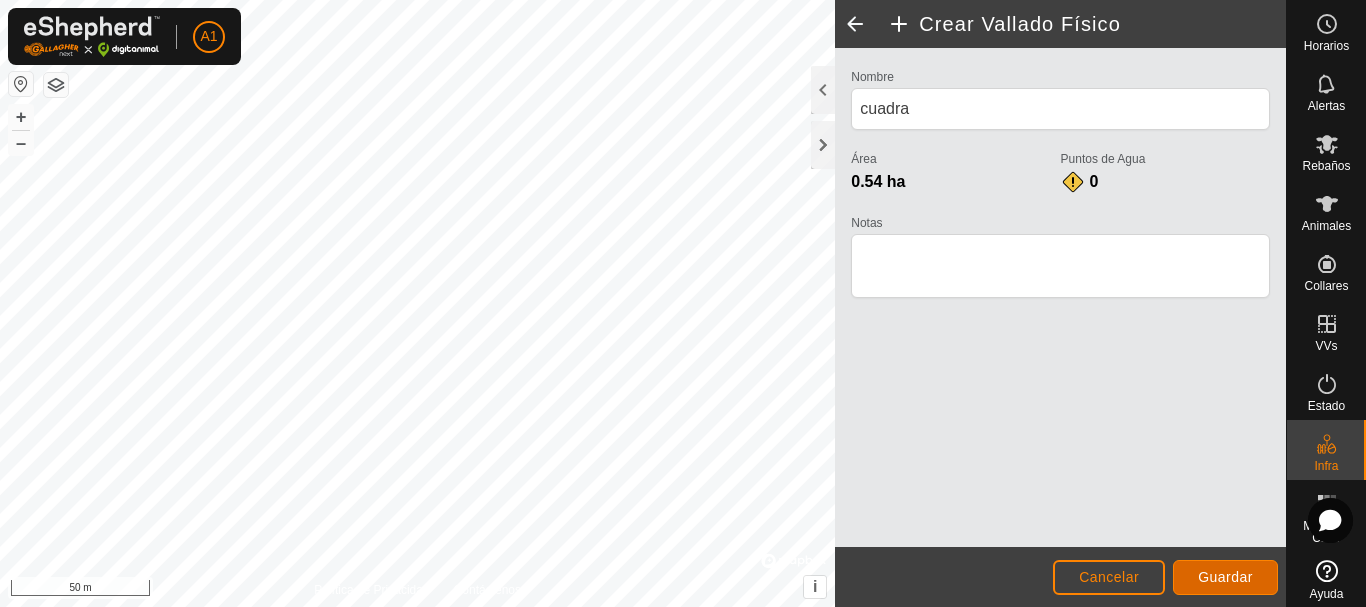 click on "Guardar" 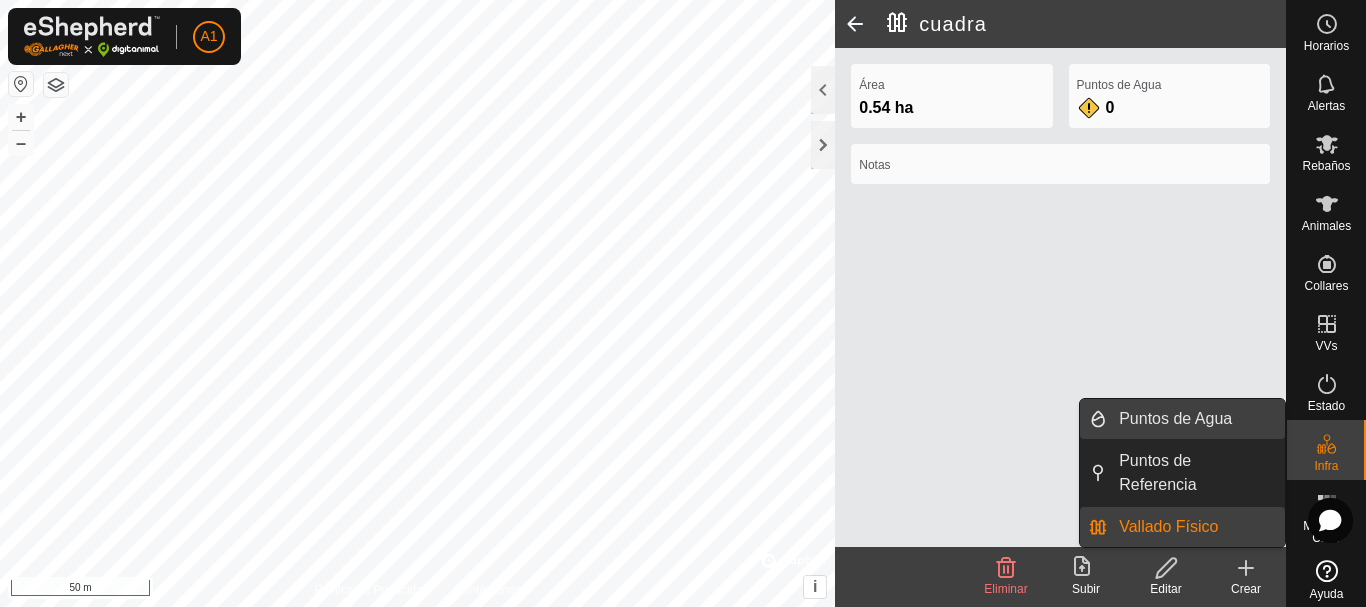 click on "Puntos de Agua" at bounding box center [1196, 419] 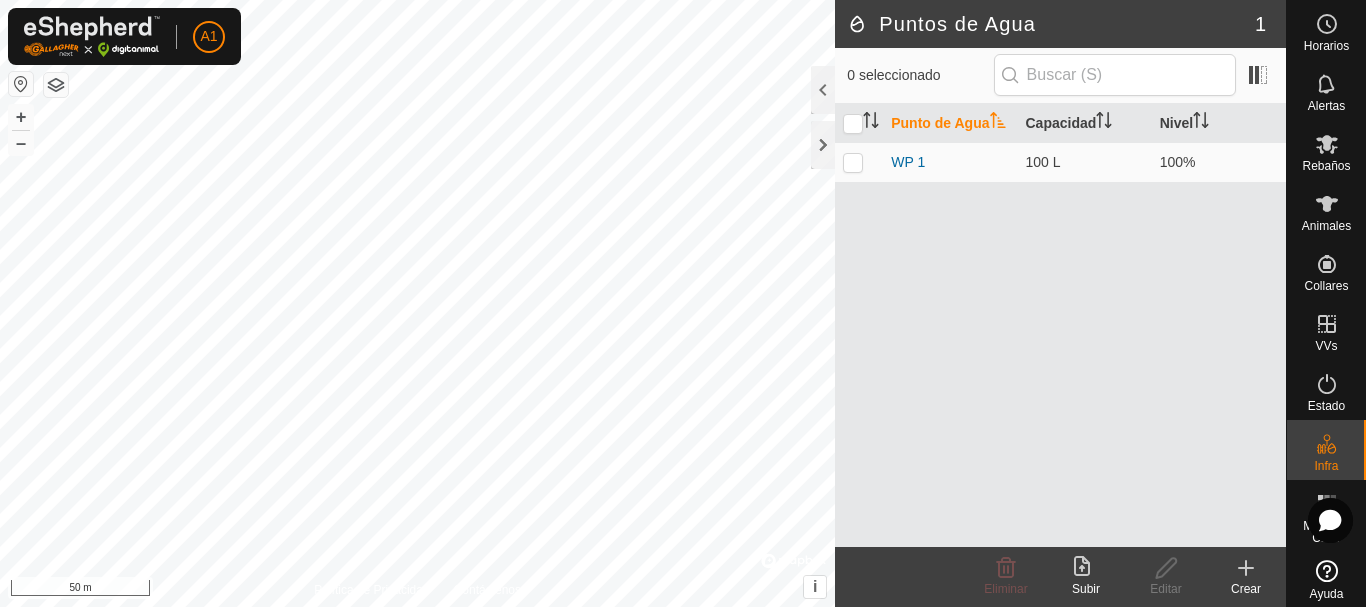 click 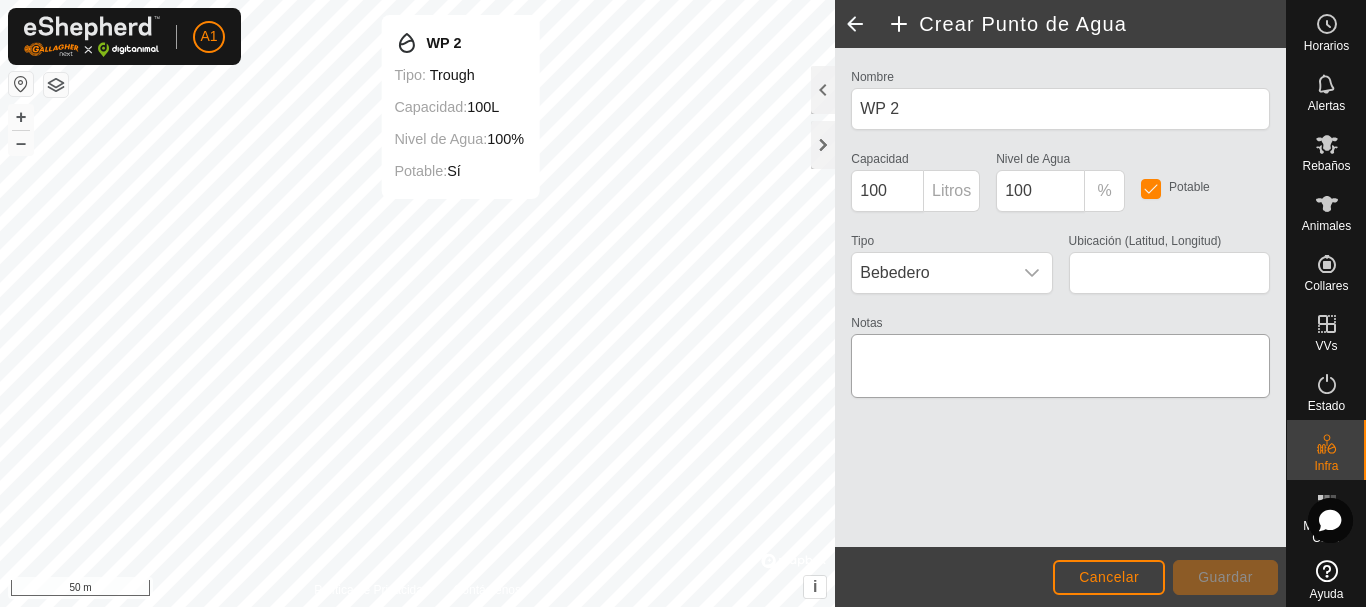 type on "42.307285, -2.315074" 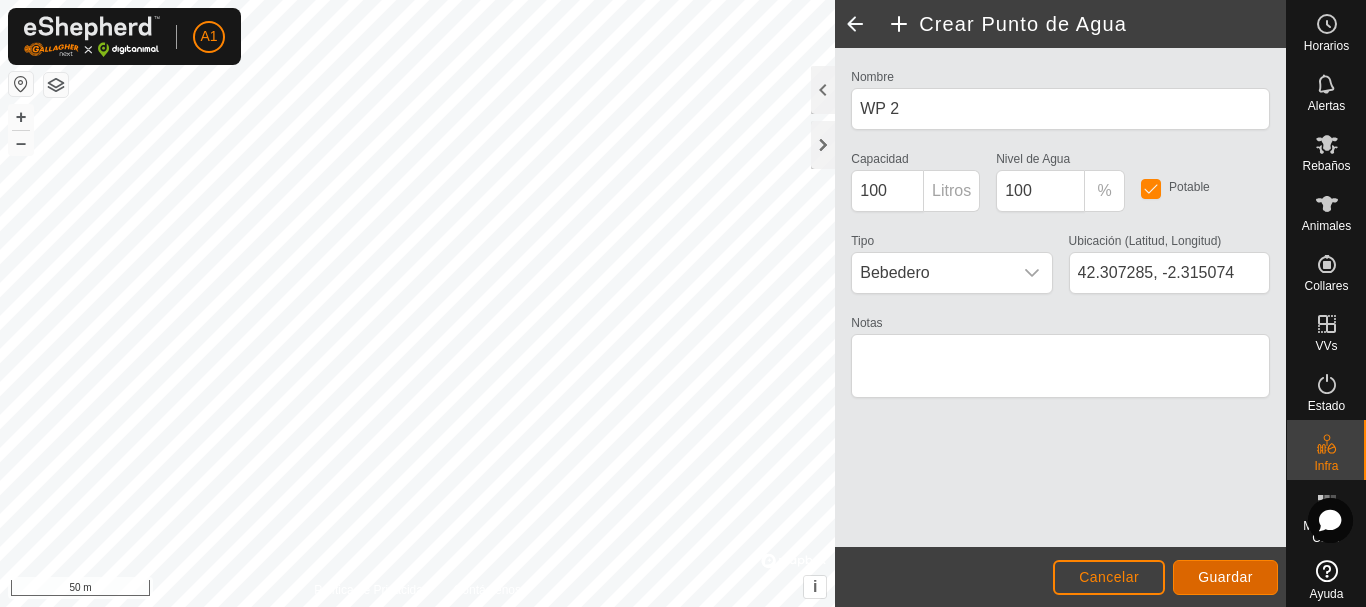 click on "Guardar" 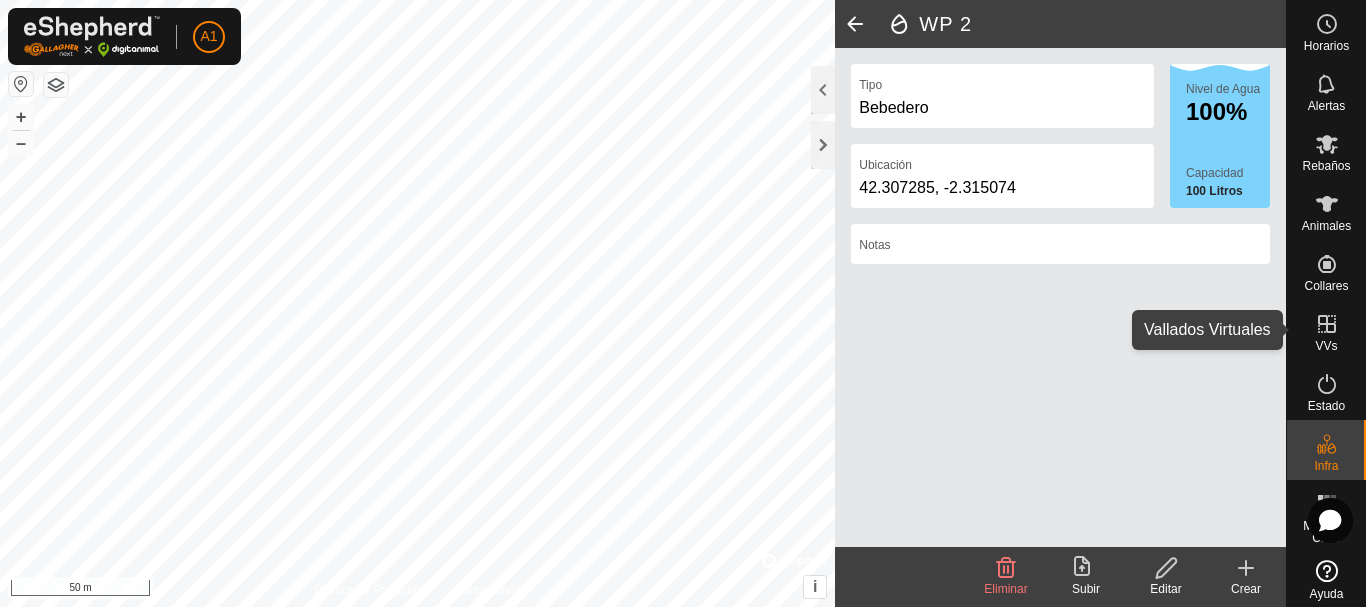 click 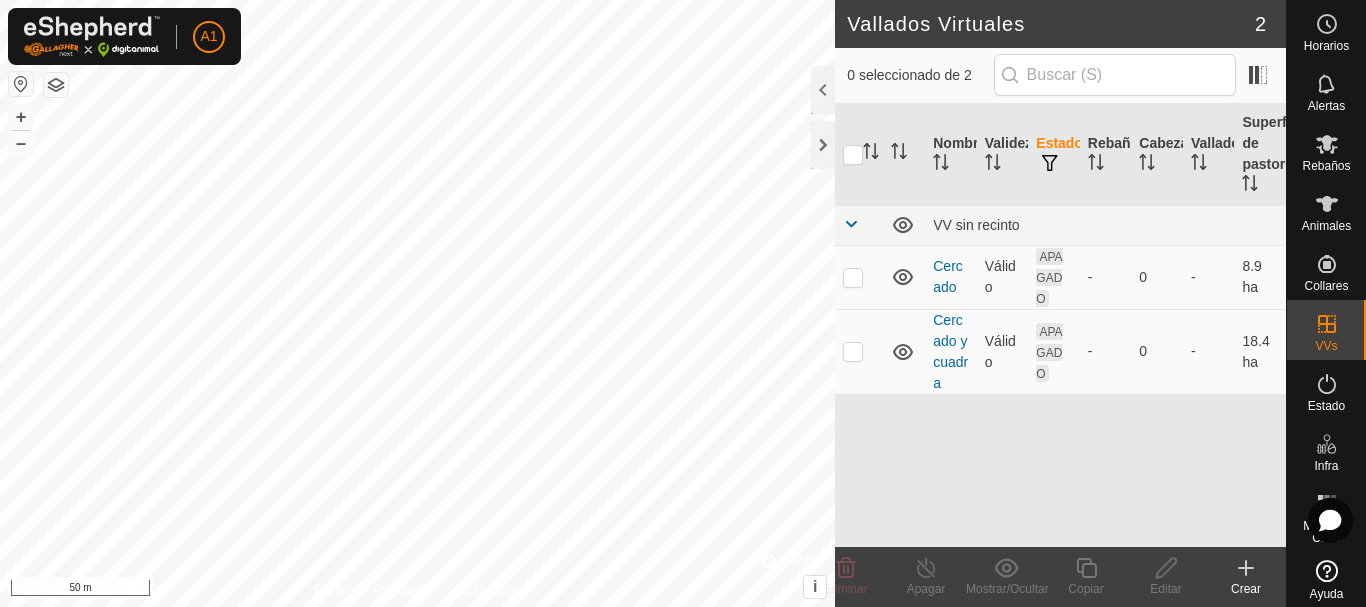 click 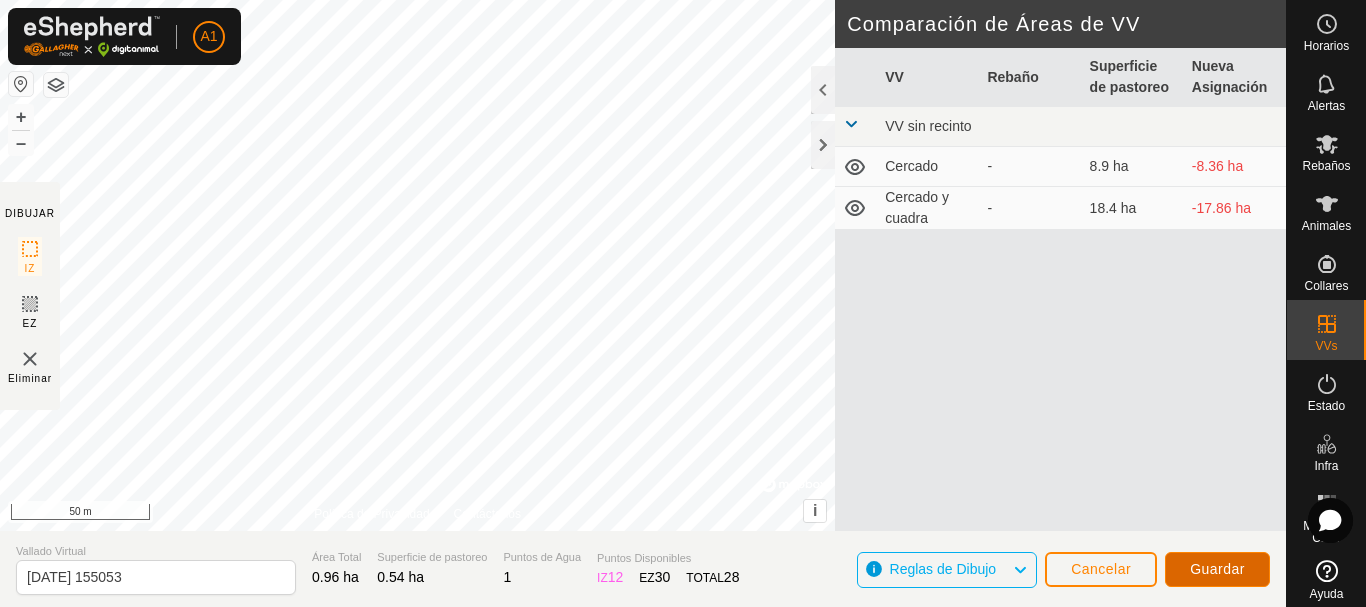 drag, startPoint x: 855, startPoint y: 345, endPoint x: 1221, endPoint y: 579, distance: 434.40994 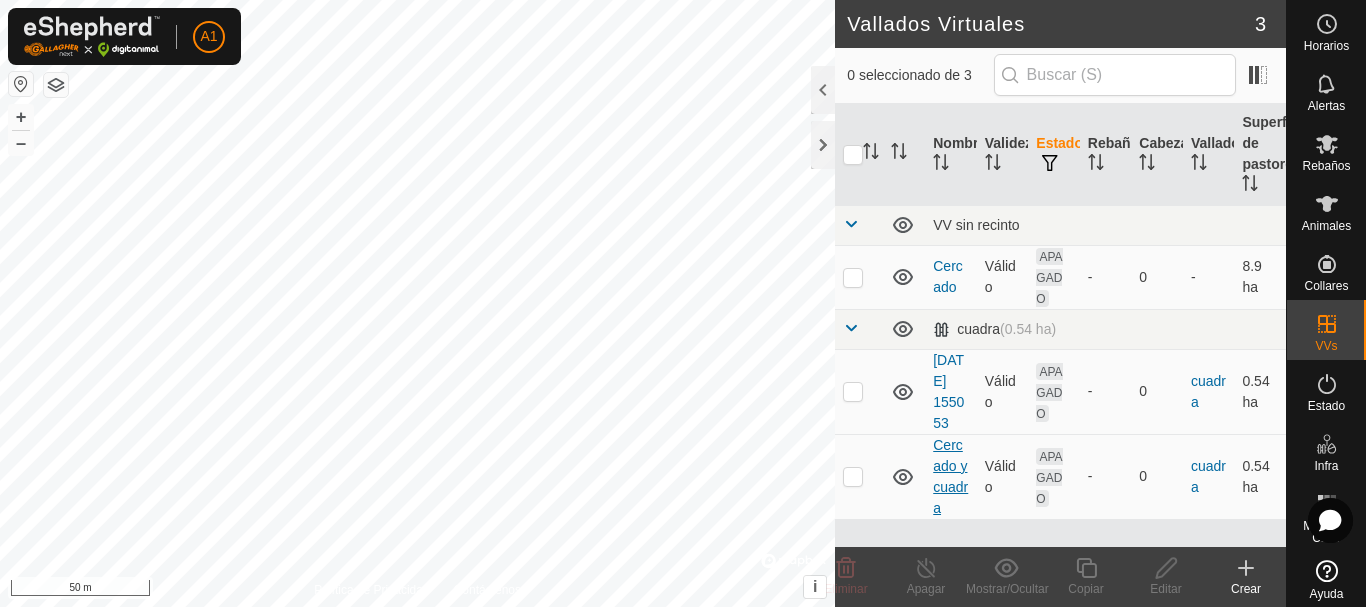 scroll, scrollTop: 15, scrollLeft: 0, axis: vertical 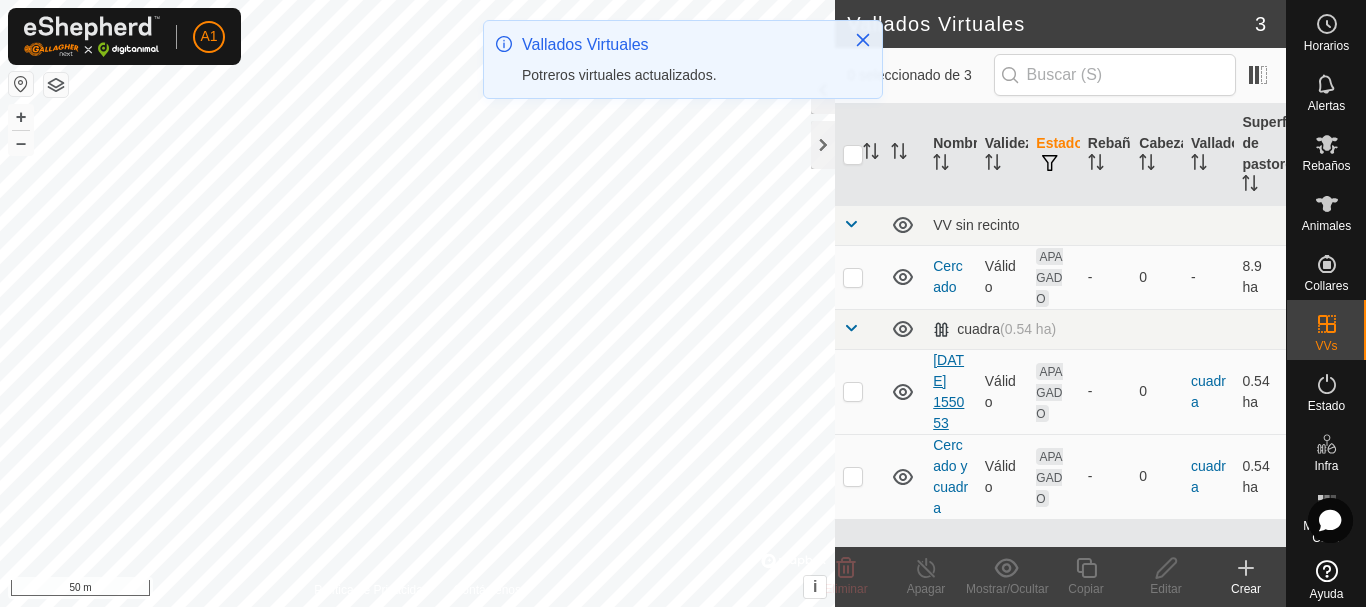 click on "[DATE] 155053" at bounding box center (948, 391) 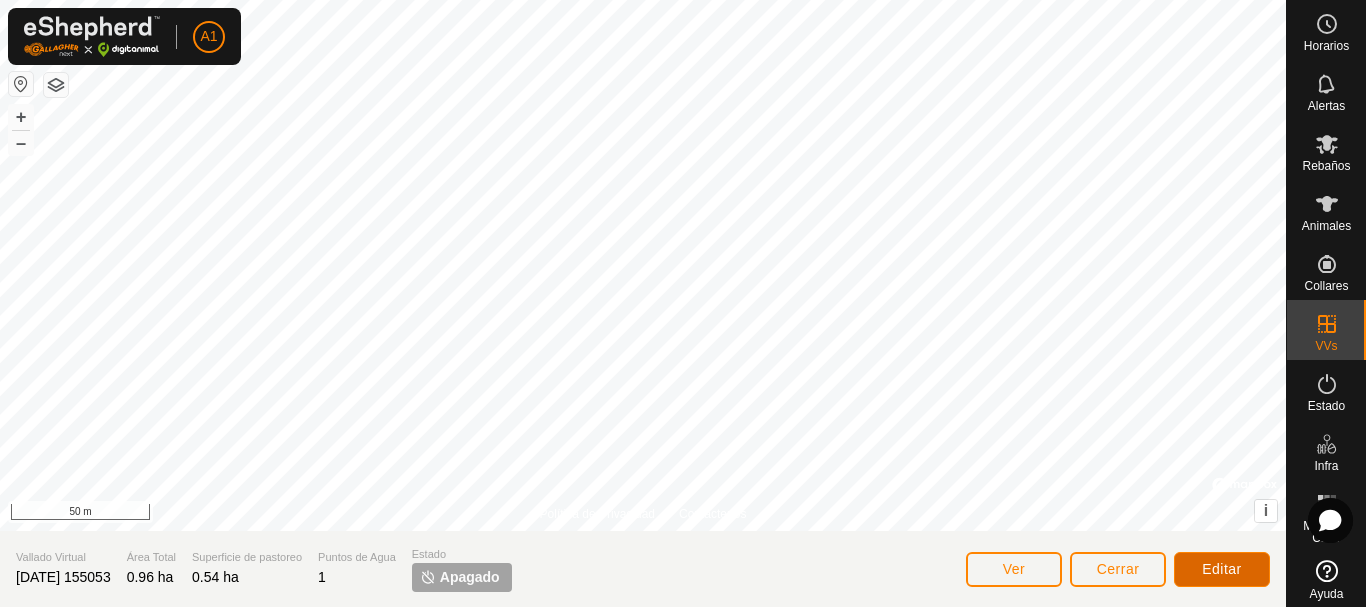 click on "Editar" 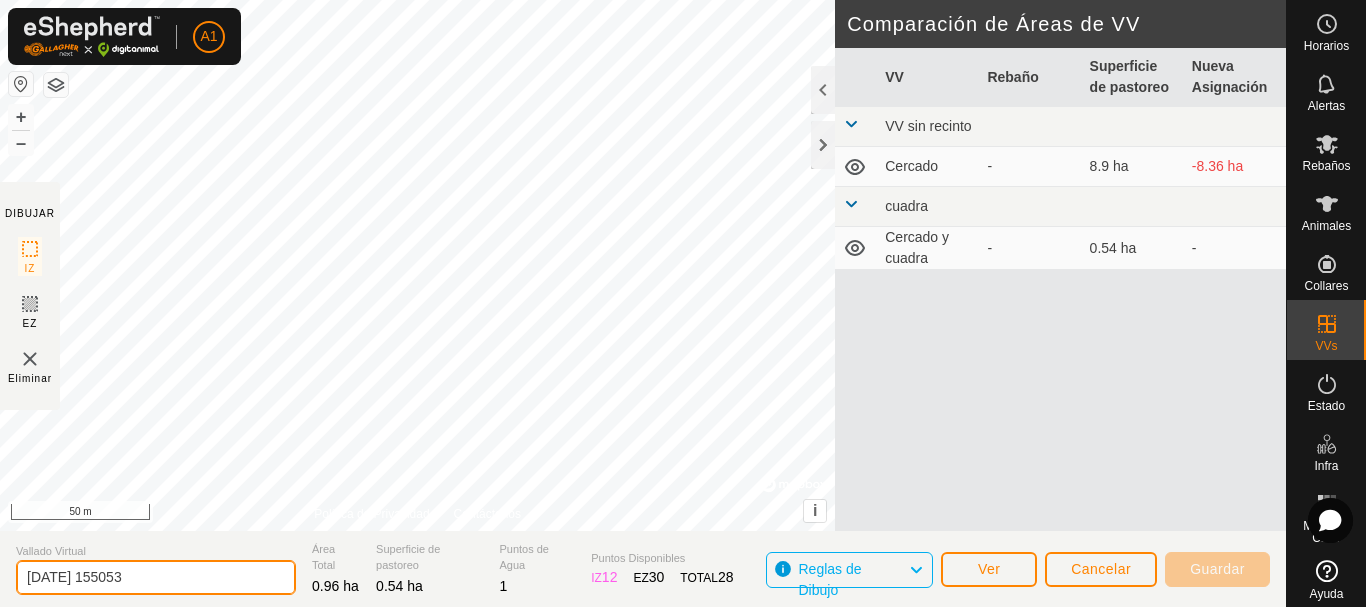 drag, startPoint x: 219, startPoint y: 565, endPoint x: 0, endPoint y: 571, distance: 219.08218 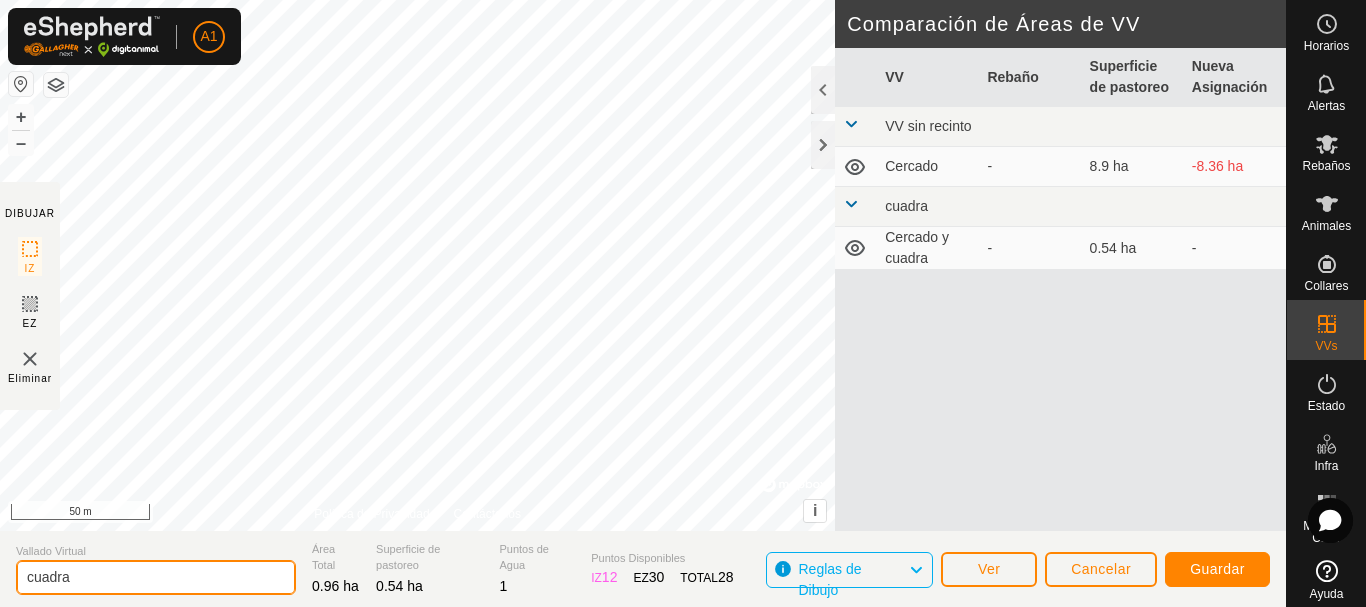type on "cuadra" 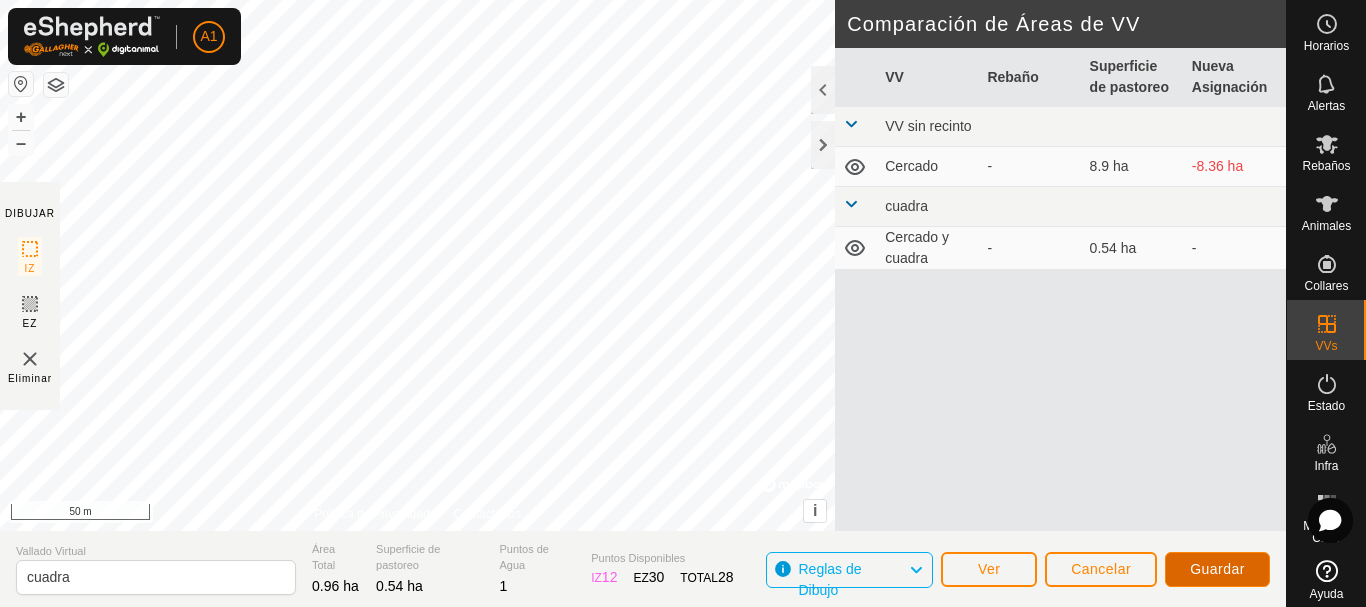 click on "Guardar" 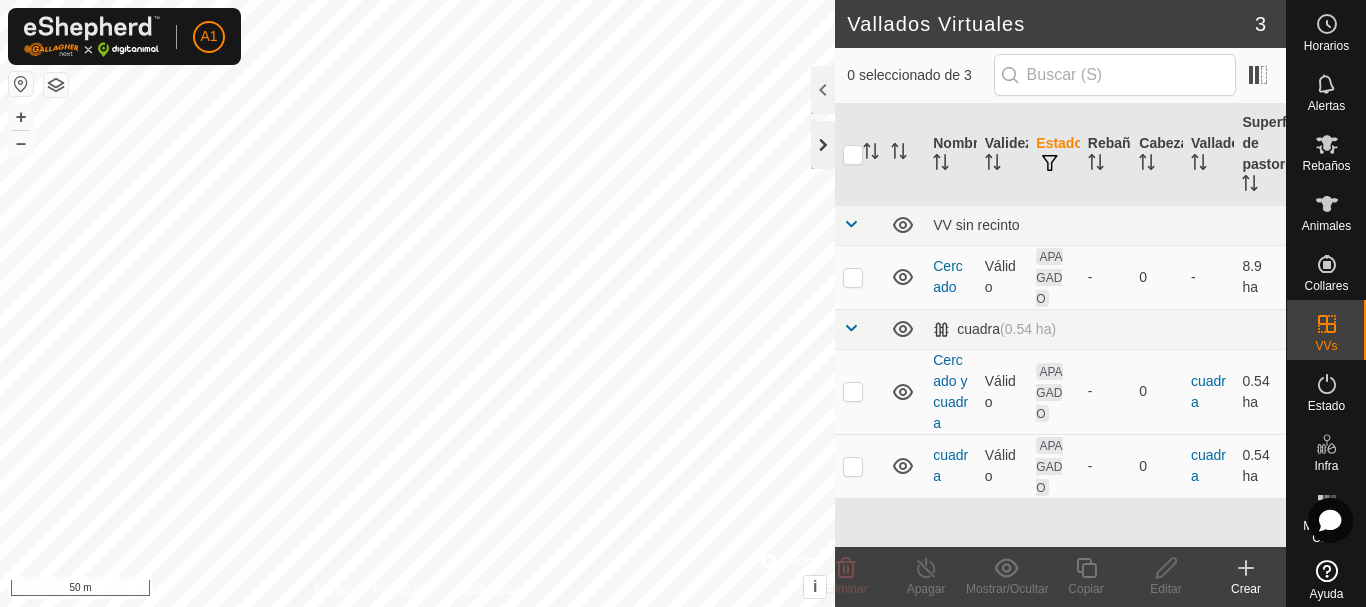 click 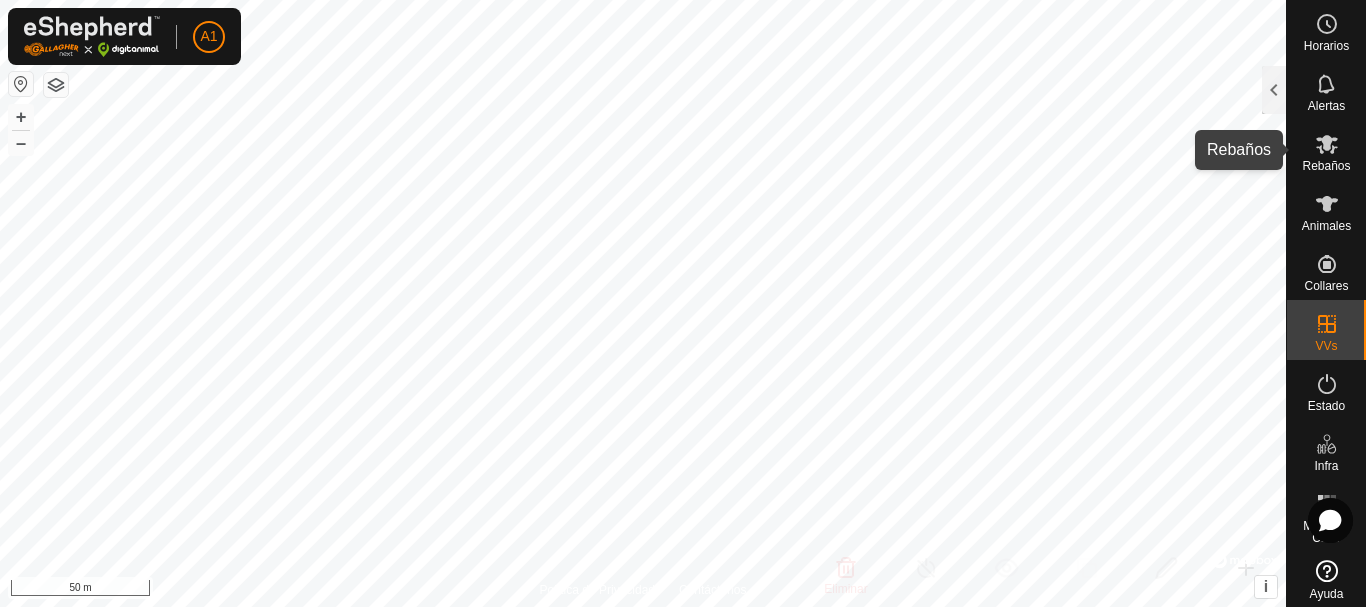 click 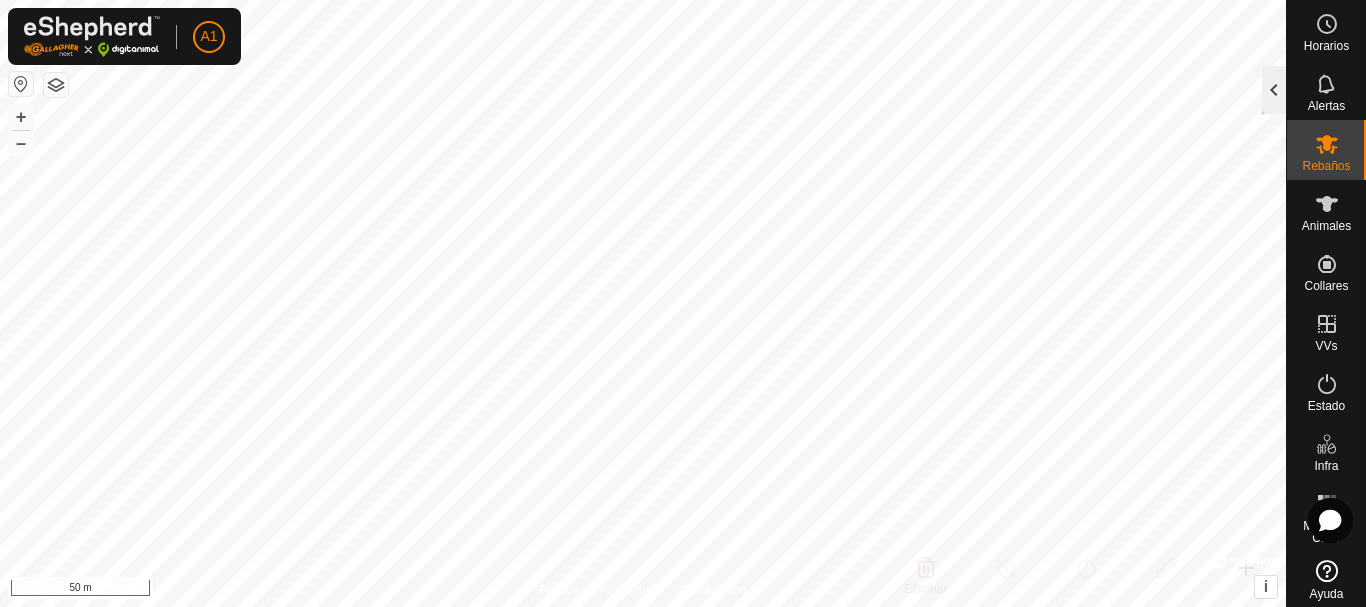 click 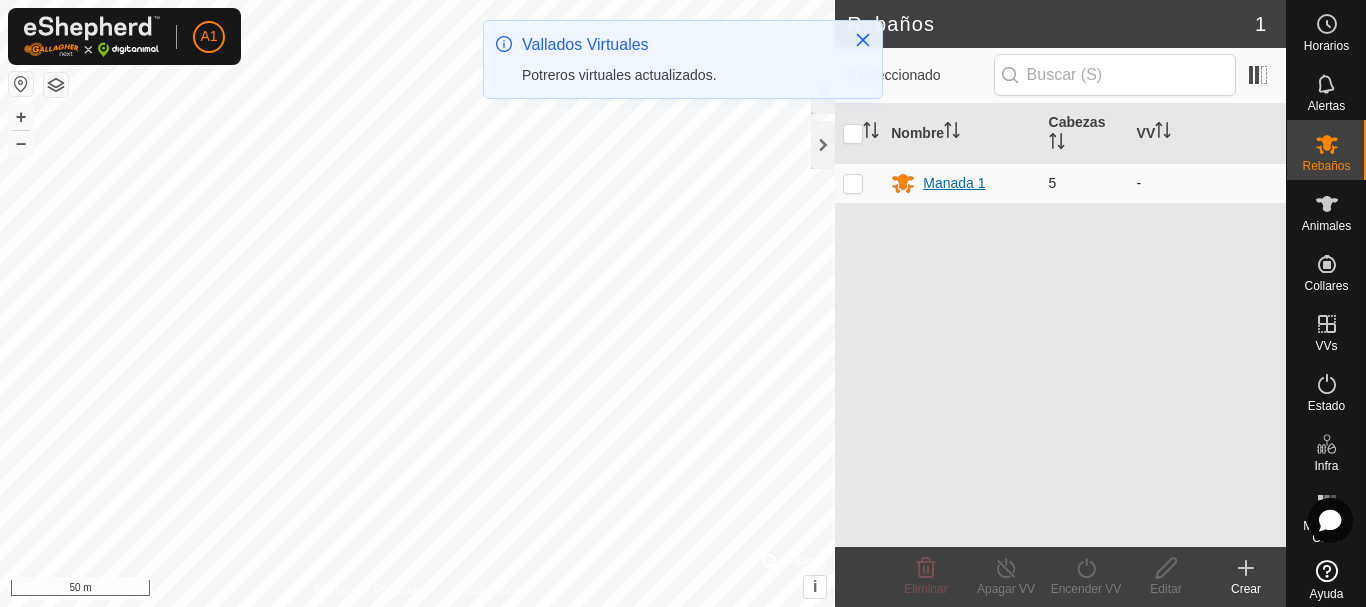 click on "Manada 1" at bounding box center (954, 183) 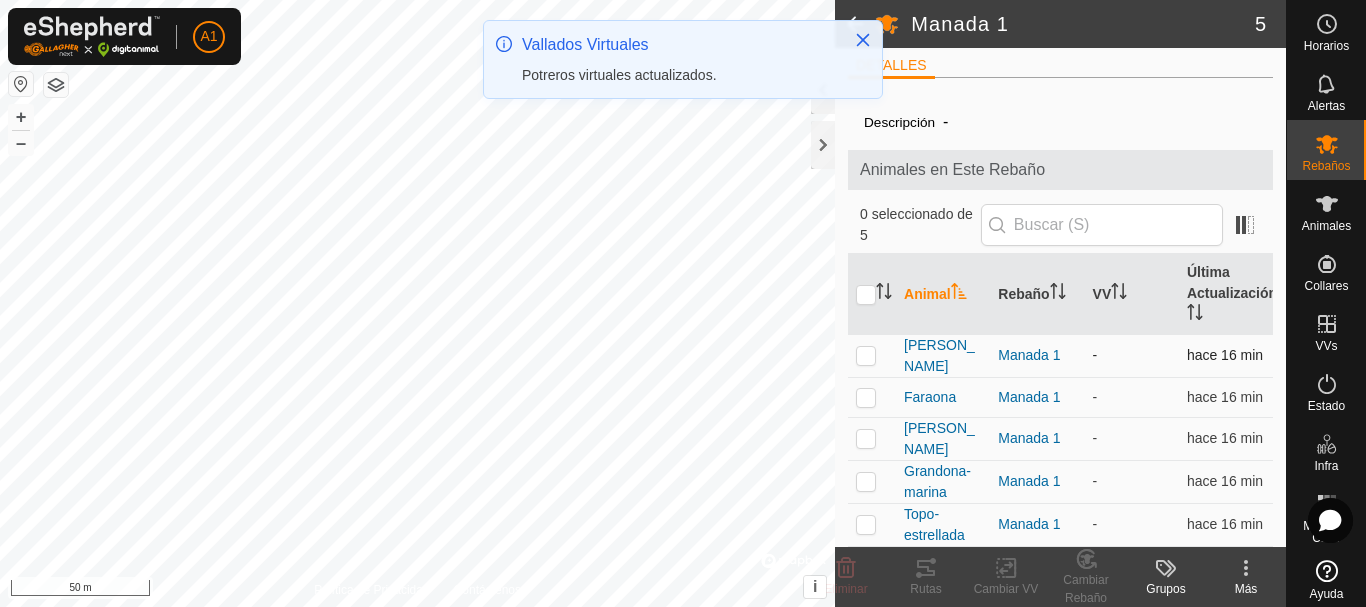 scroll, scrollTop: 11, scrollLeft: 0, axis: vertical 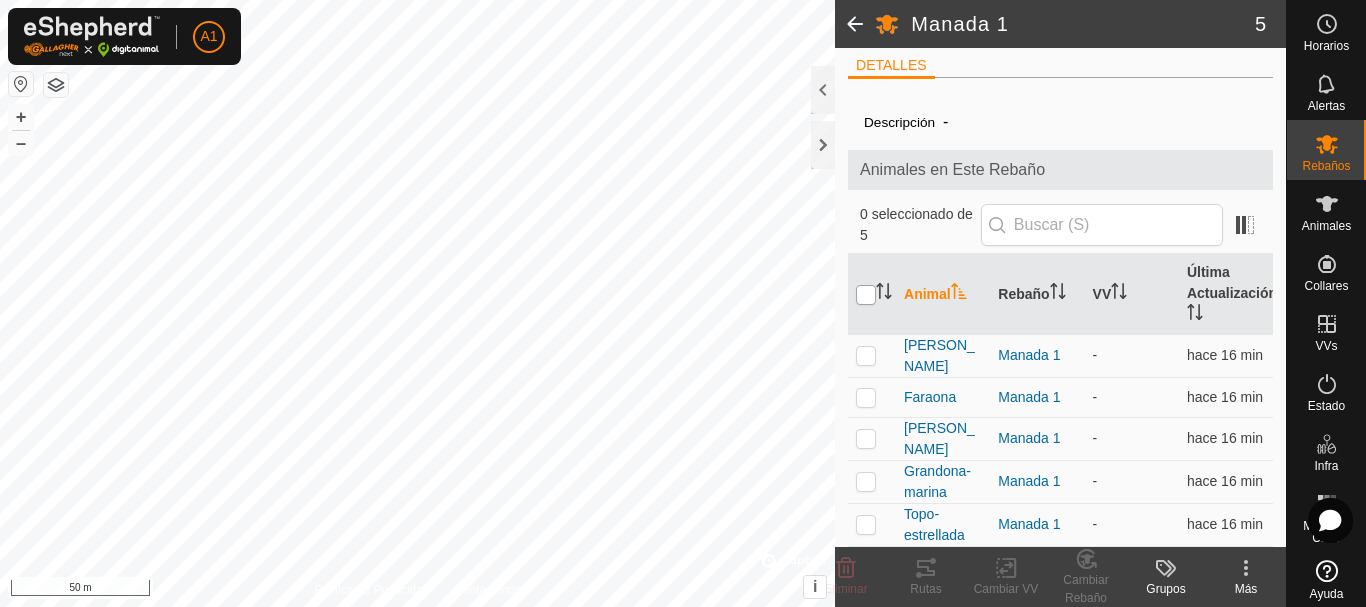 click at bounding box center [866, 295] 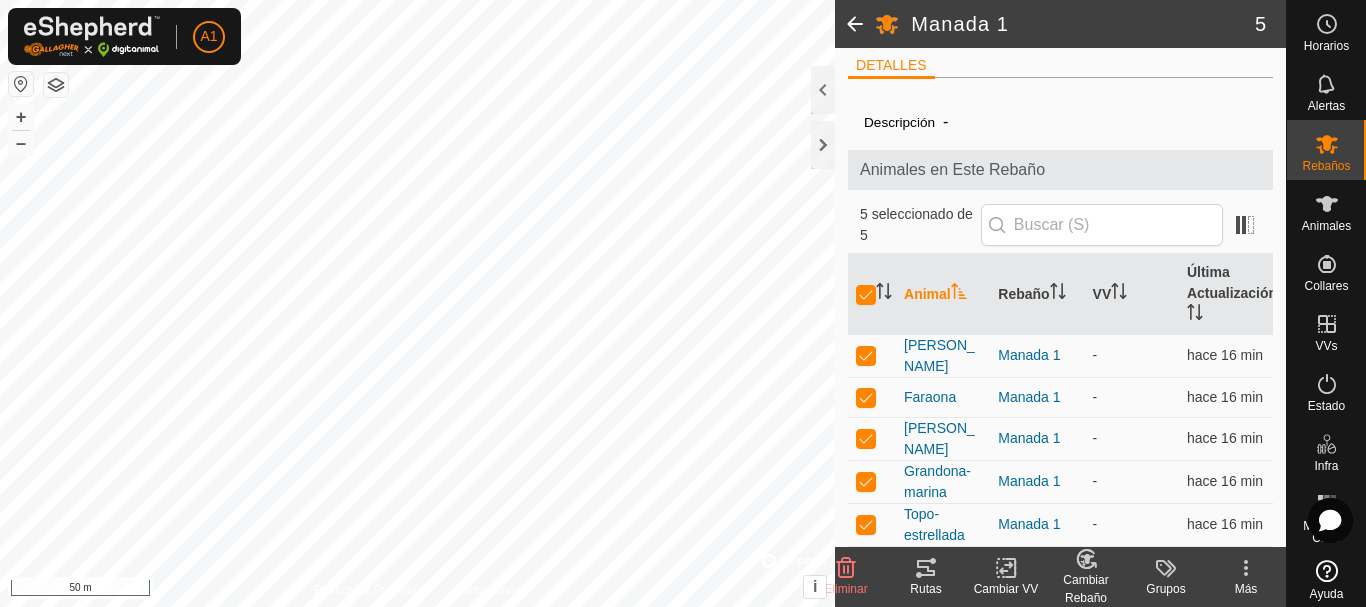 click 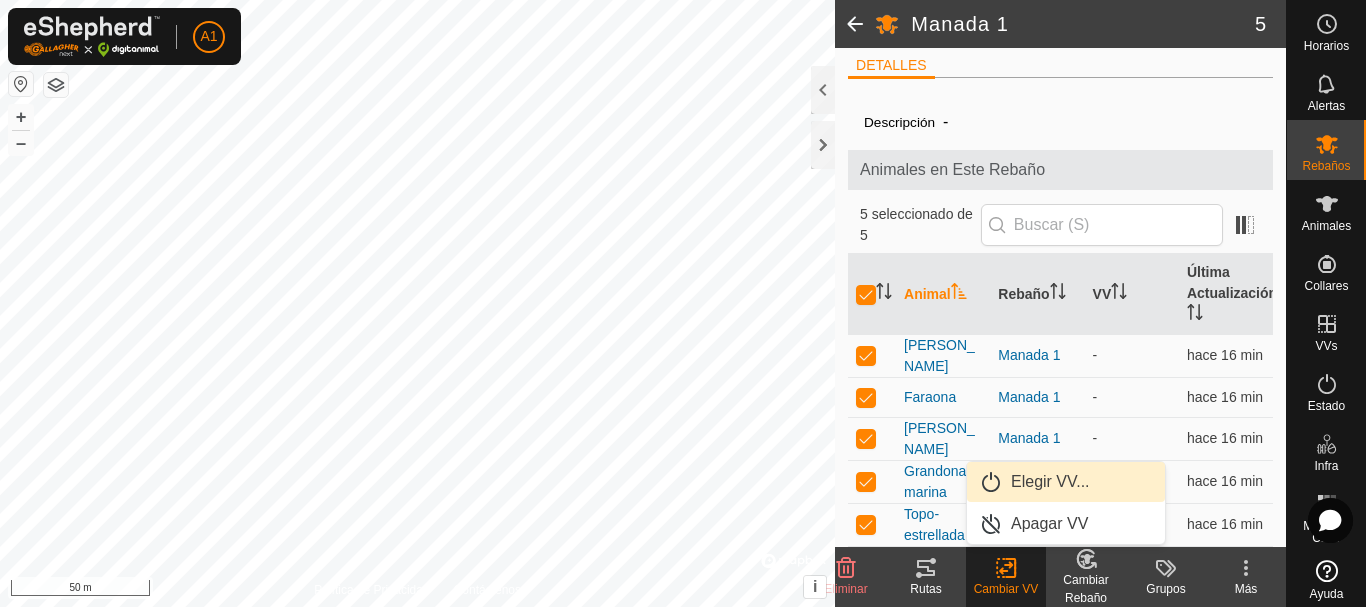 click on "Elegir VV..." at bounding box center (1066, 482) 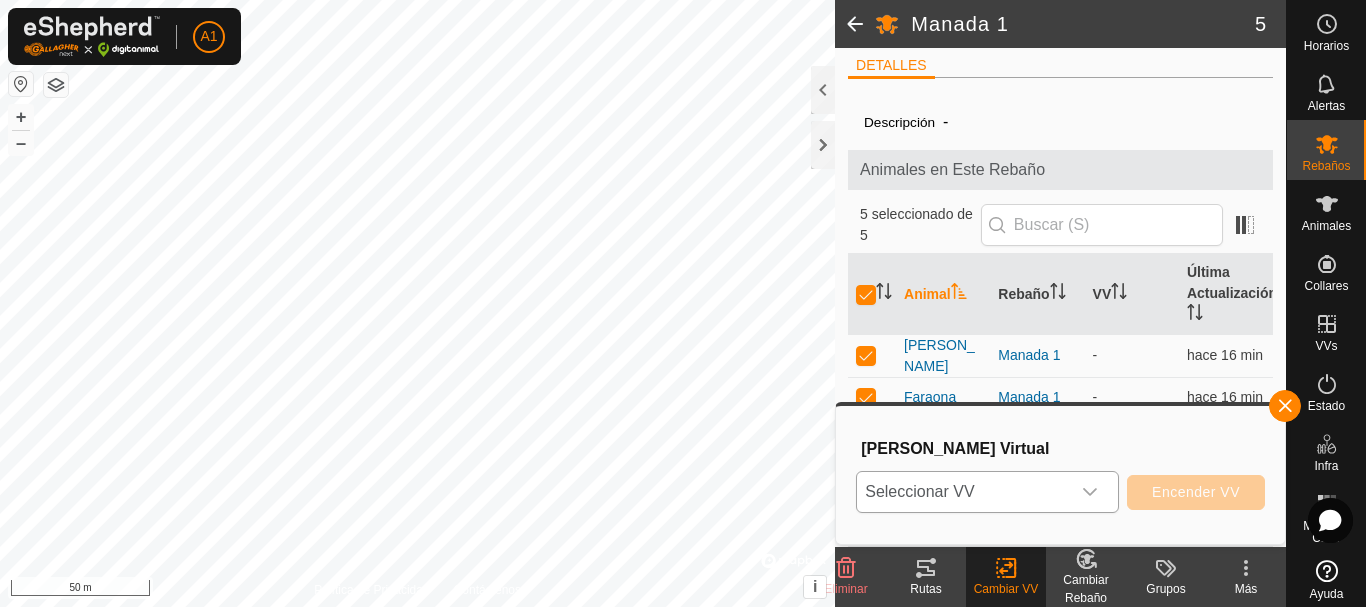 click at bounding box center [1090, 492] 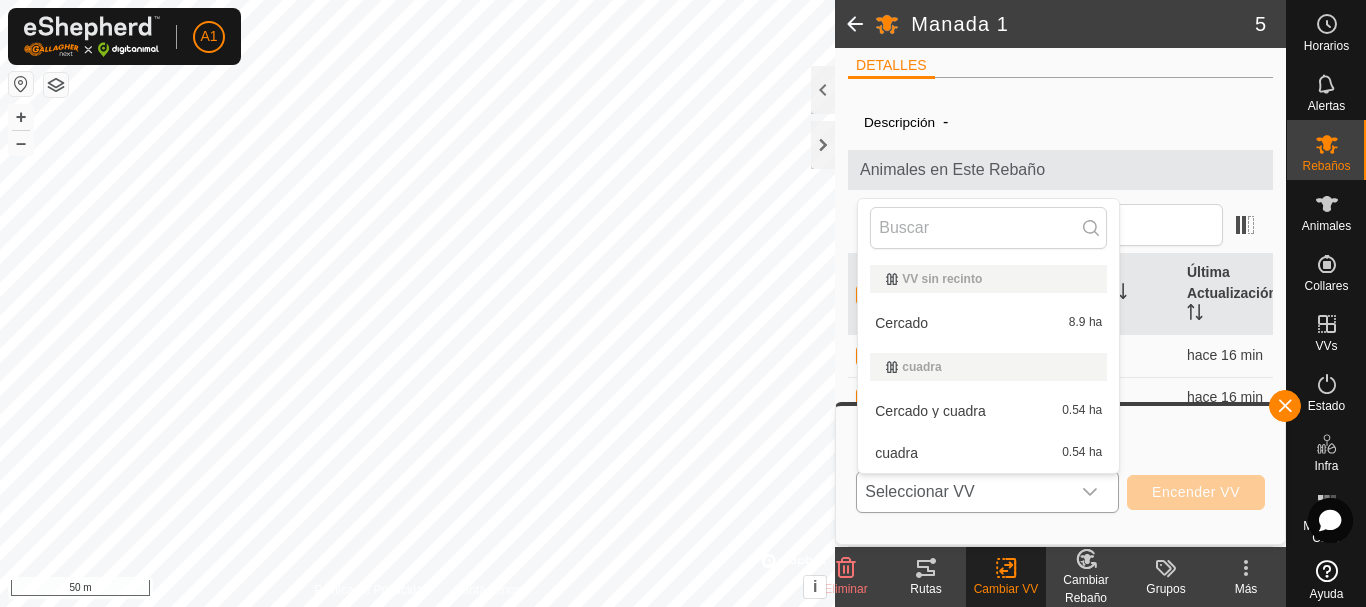 click on "cuadra  0.54 ha" at bounding box center [988, 453] 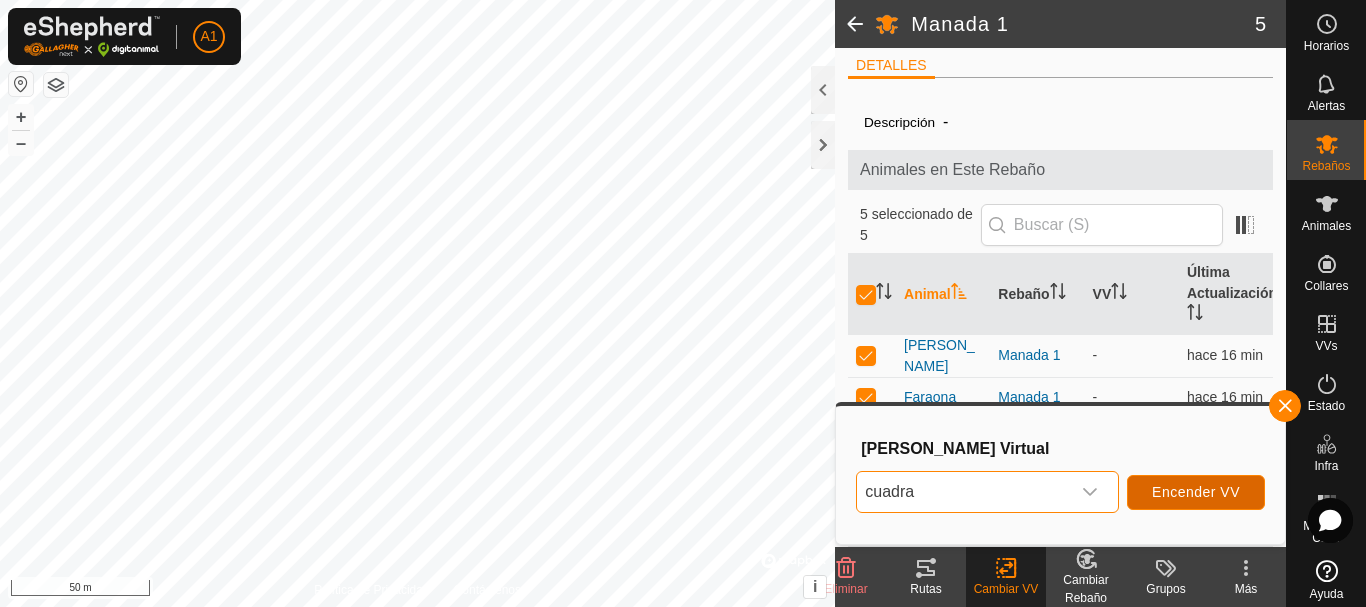 click on "Encender VV" at bounding box center (1196, 492) 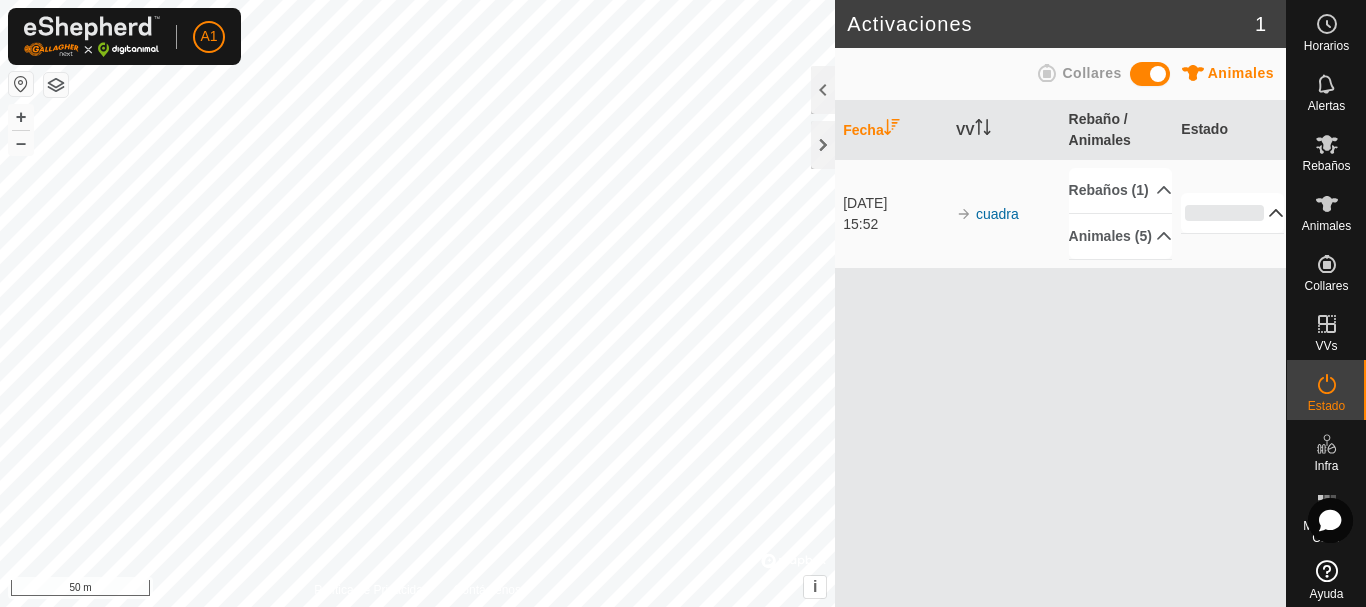 click on "0%" at bounding box center [1232, 213] 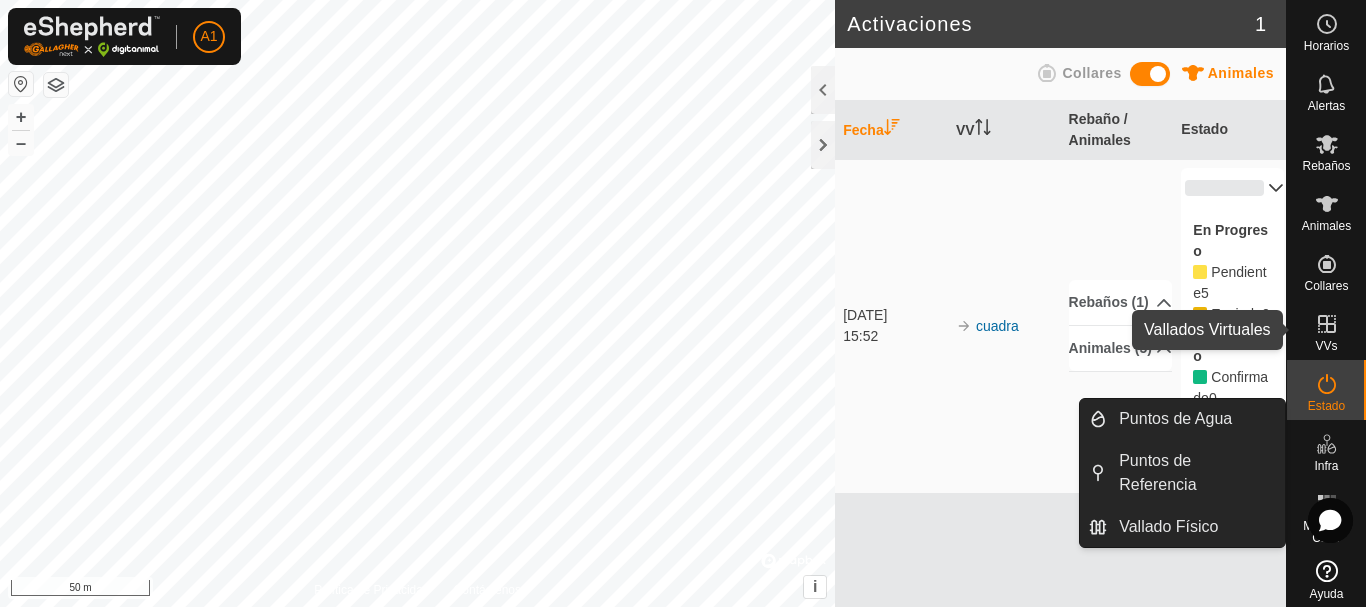 click on "VVs" at bounding box center (1326, 346) 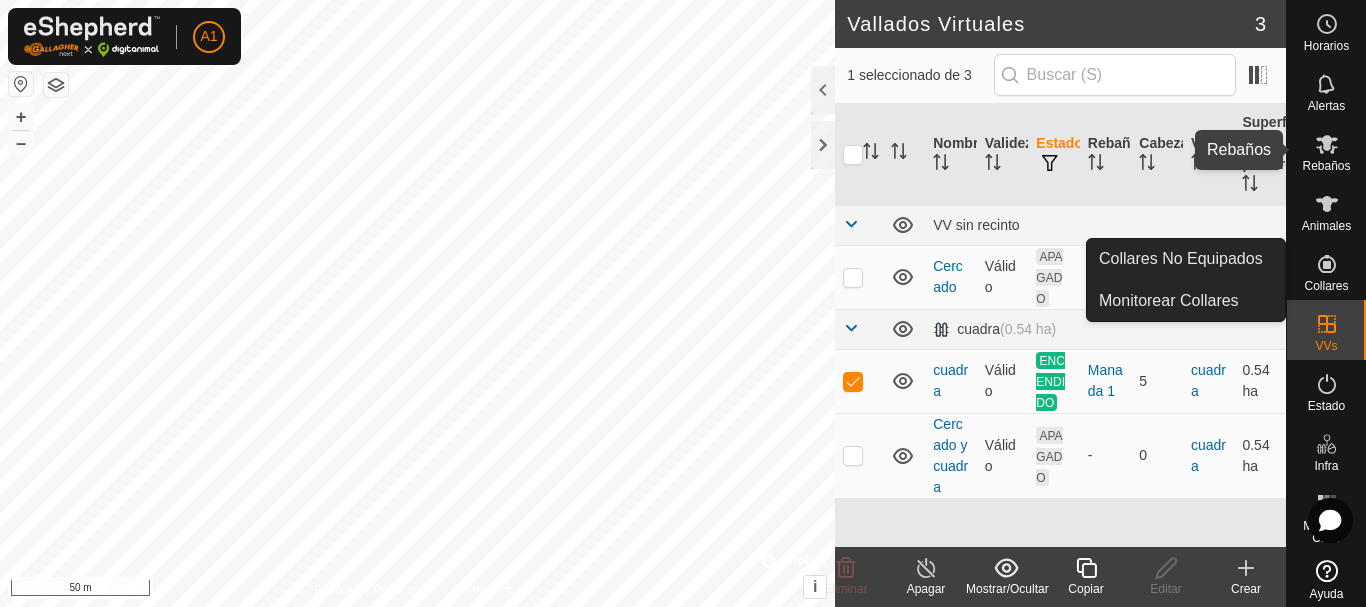 click 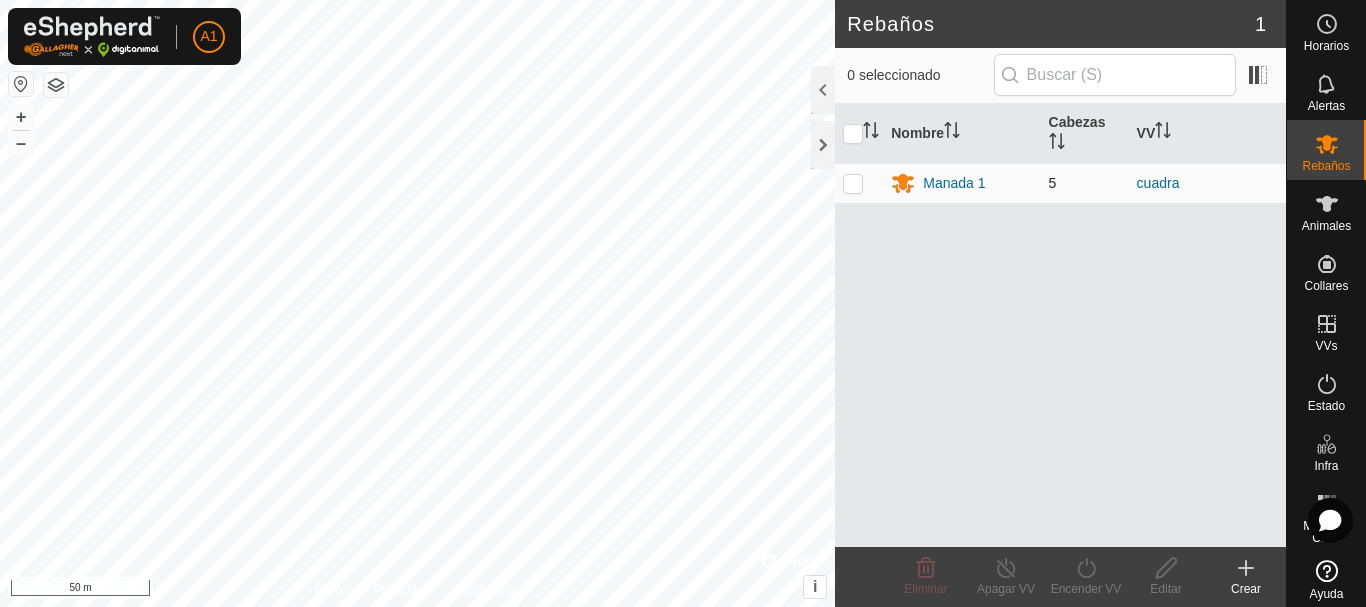 click at bounding box center (853, 183) 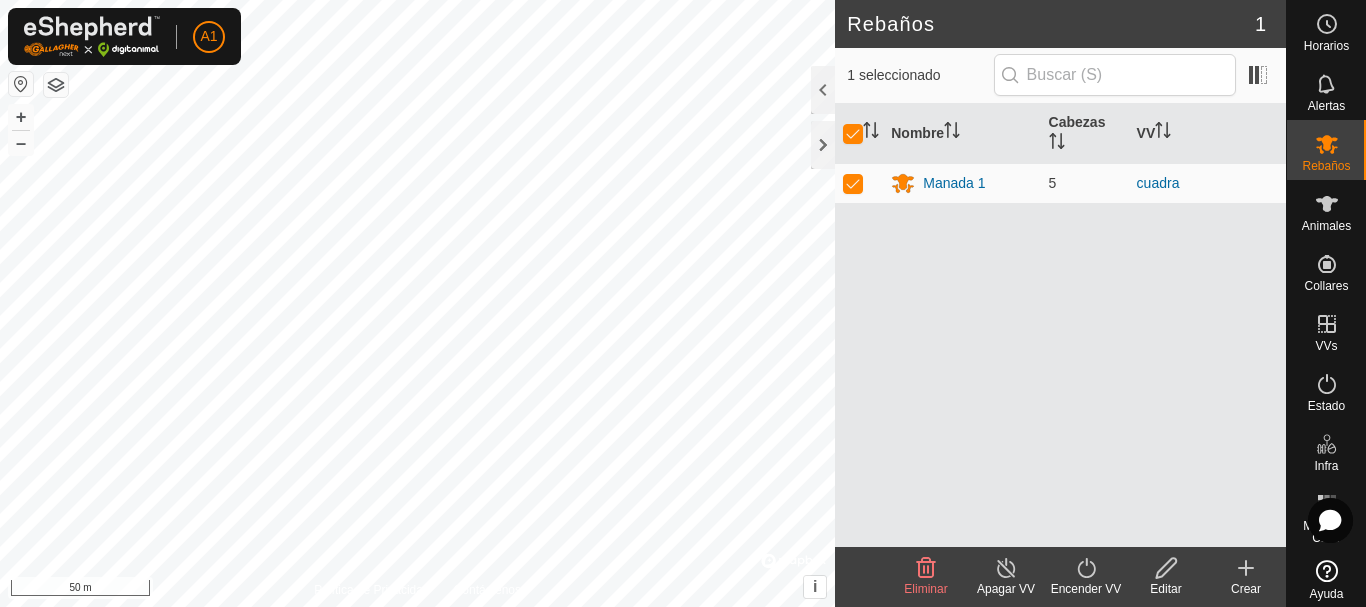 click 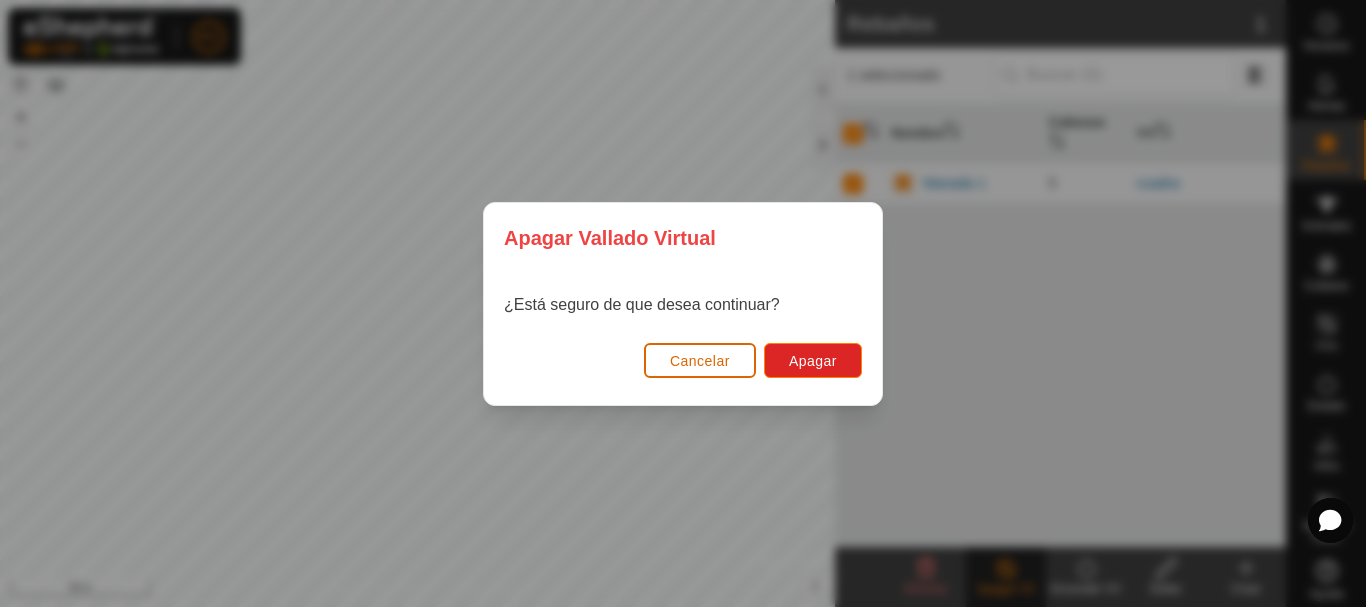 click on "Cancelar" at bounding box center (700, 360) 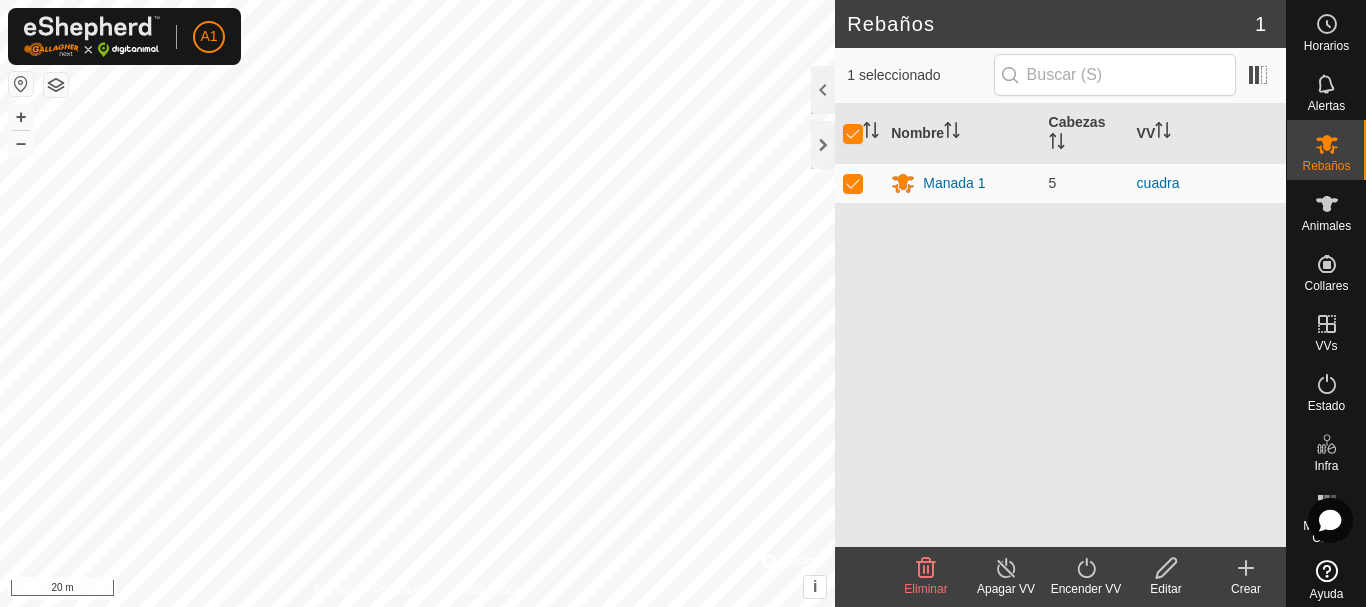 drag, startPoint x: 516, startPoint y: 586, endPoint x: 206, endPoint y: 631, distance: 313.2491 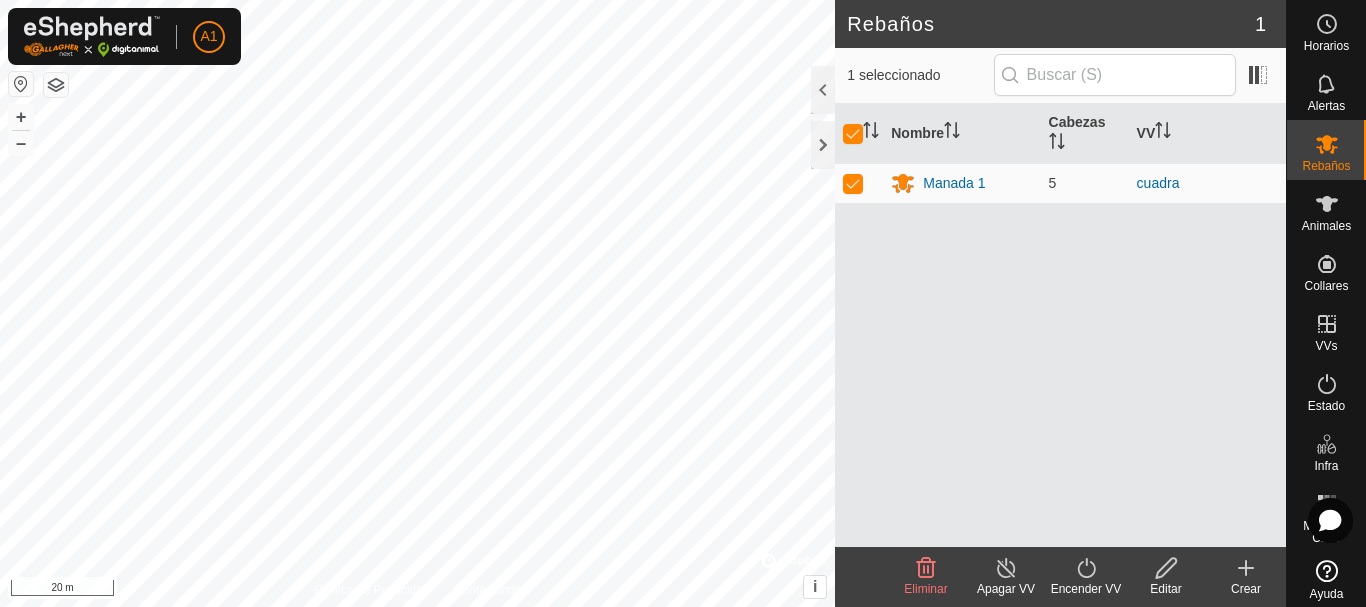 click on "A1 Horarios Alertas Rebaños Animales Collares VVs Estado Infra Mapa de Calor Ayuda Rebaños 1  1 seleccionado   Nombre   Cabezas   VV  Manada 1 5 cuadra Eliminar  Apagar VV   Encender VV   Editar   Crear  Política de Privacidad Contáctenos
Faraona
3134508264
Manada 1
- + – ⇧ i ©  Mapbox , ©  OpenStreetMap ,  Improve this map 20 m" at bounding box center [683, 303] 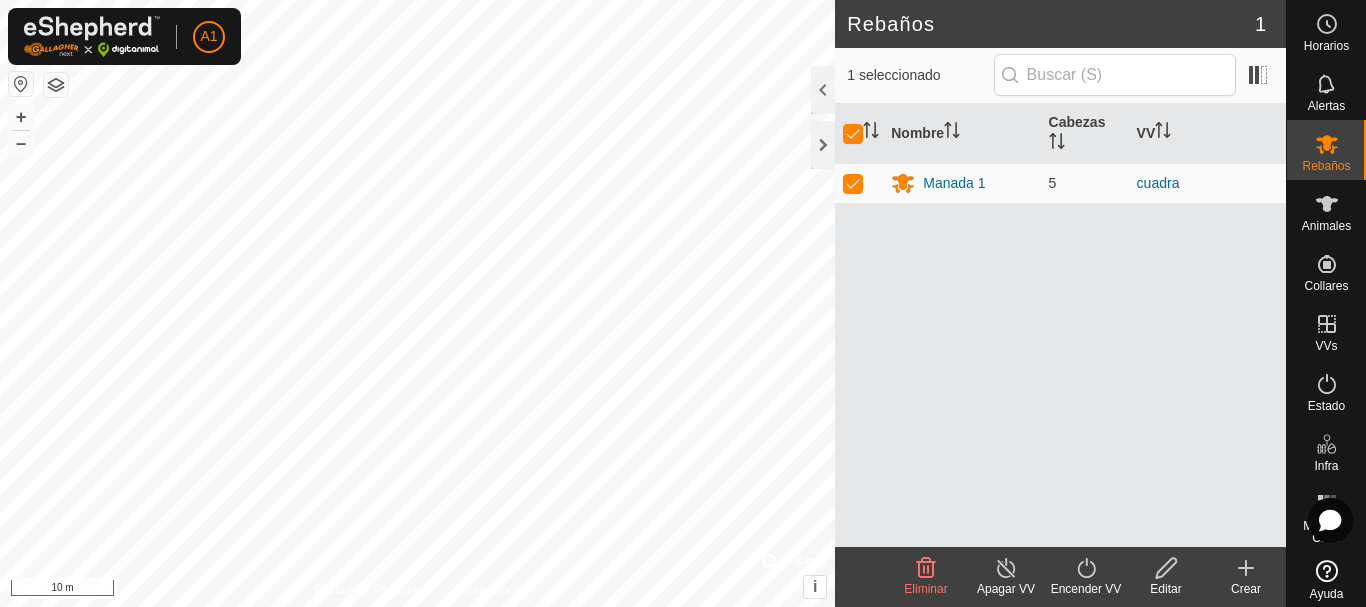 click on "A1 Horarios Alertas Rebaños Animales Collares VVs Estado Infra Mapa de Calor Ayuda Rebaños 1  1 seleccionado   Nombre   Cabezas   VV  Manada 1 5 cuadra Eliminar  Apagar VV   Encender VV   Editar   Crear  Política de Privacidad Contáctenos
Faraona
3134508264
Manada 1
- + – ⇧ i ©  Mapbox , ©  OpenStreetMap ,  Improve this map 10 m" at bounding box center (683, 303) 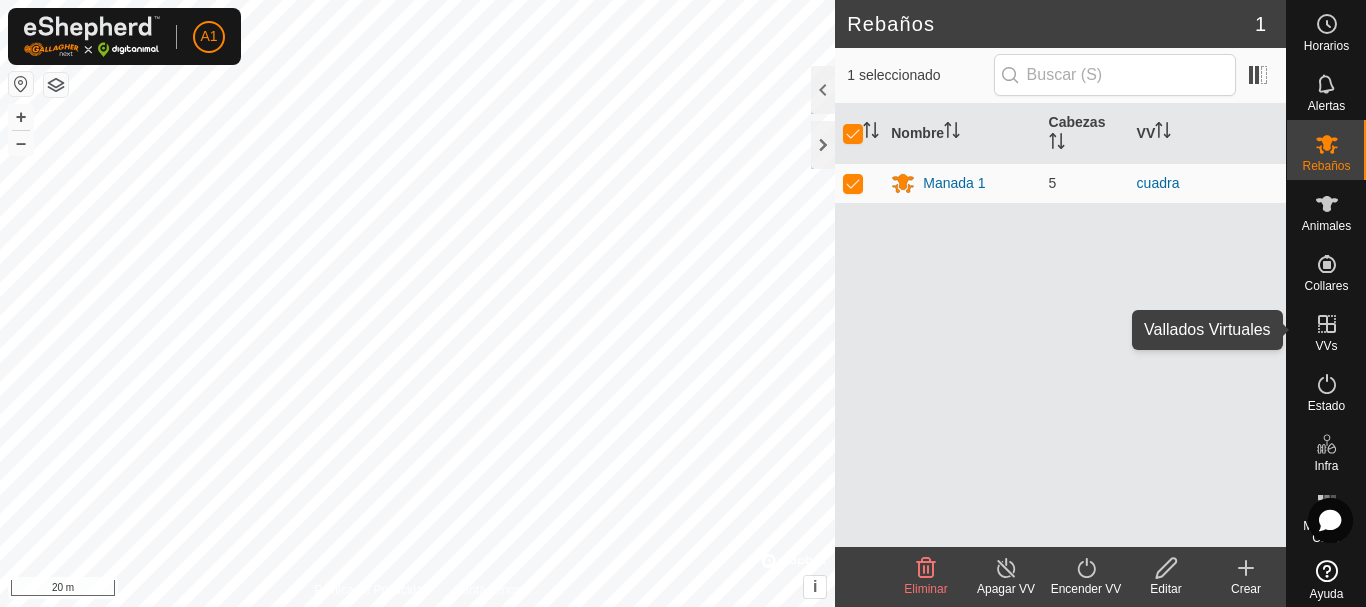 click 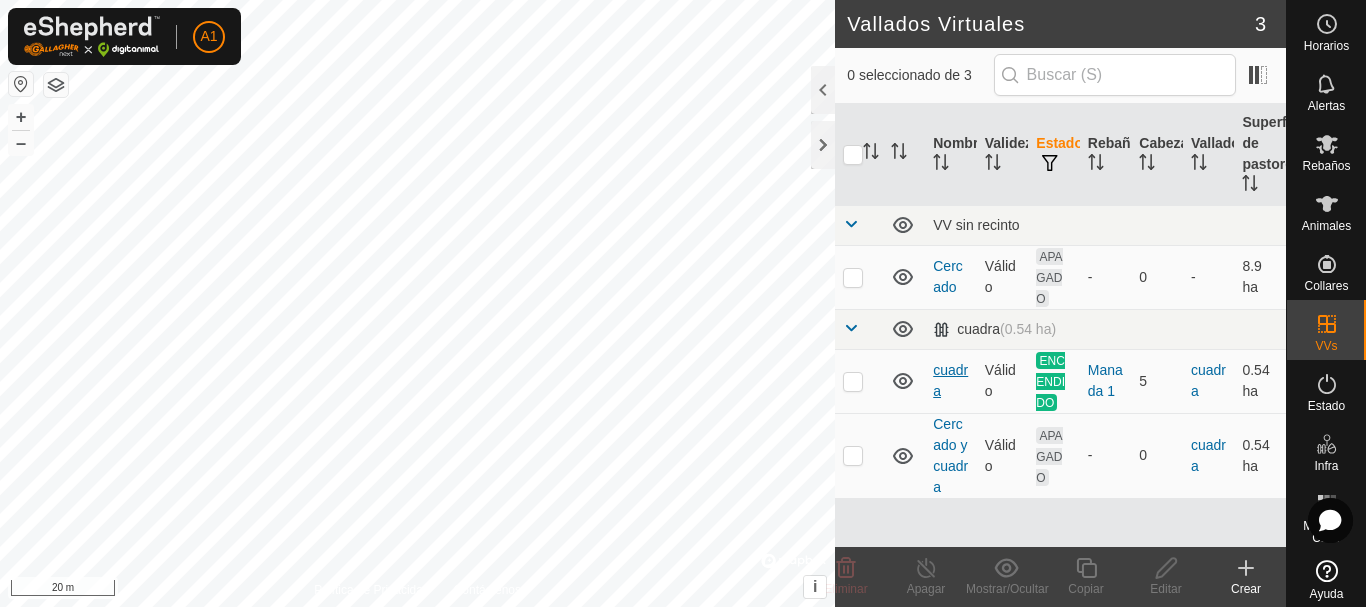 click on "cuadra" at bounding box center [950, 380] 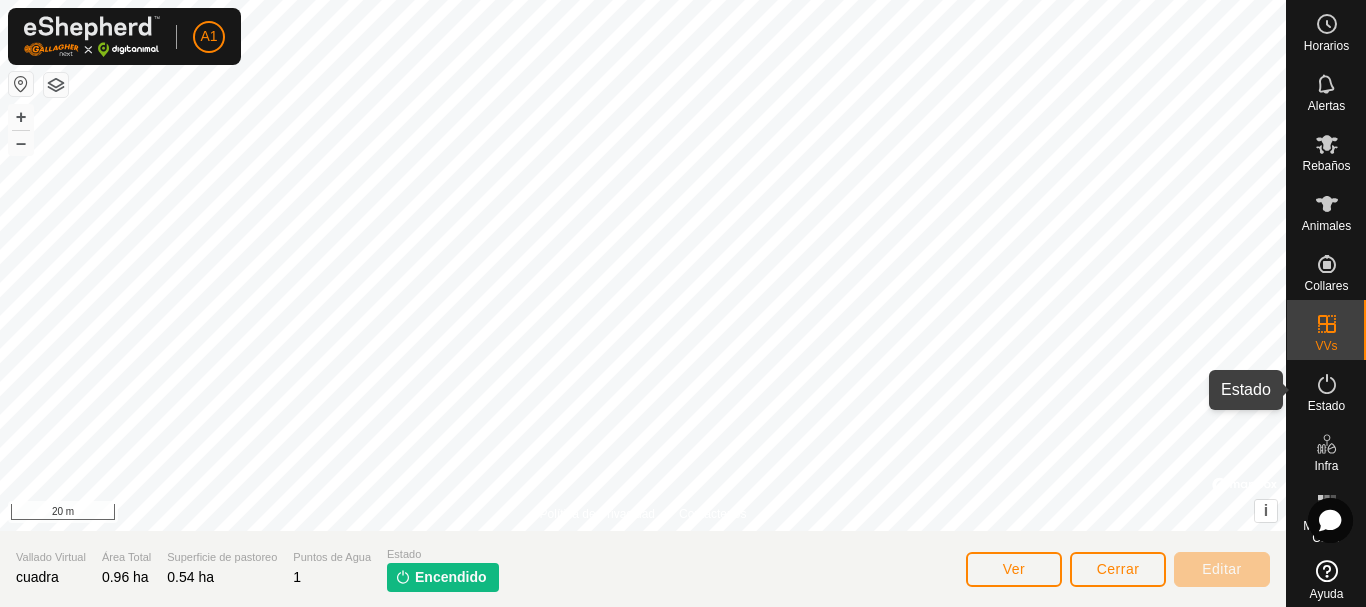 click 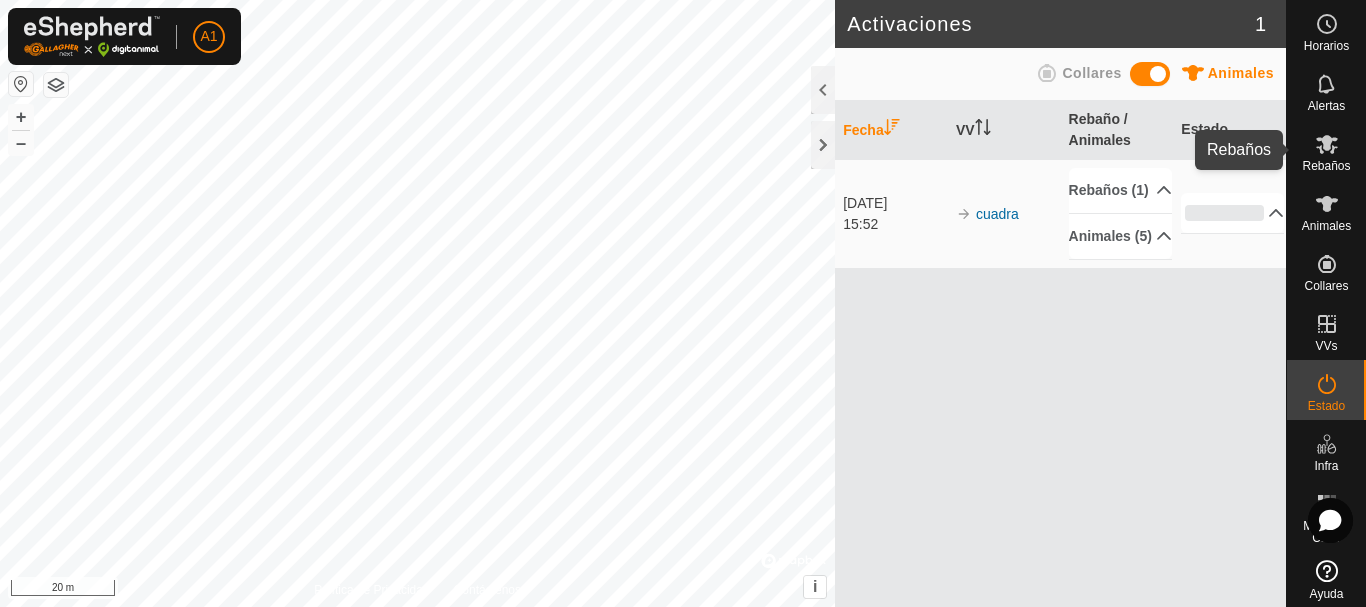 click 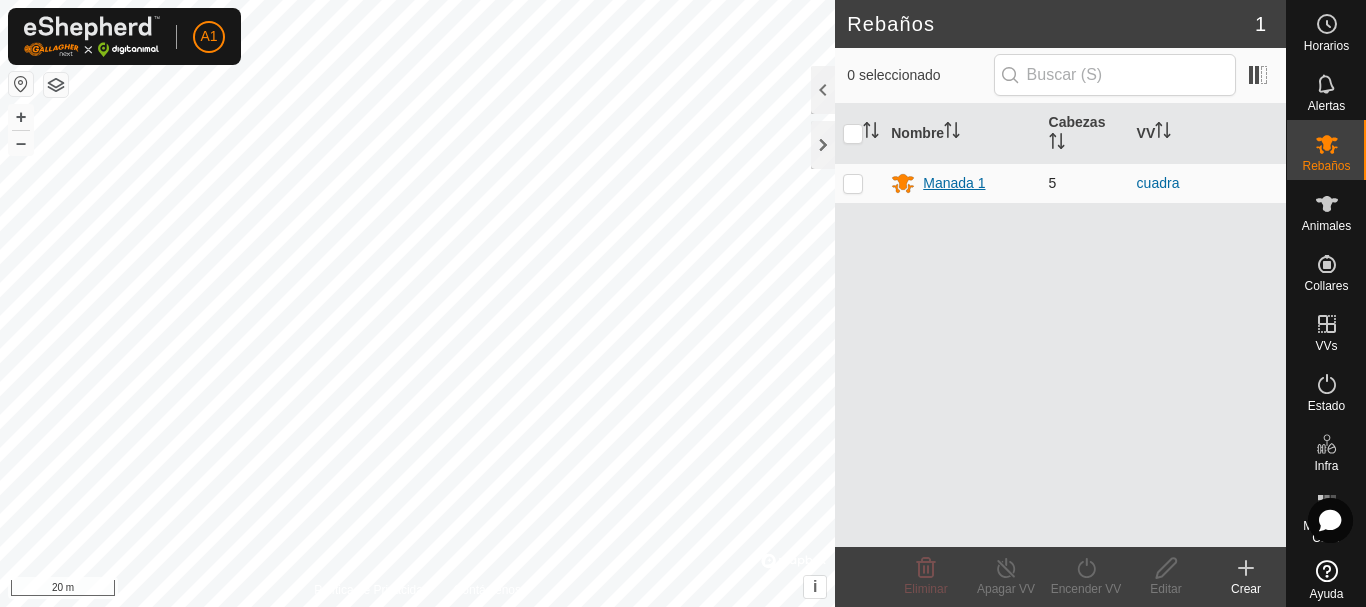 click on "Manada 1" at bounding box center (954, 183) 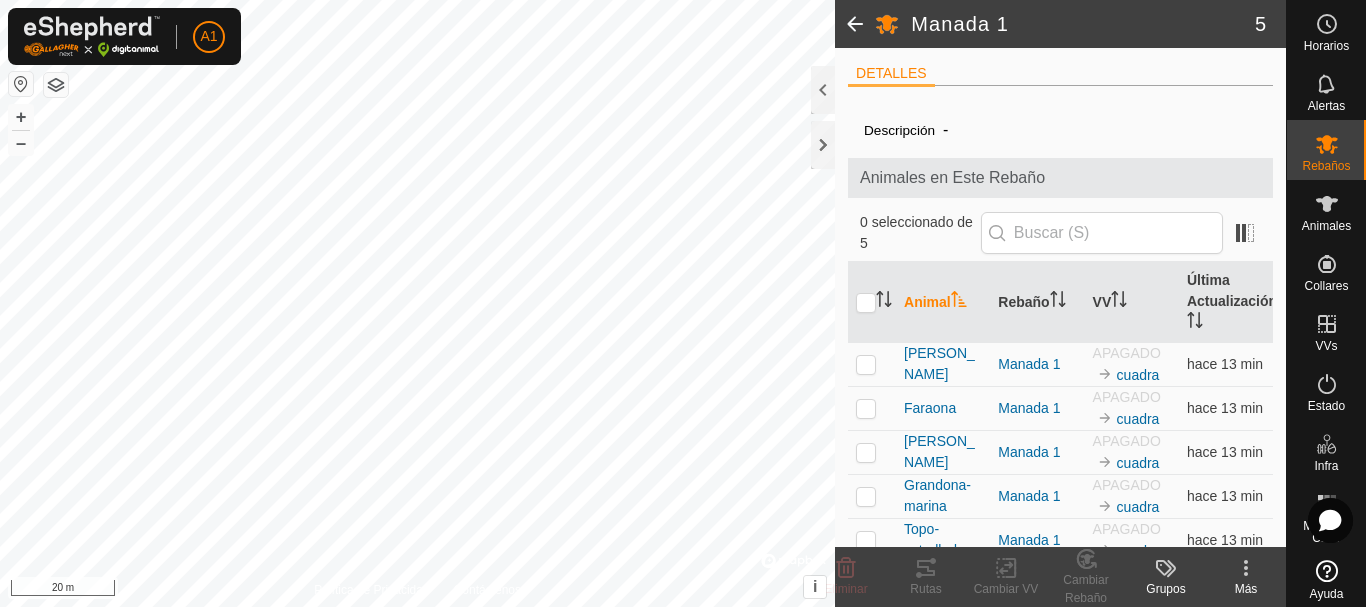 drag, startPoint x: 857, startPoint y: 35, endPoint x: 887, endPoint y: 76, distance: 50.803543 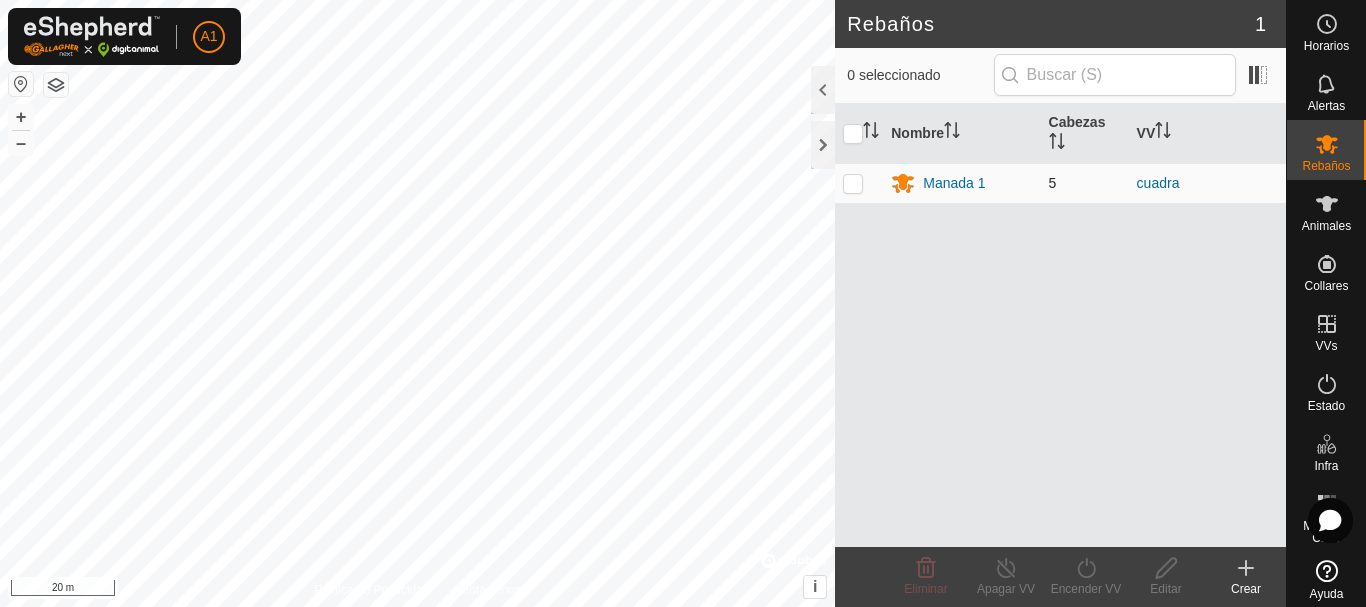 click at bounding box center (853, 183) 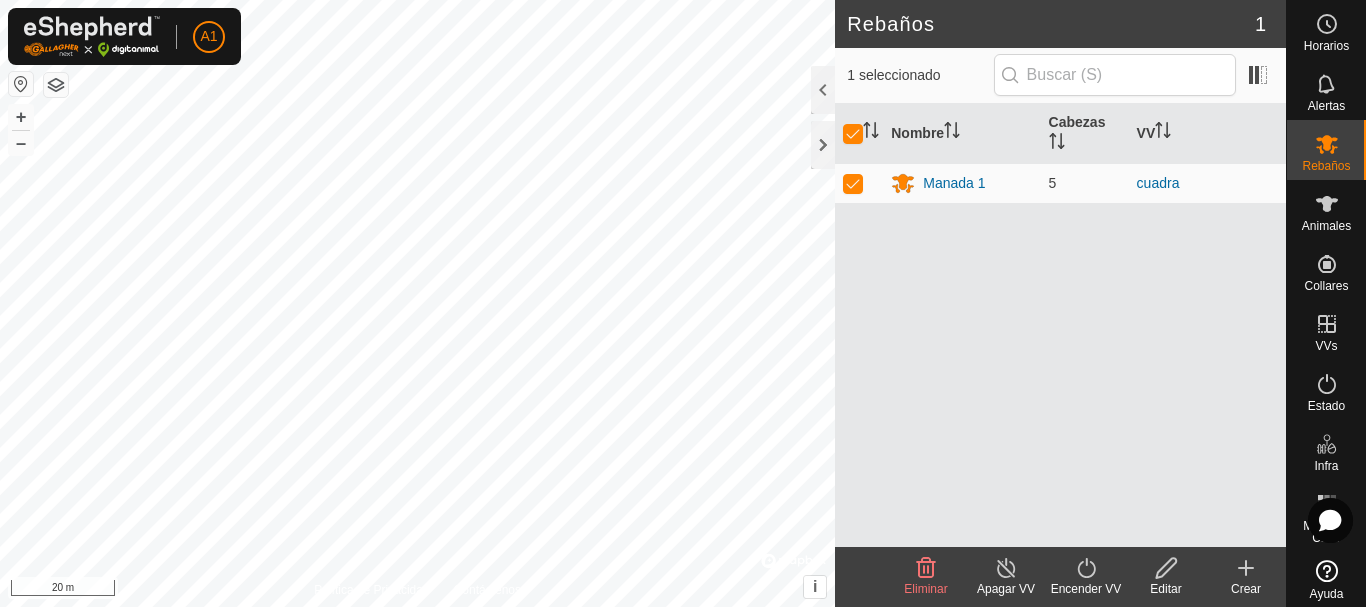 click 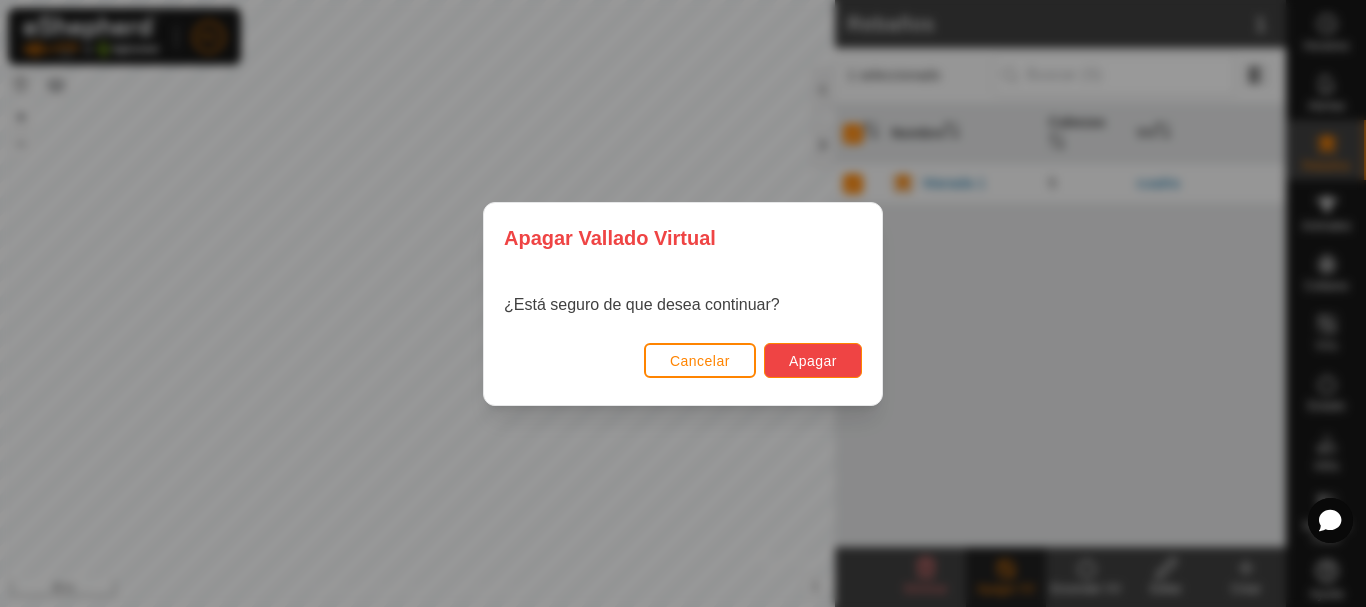click on "Apagar" at bounding box center [813, 361] 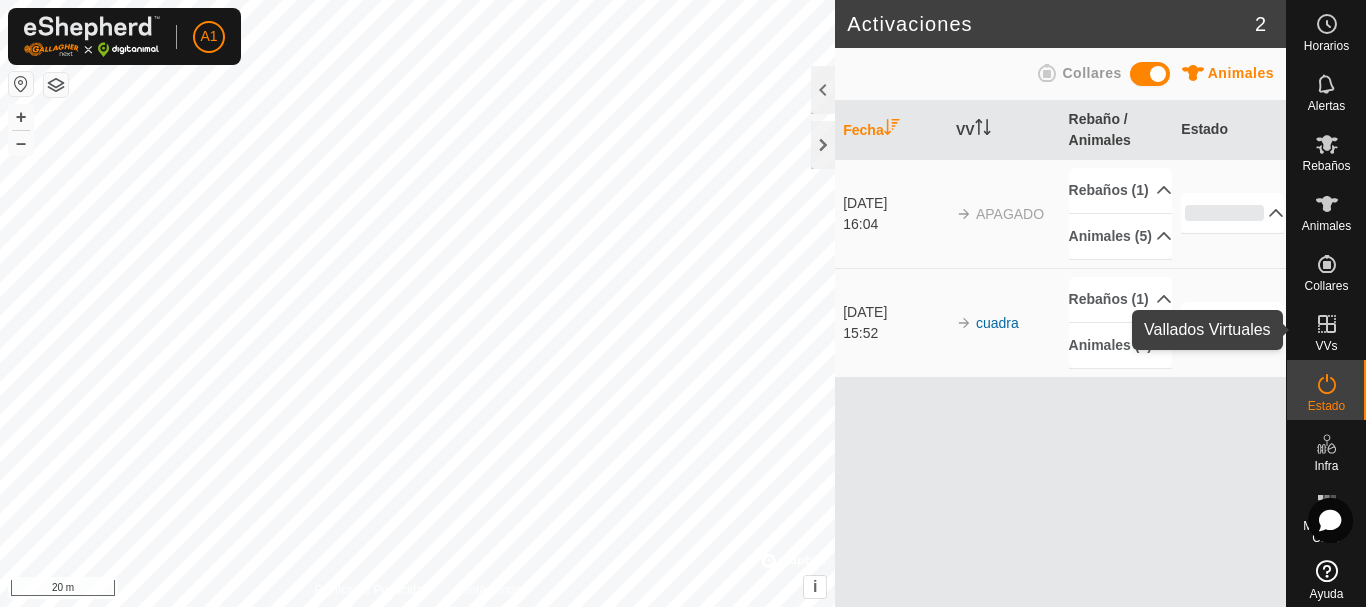 click 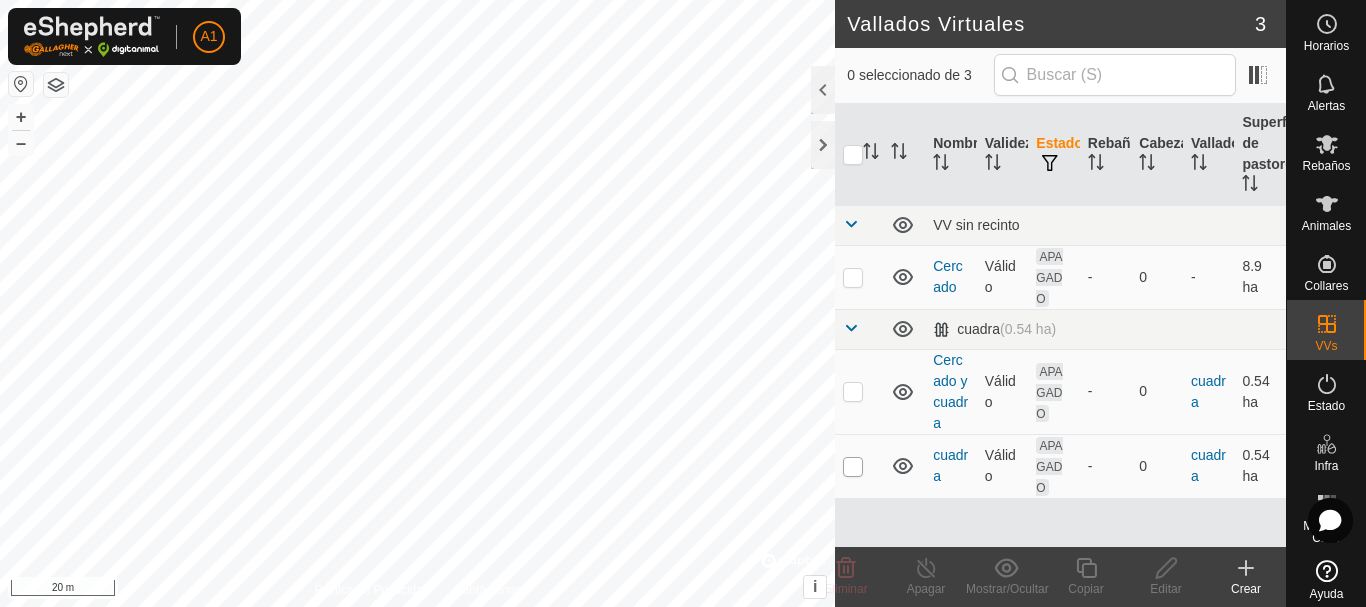 click at bounding box center (853, 467) 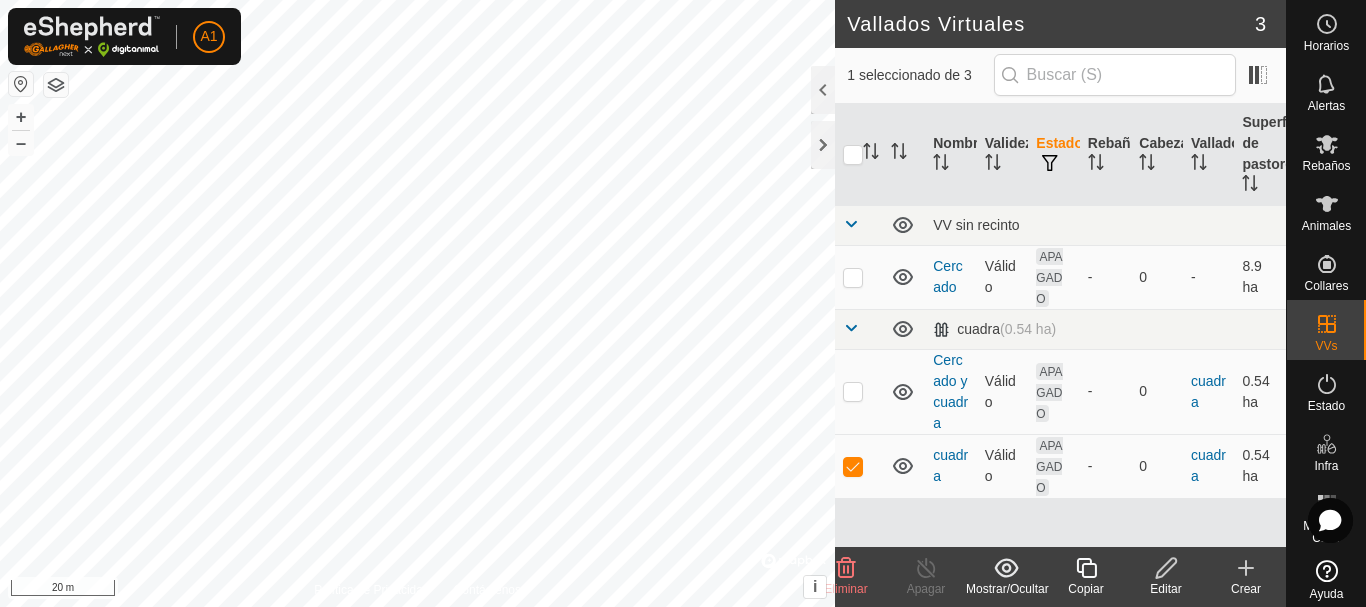 click 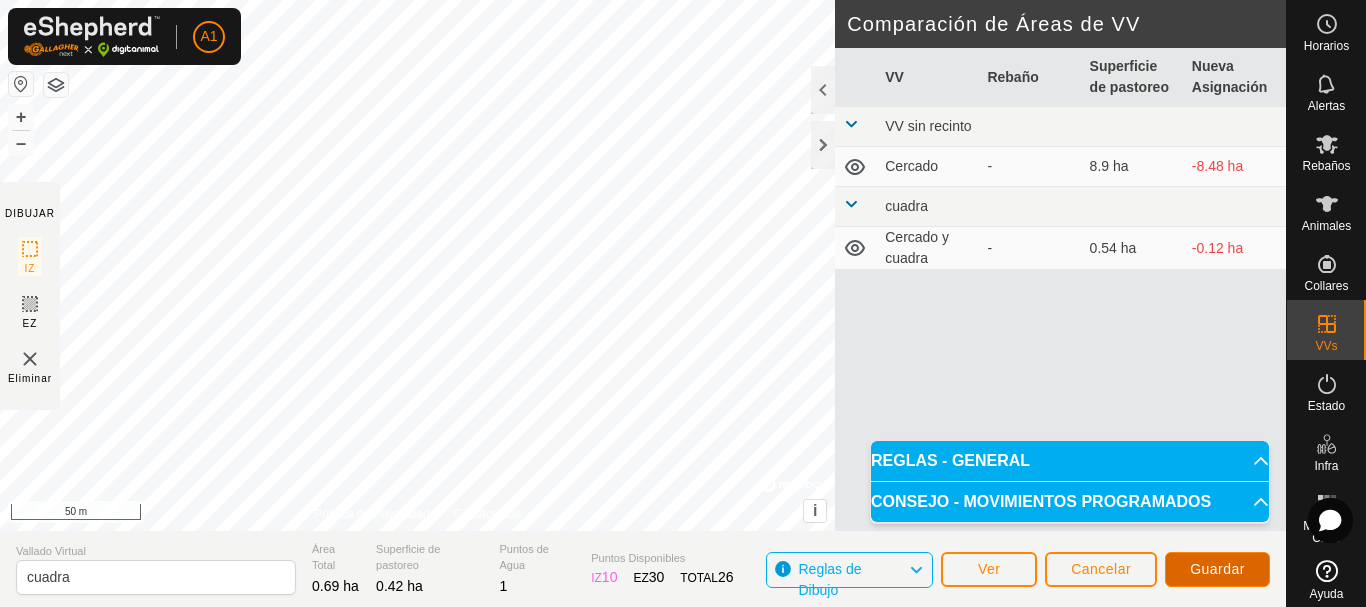 click on "Guardar" 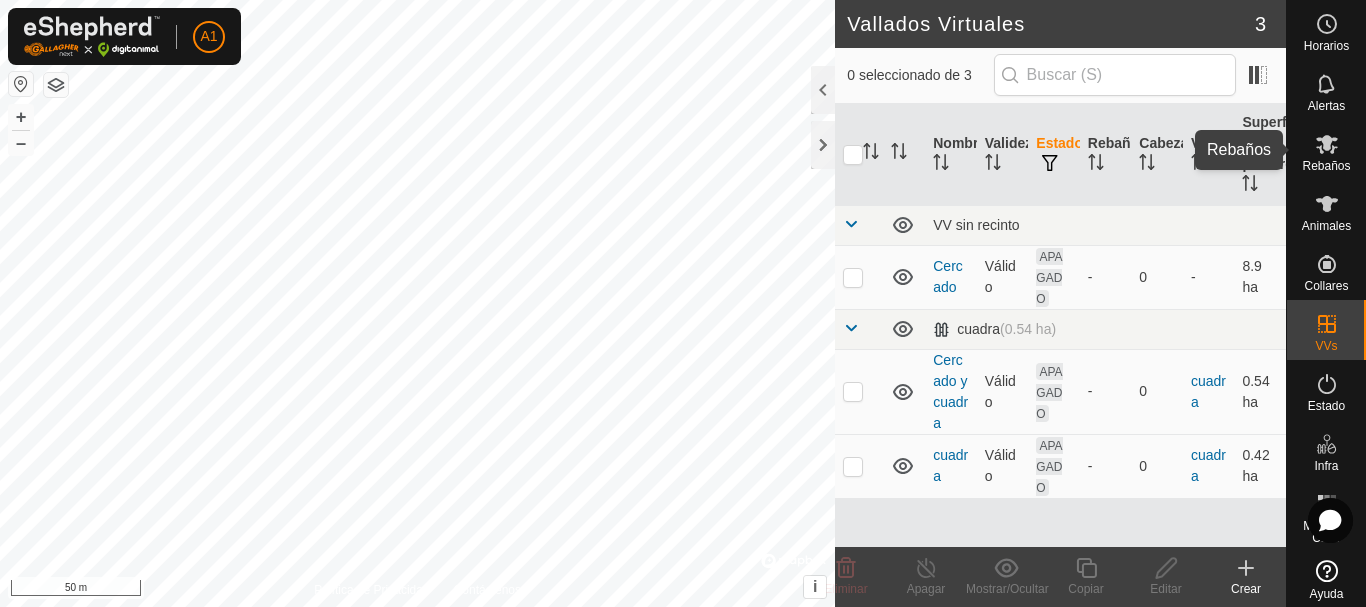 click at bounding box center [1327, 144] 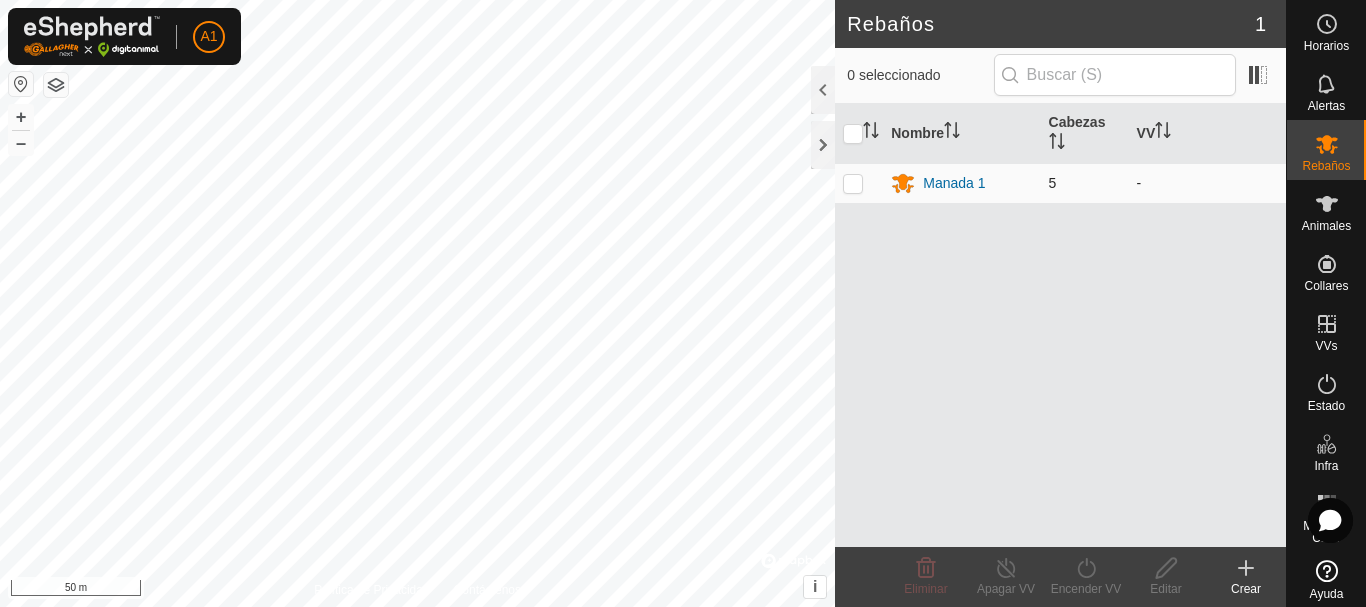click at bounding box center (853, 183) 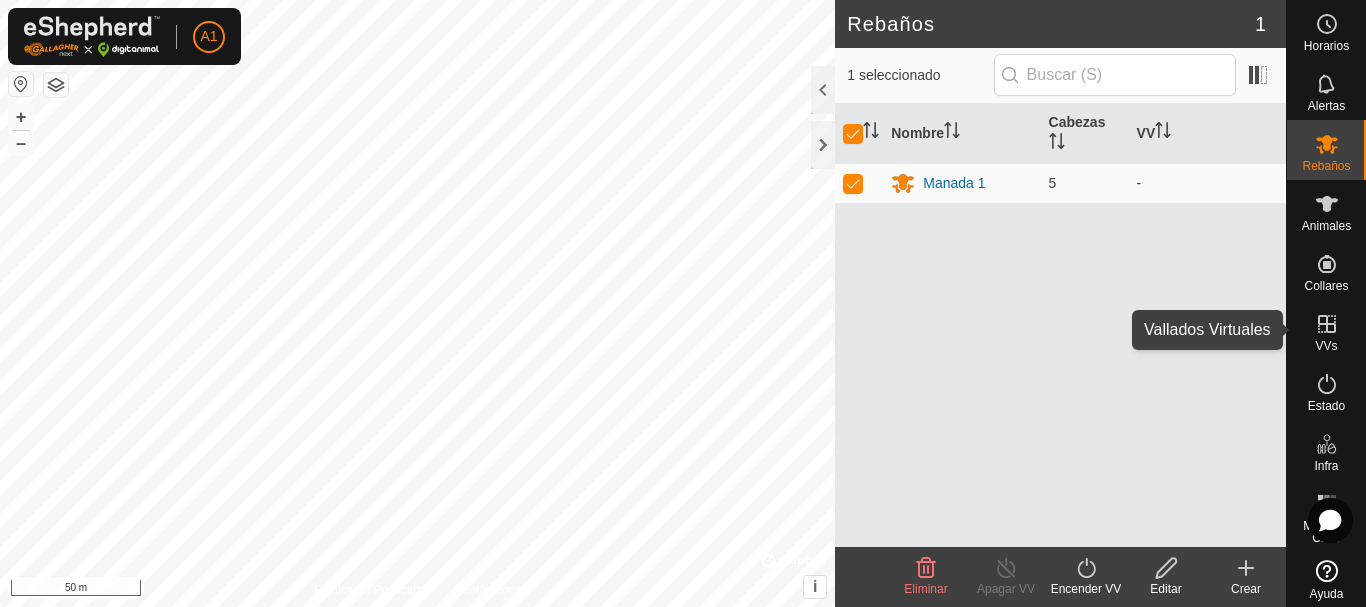 click 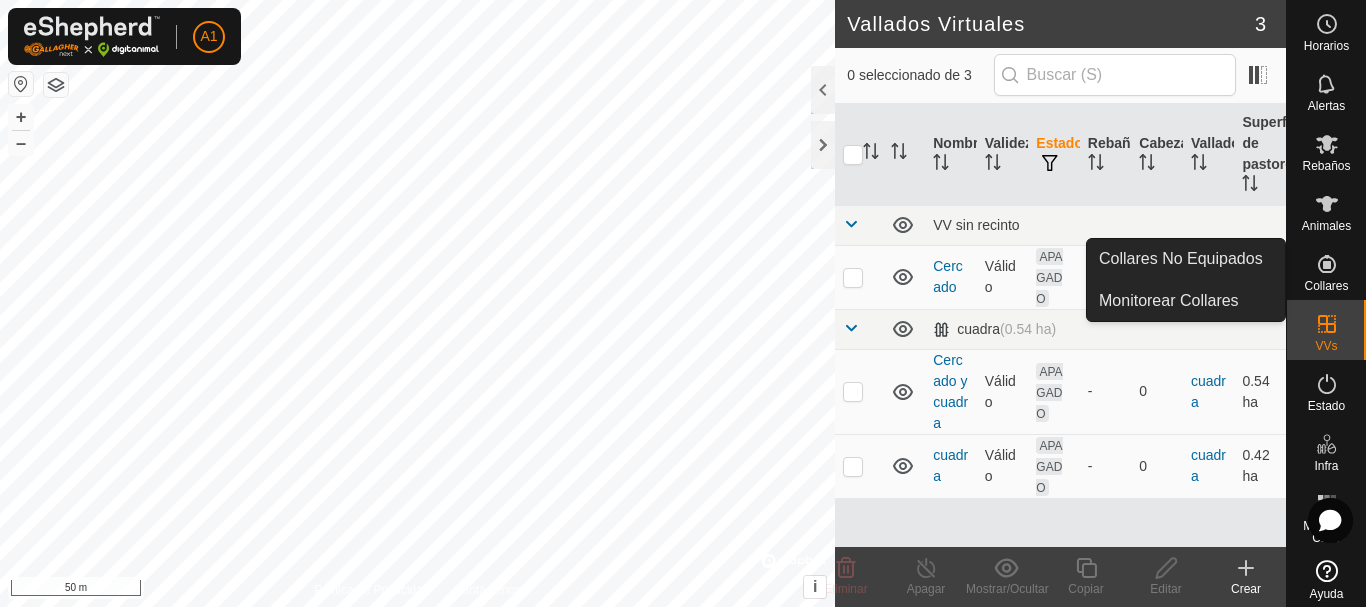click 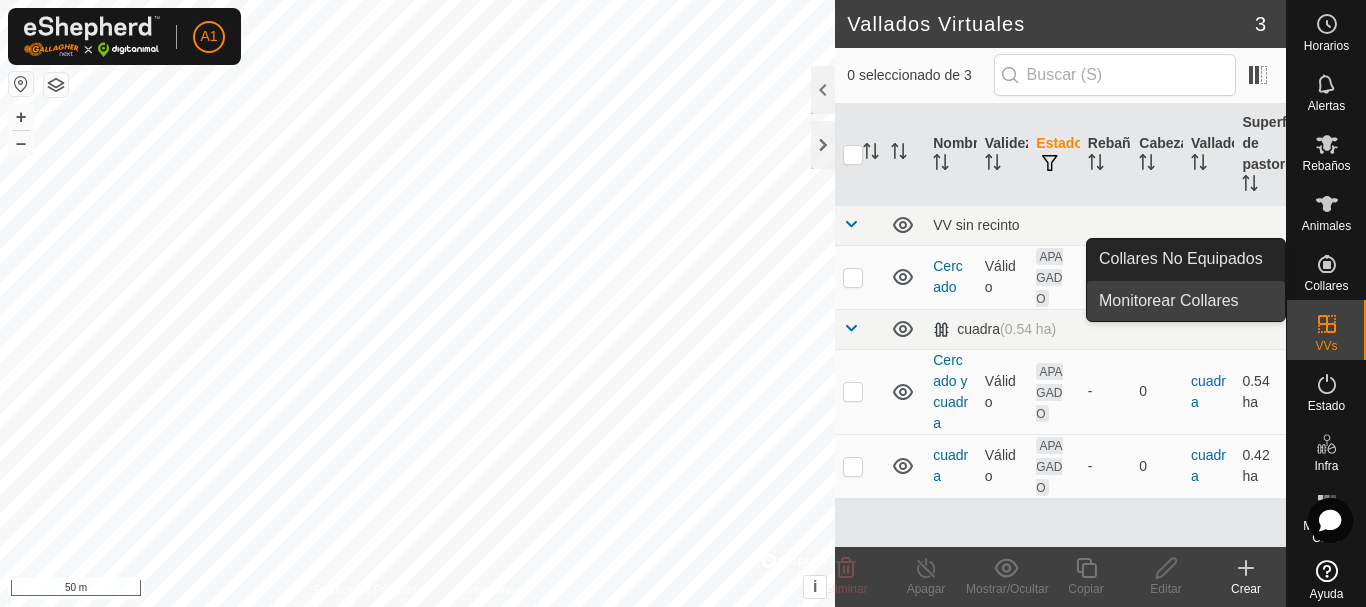 click on "Monitorear Collares" at bounding box center (1186, 301) 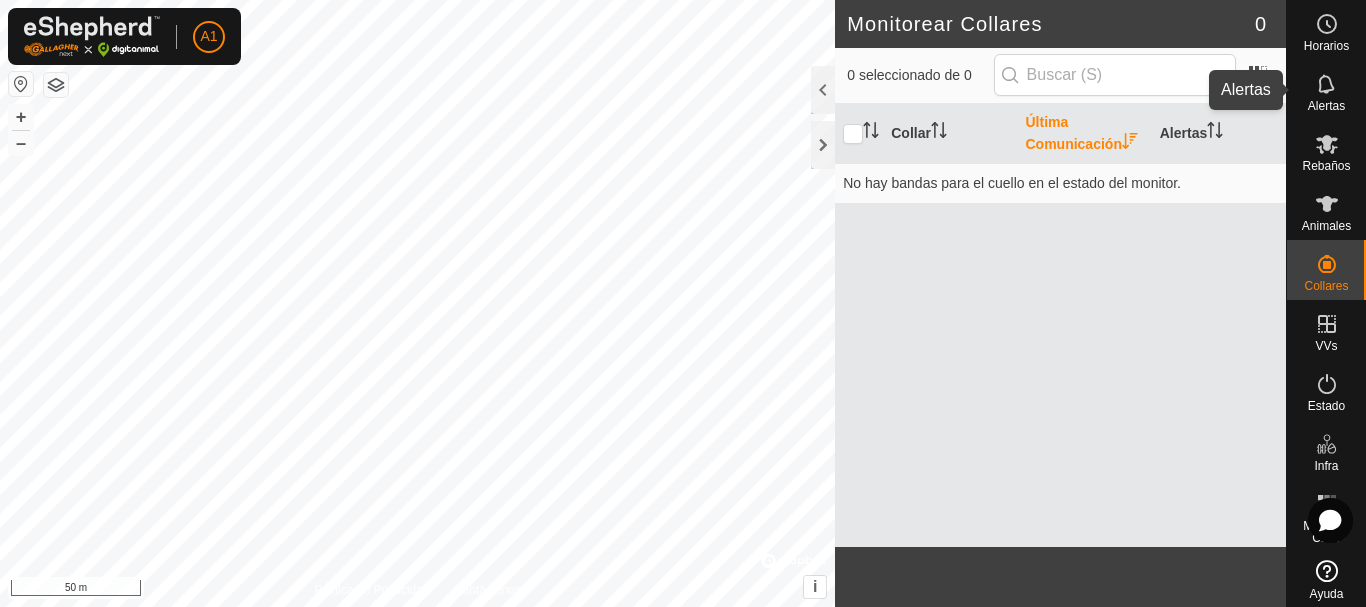 click at bounding box center (1327, 84) 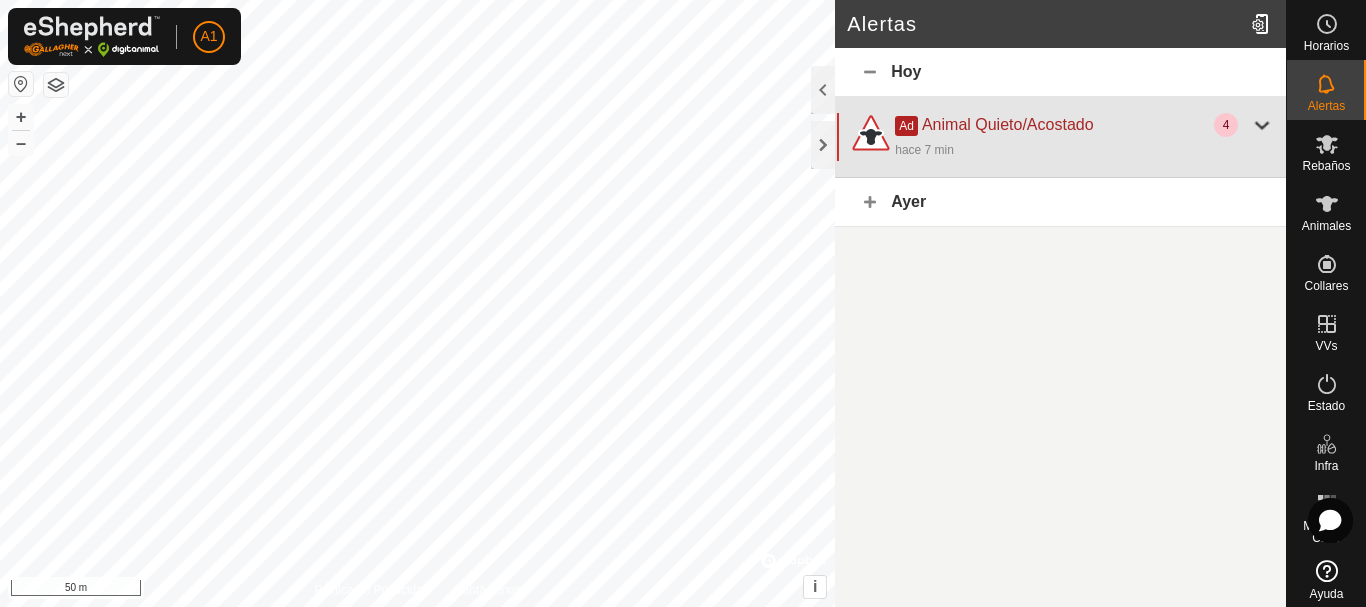 click 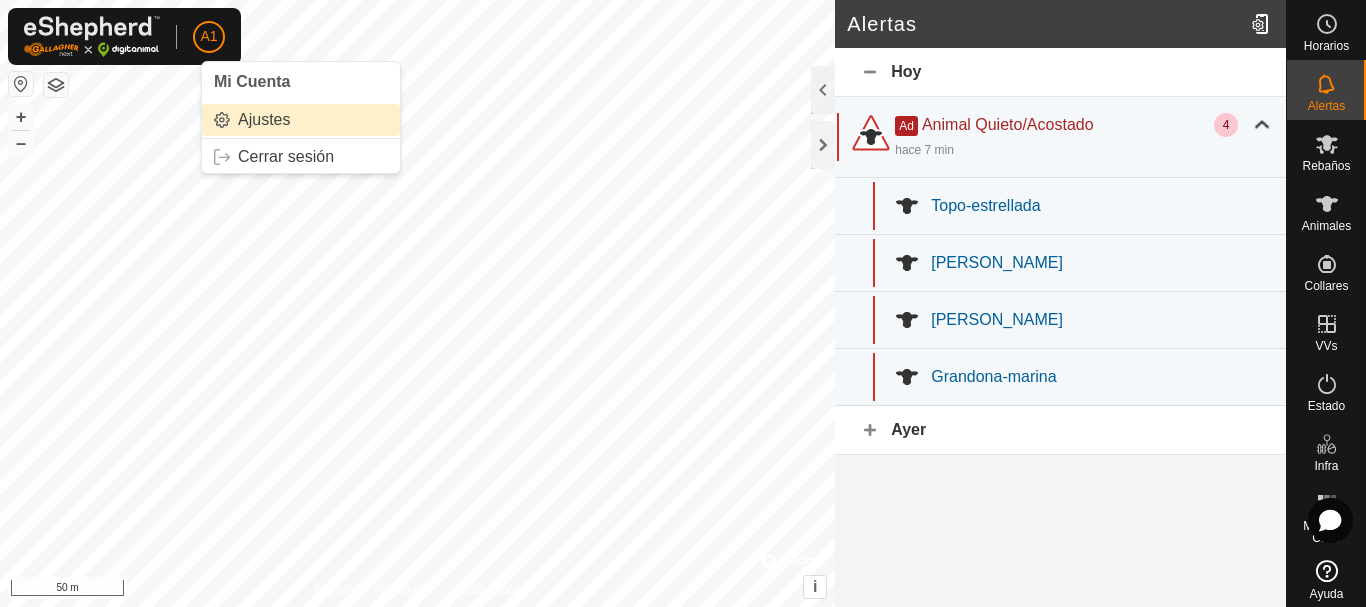 click on "Ajustes" at bounding box center (301, 120) 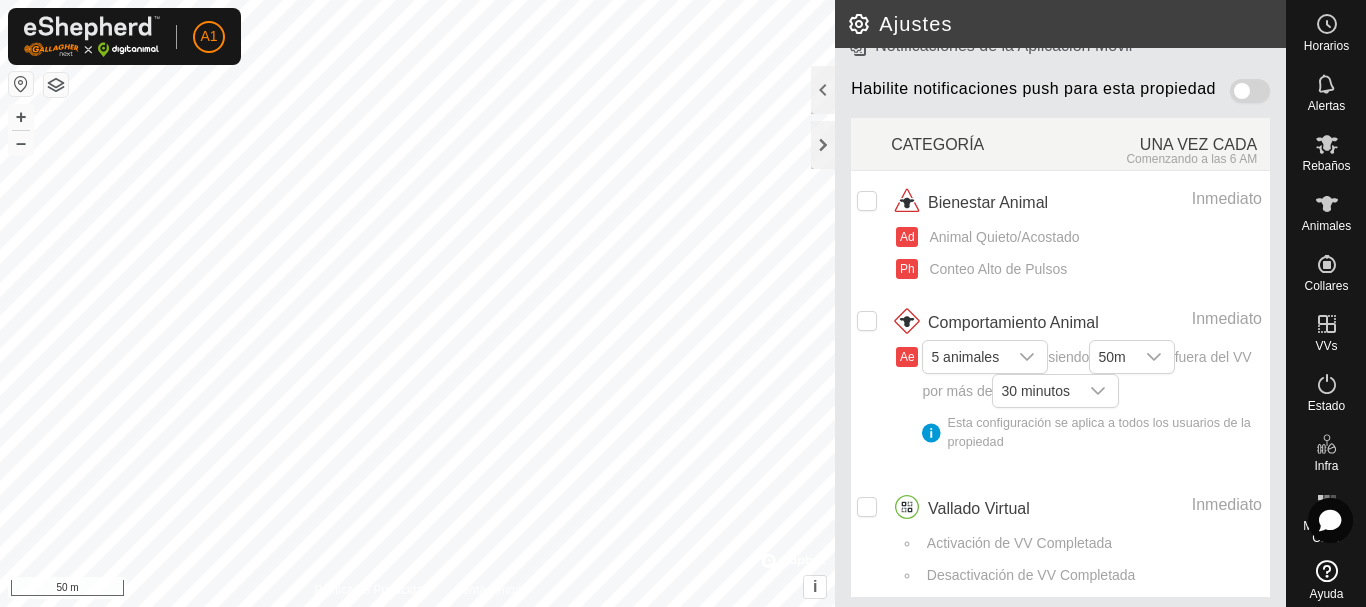 scroll, scrollTop: 292, scrollLeft: 0, axis: vertical 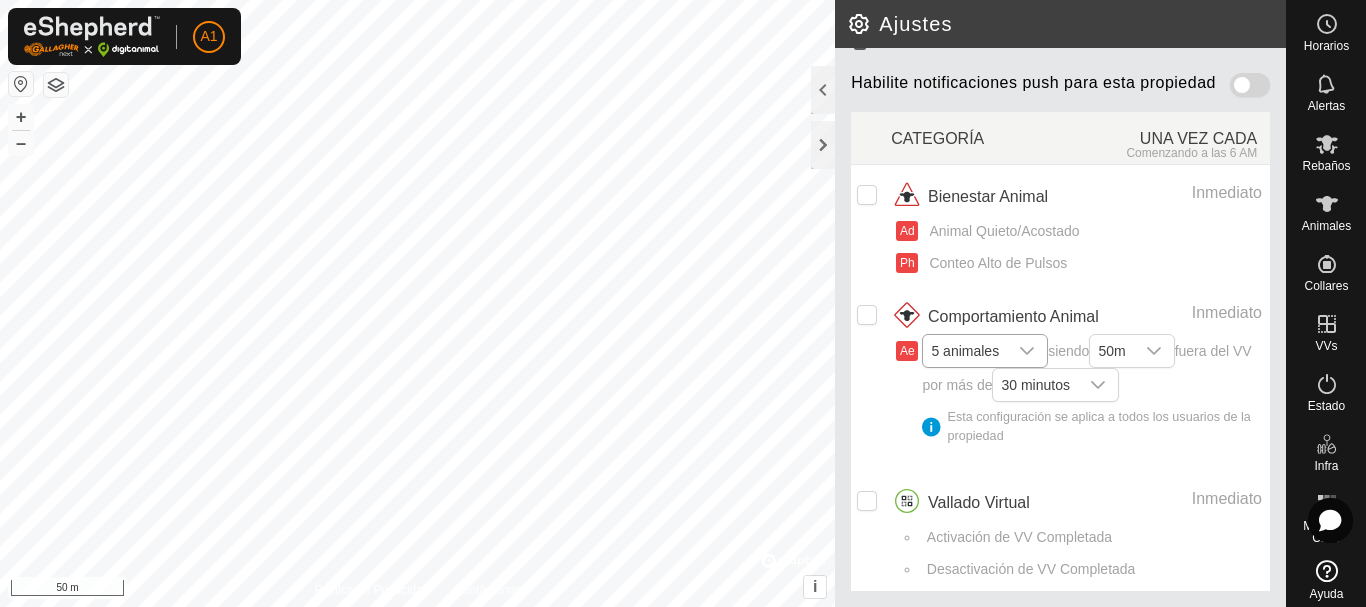 click 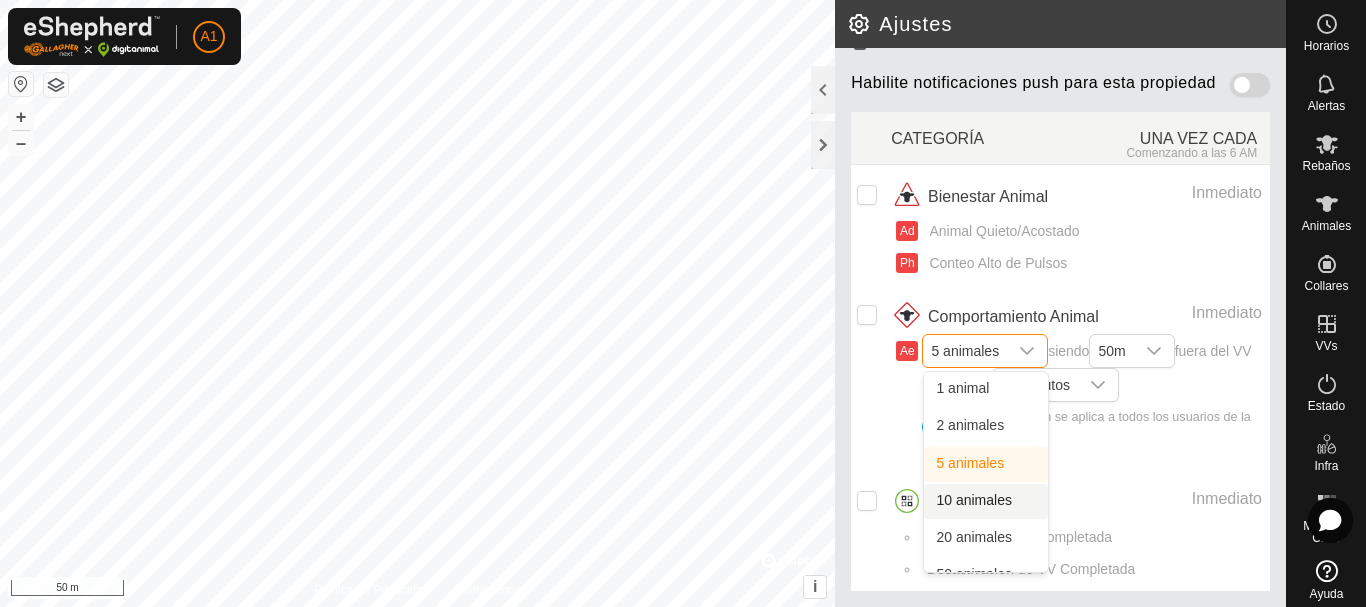 click on "10 animales" at bounding box center (986, 501) 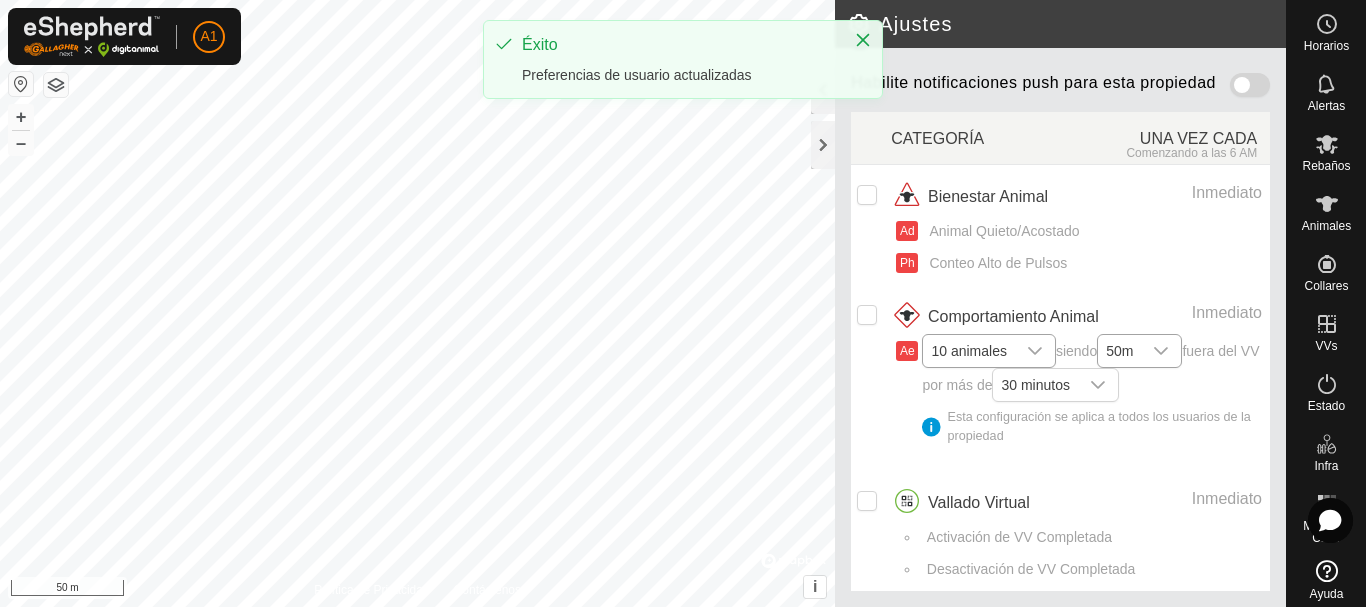 click 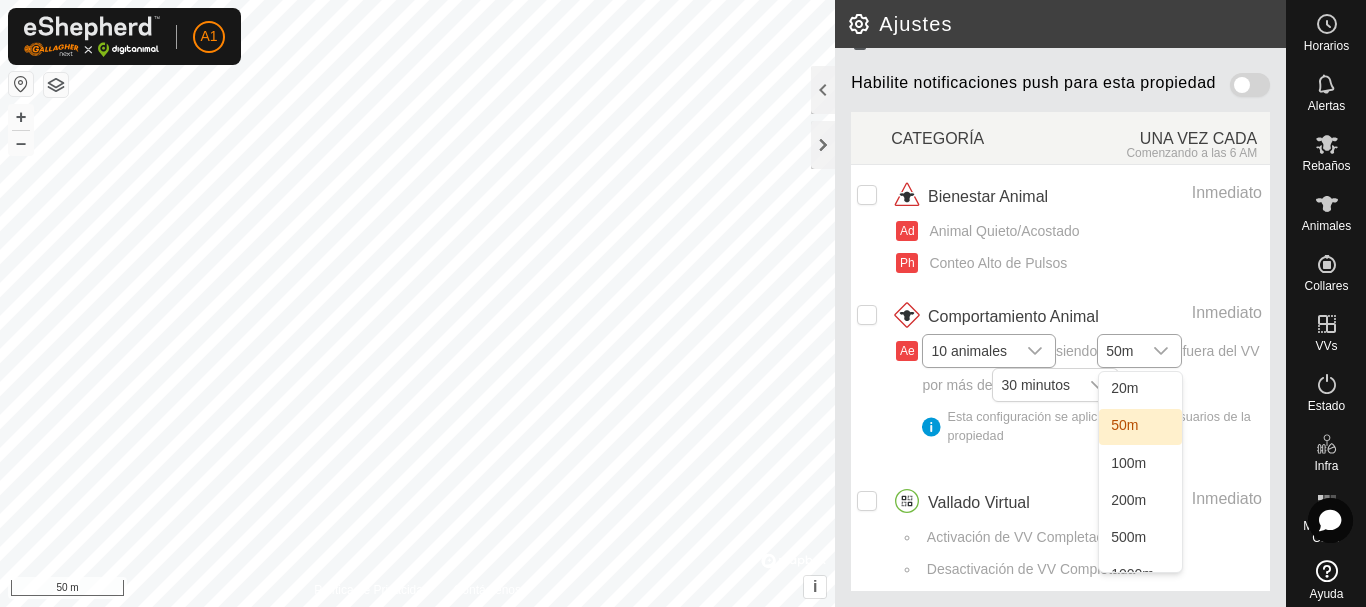 click on "50m" at bounding box center [1140, 426] 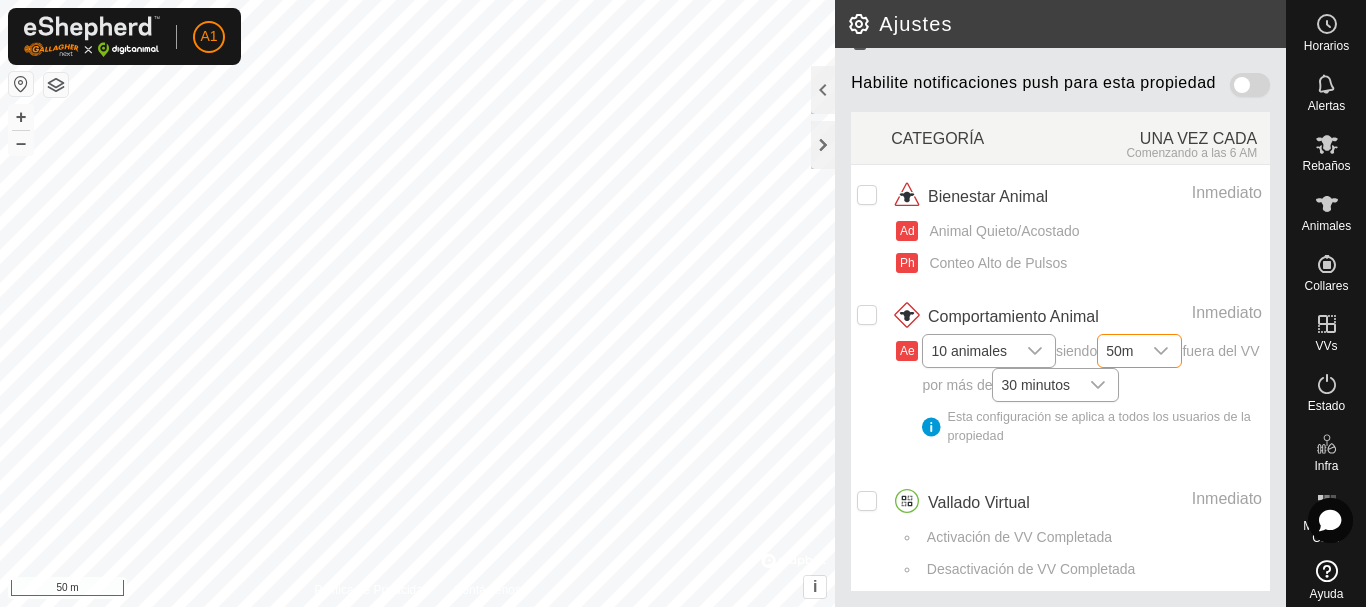 click 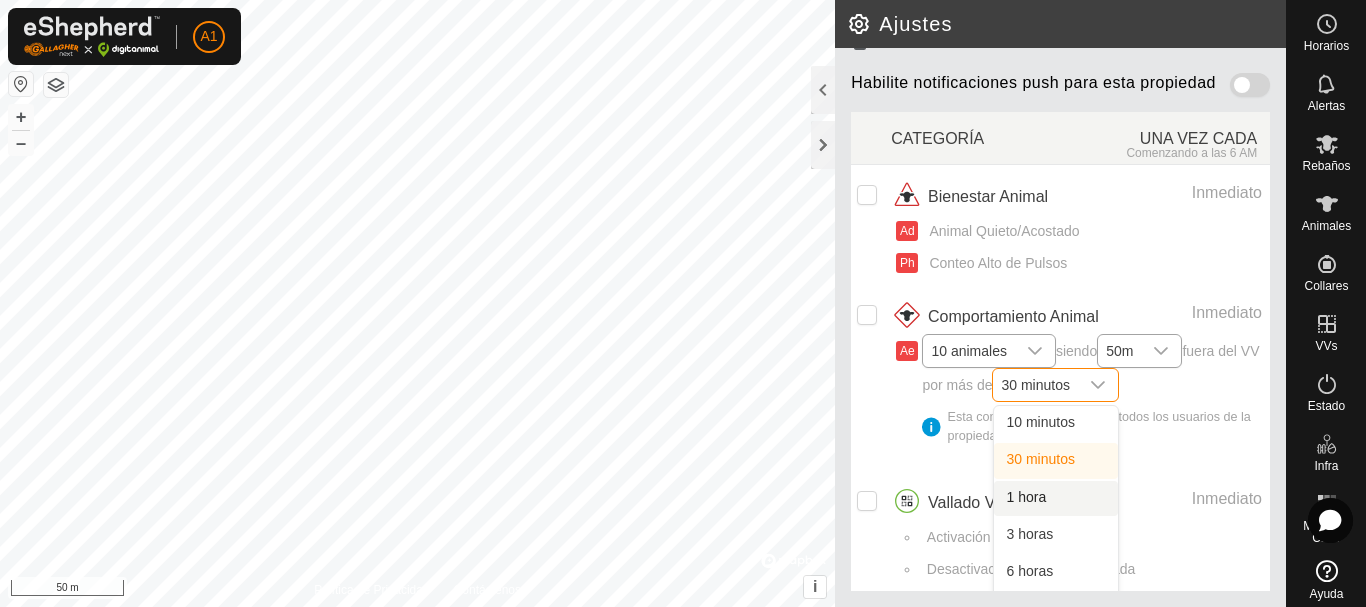 click on "1 hora" at bounding box center [1056, 498] 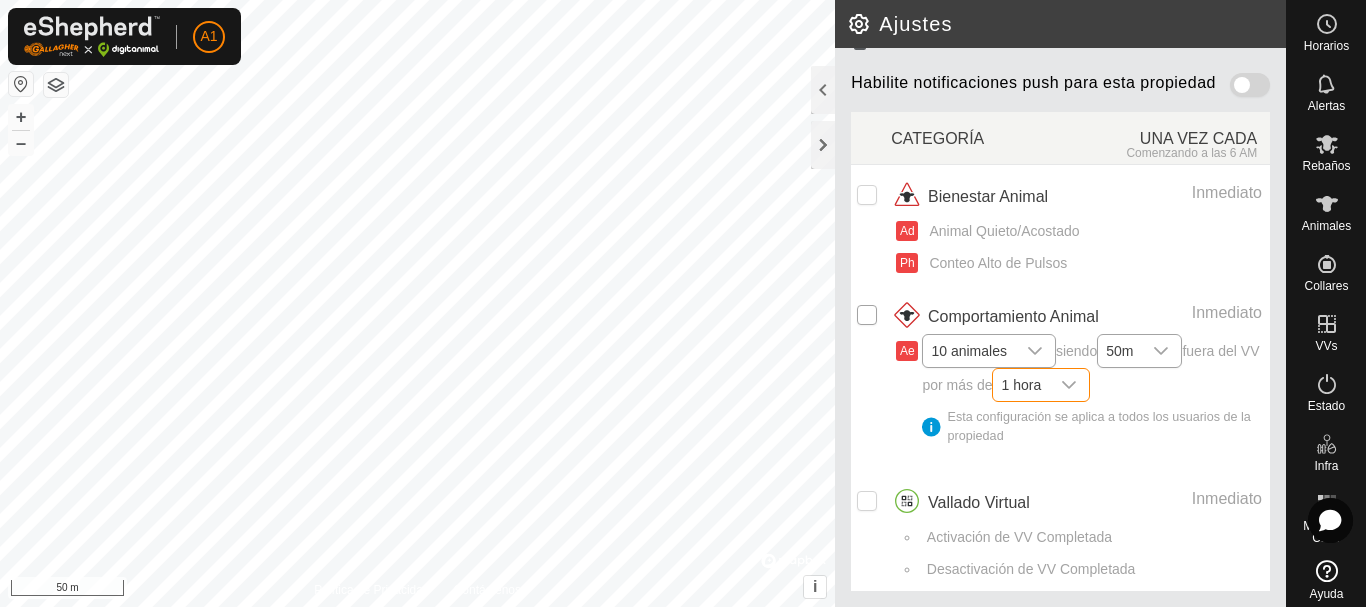 click at bounding box center [867, 315] 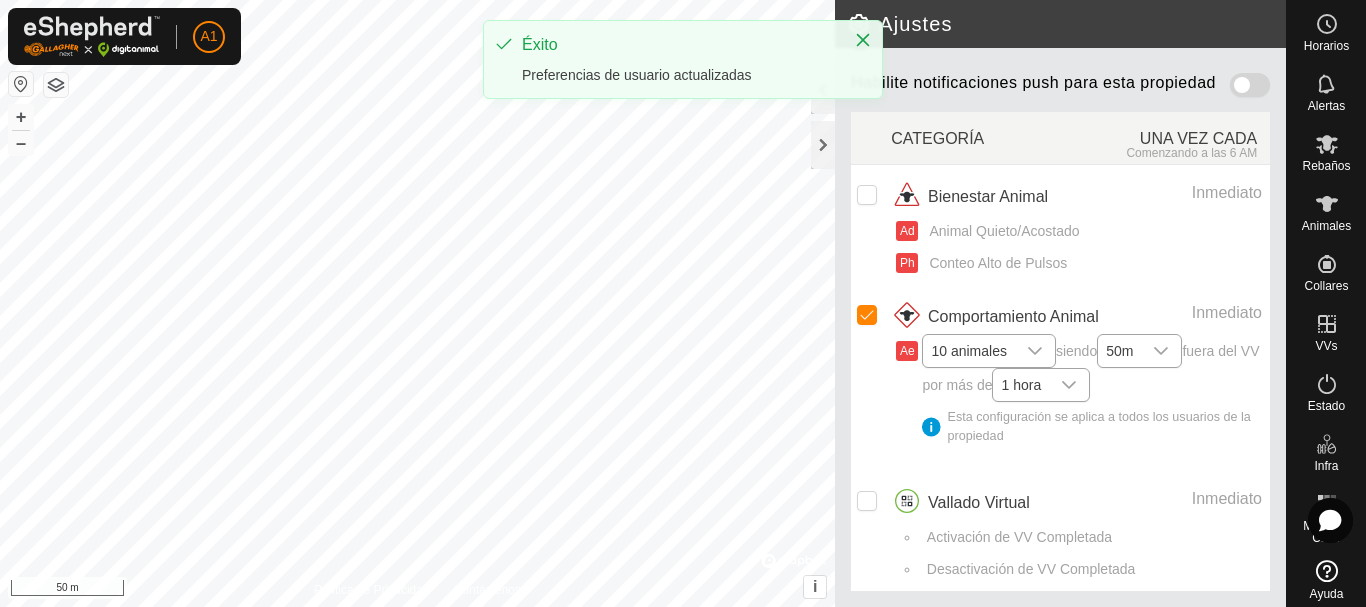 scroll, scrollTop: 0, scrollLeft: 0, axis: both 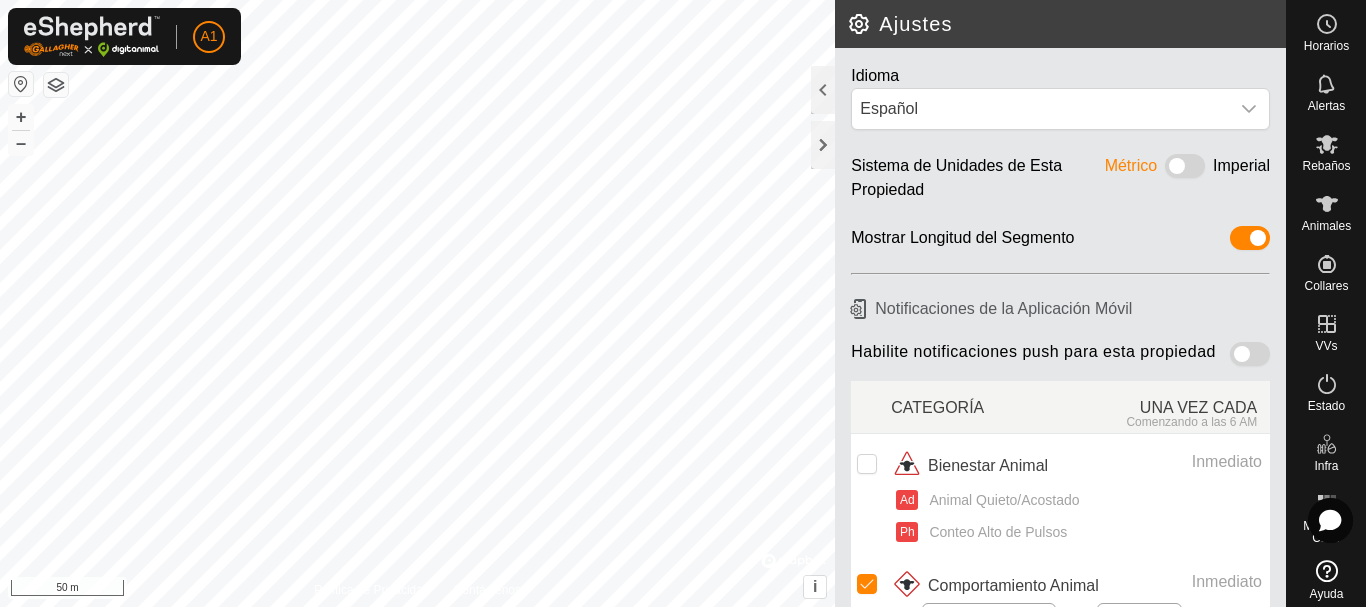 click 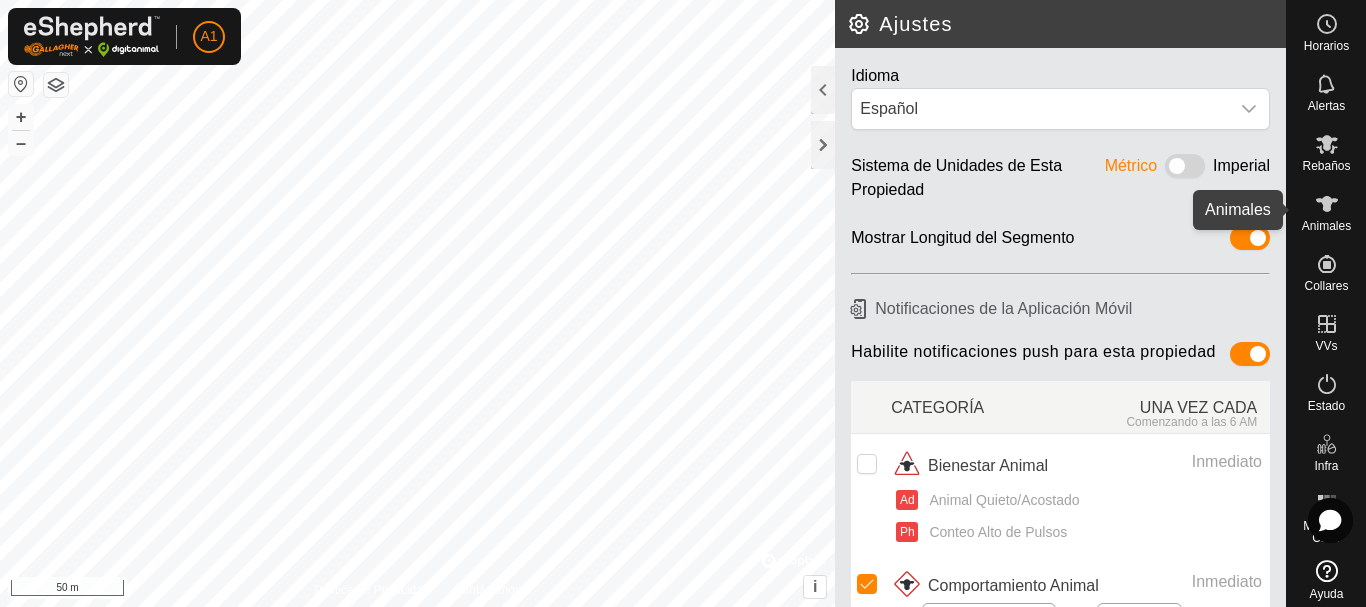 click 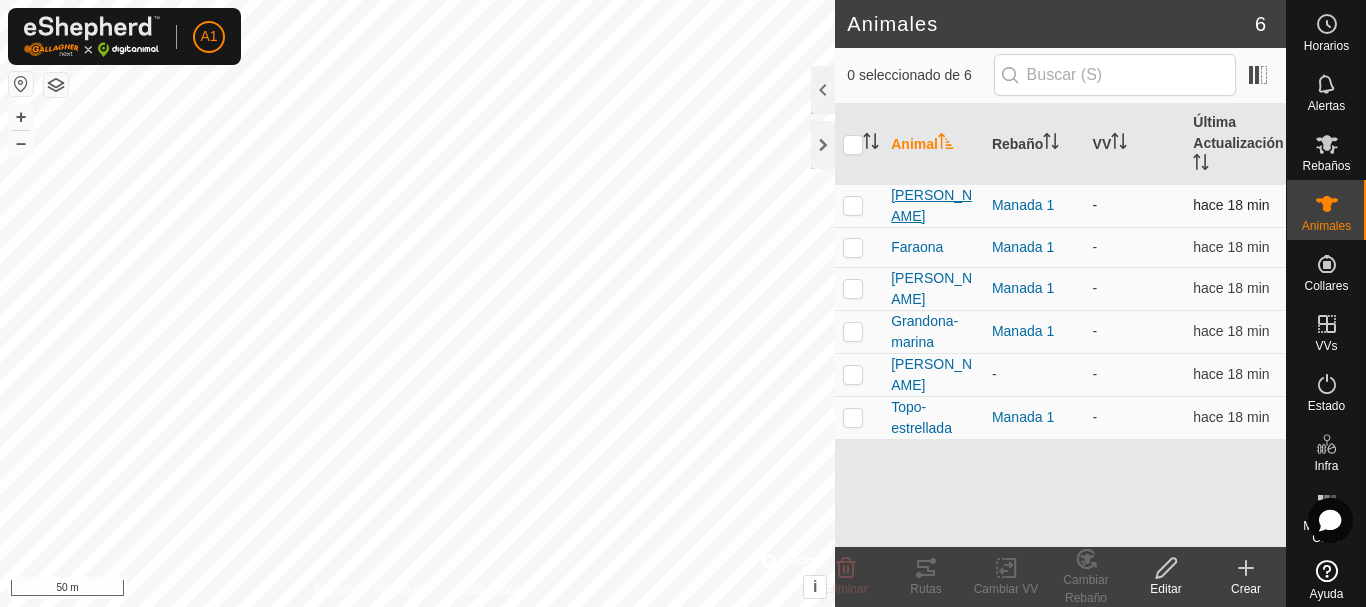 click on "[PERSON_NAME]" at bounding box center [933, 206] 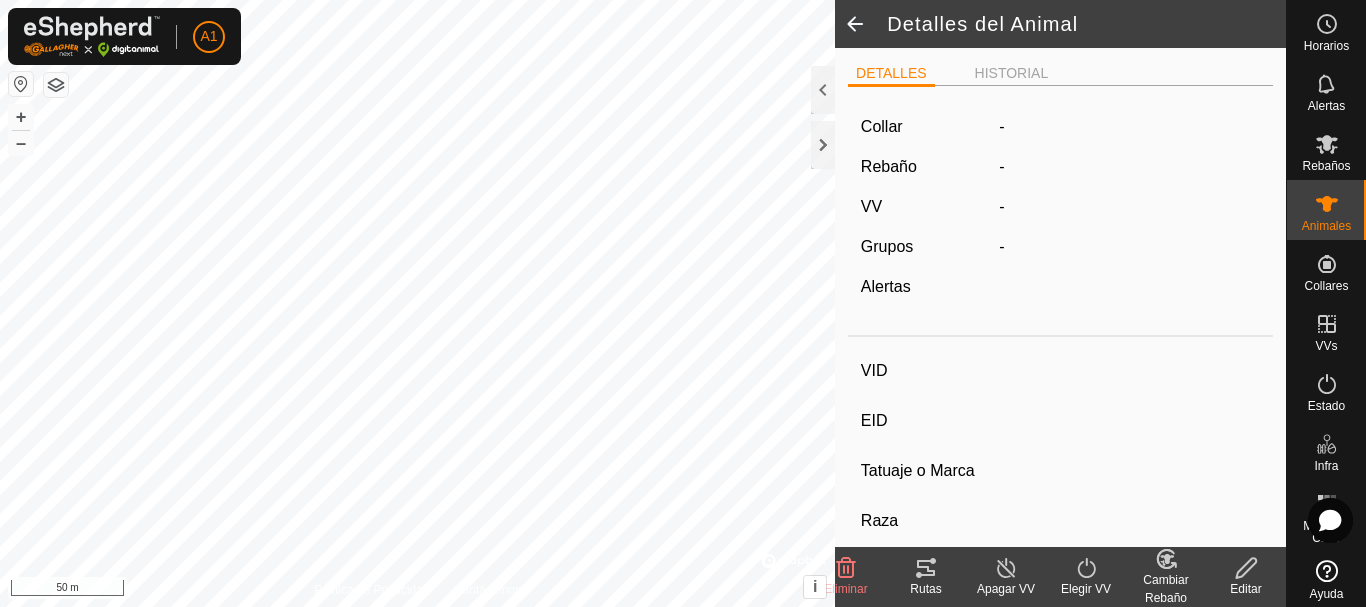 type on "[PERSON_NAME]" 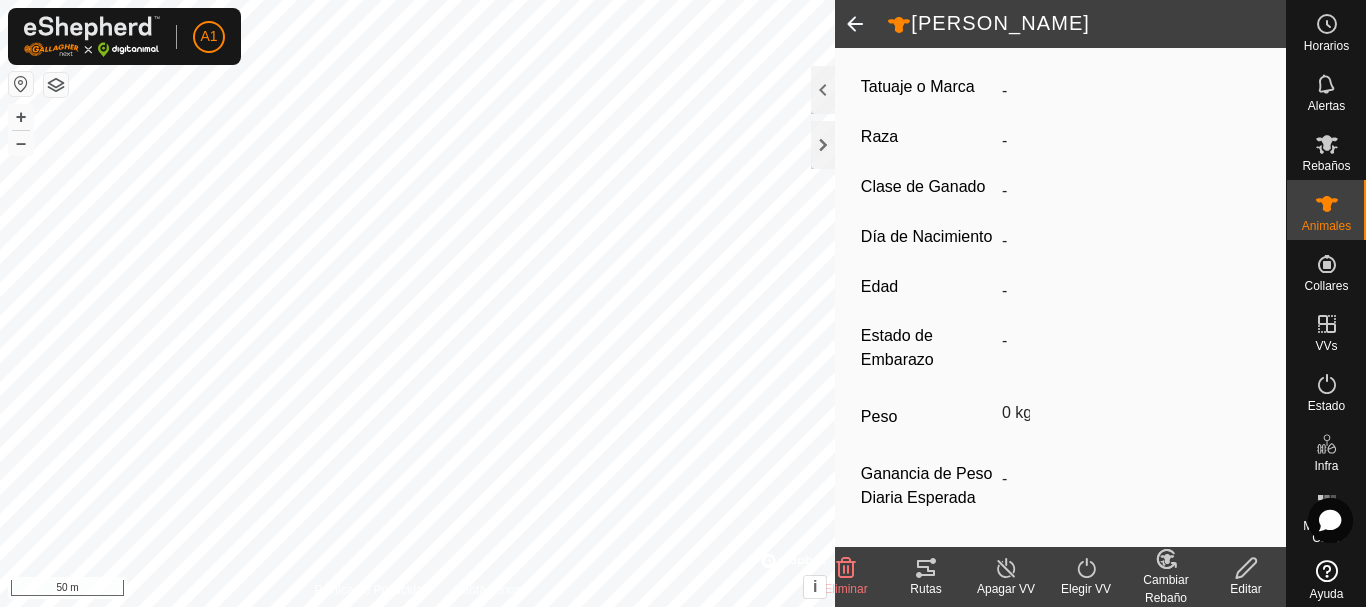 scroll, scrollTop: 431, scrollLeft: 0, axis: vertical 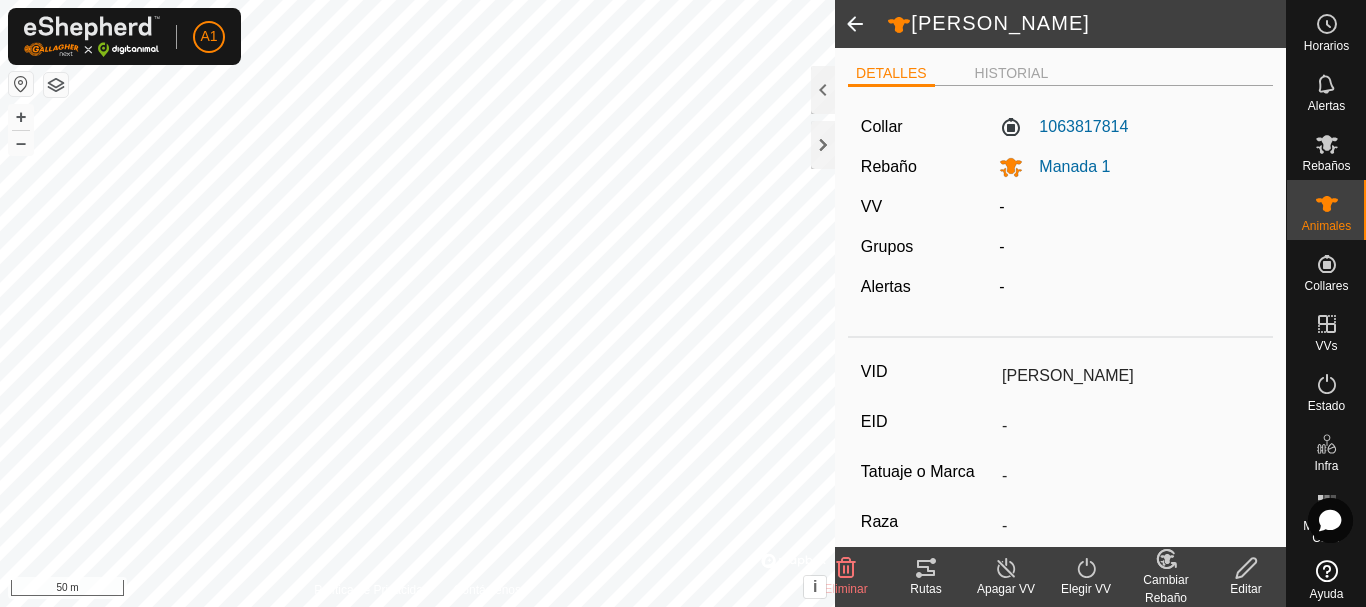 click on "Collar 1063817814 Rebaño Manada 1 VV - Grupos  -  Alertas  -" 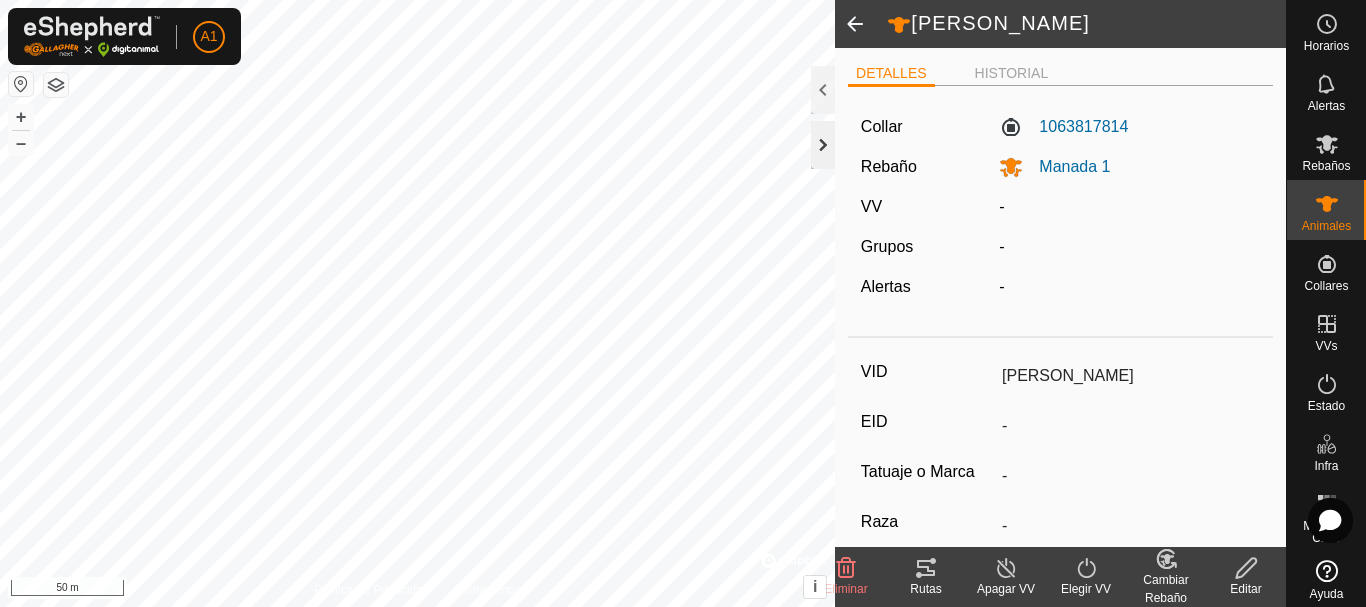 click 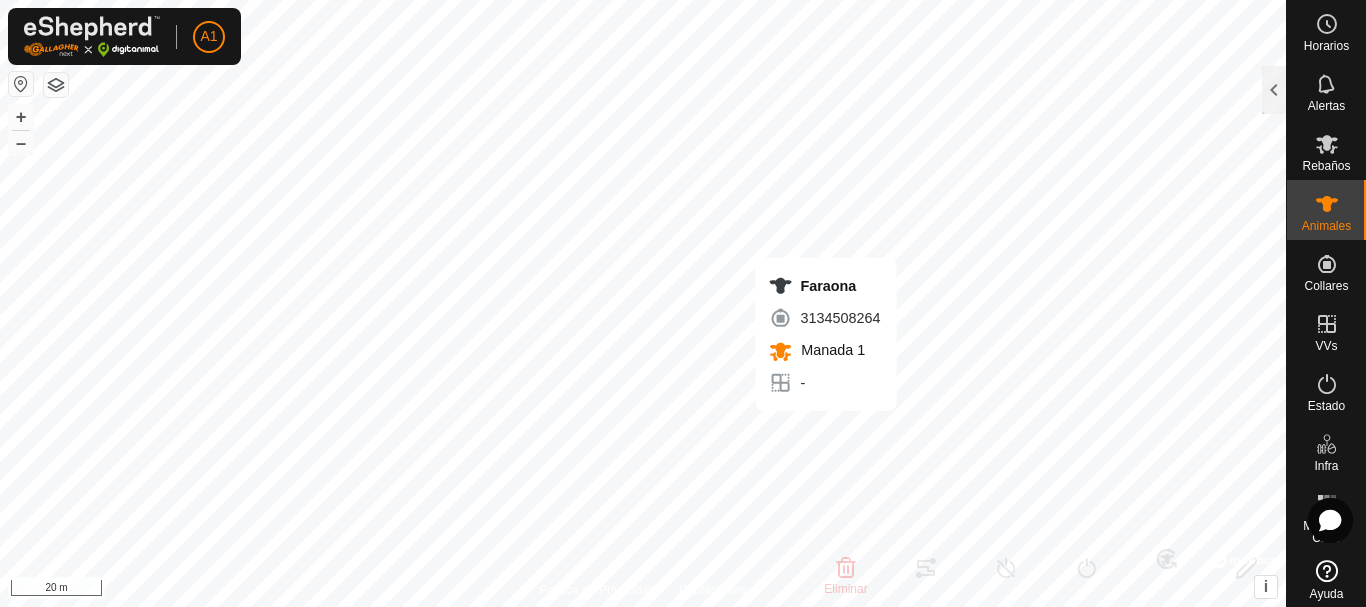 type 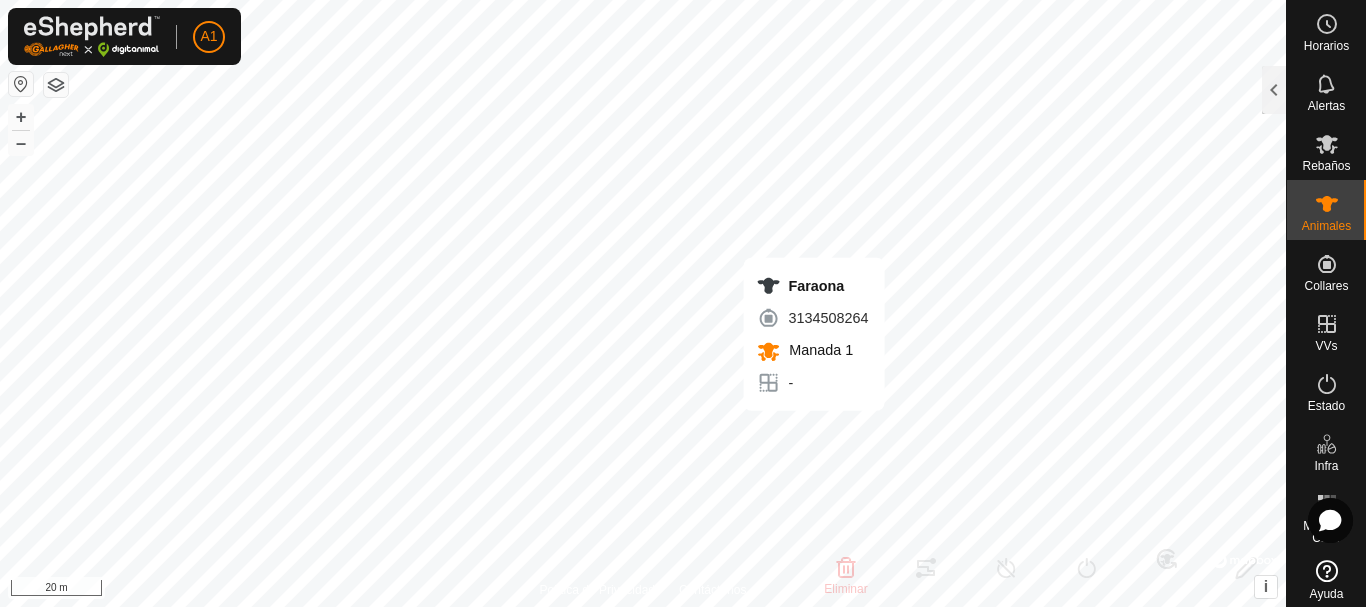 type on "Faraona" 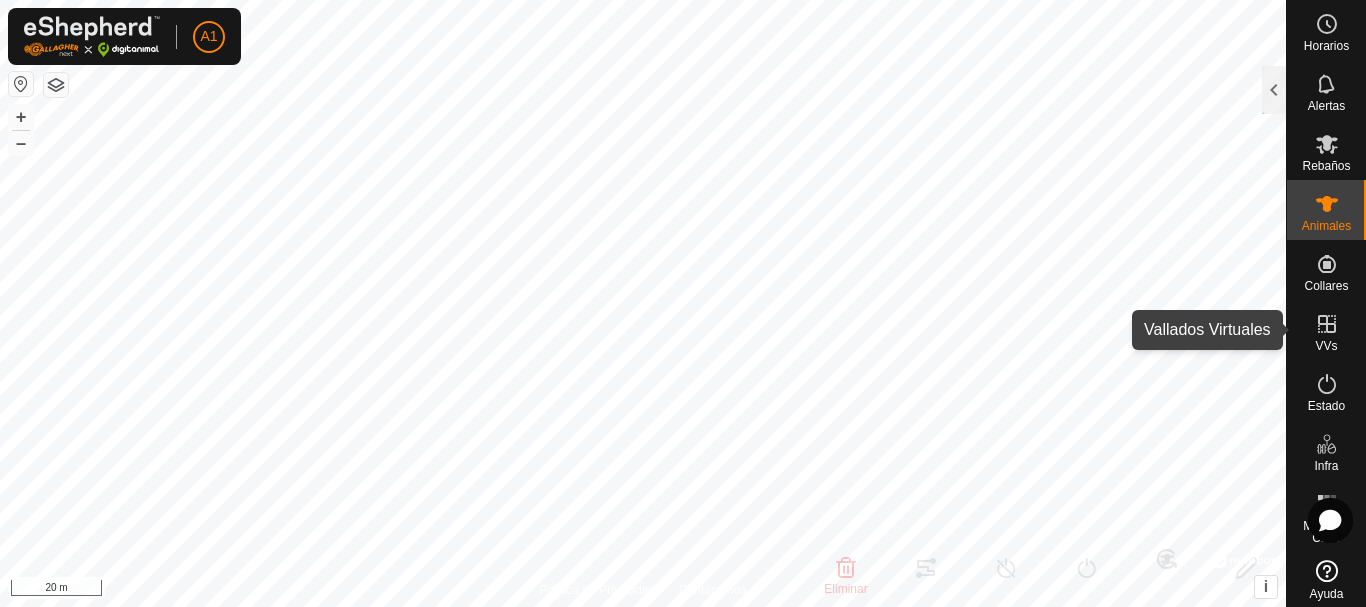 click 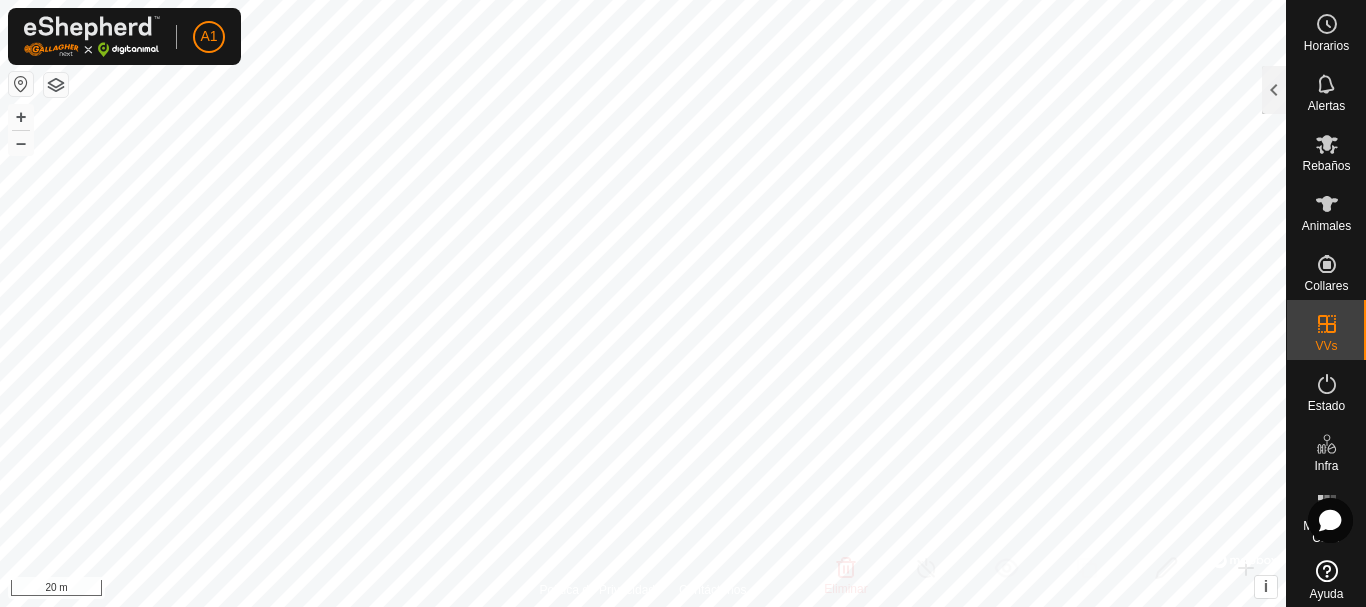 click 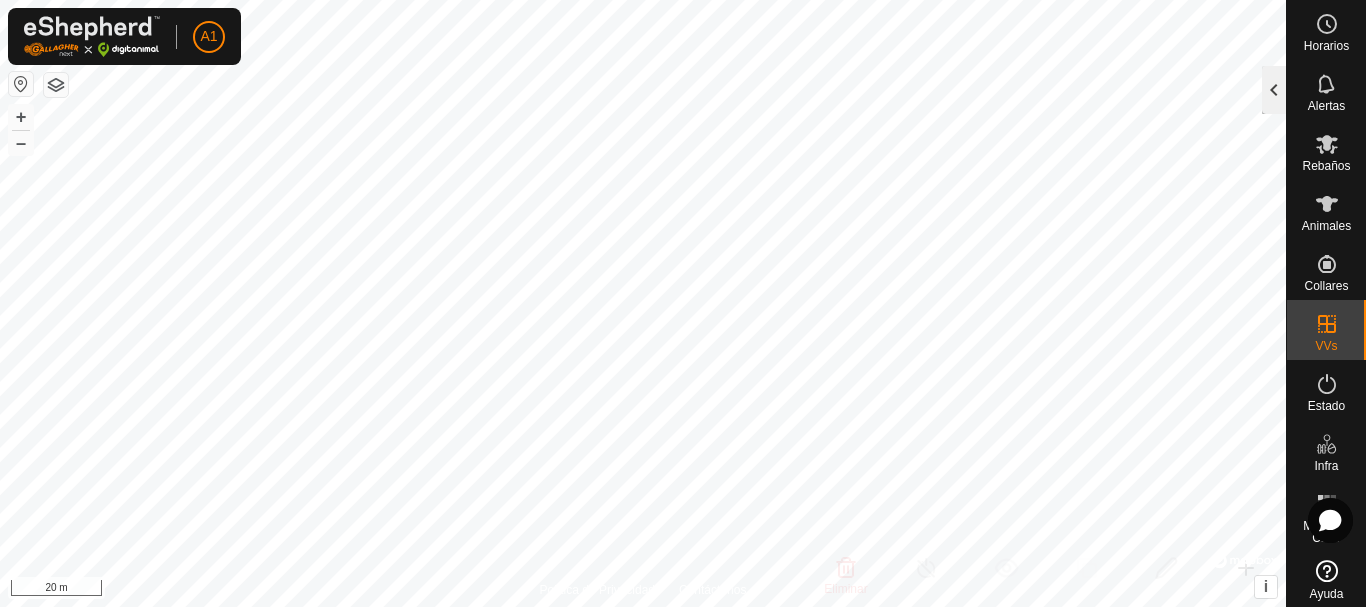 click 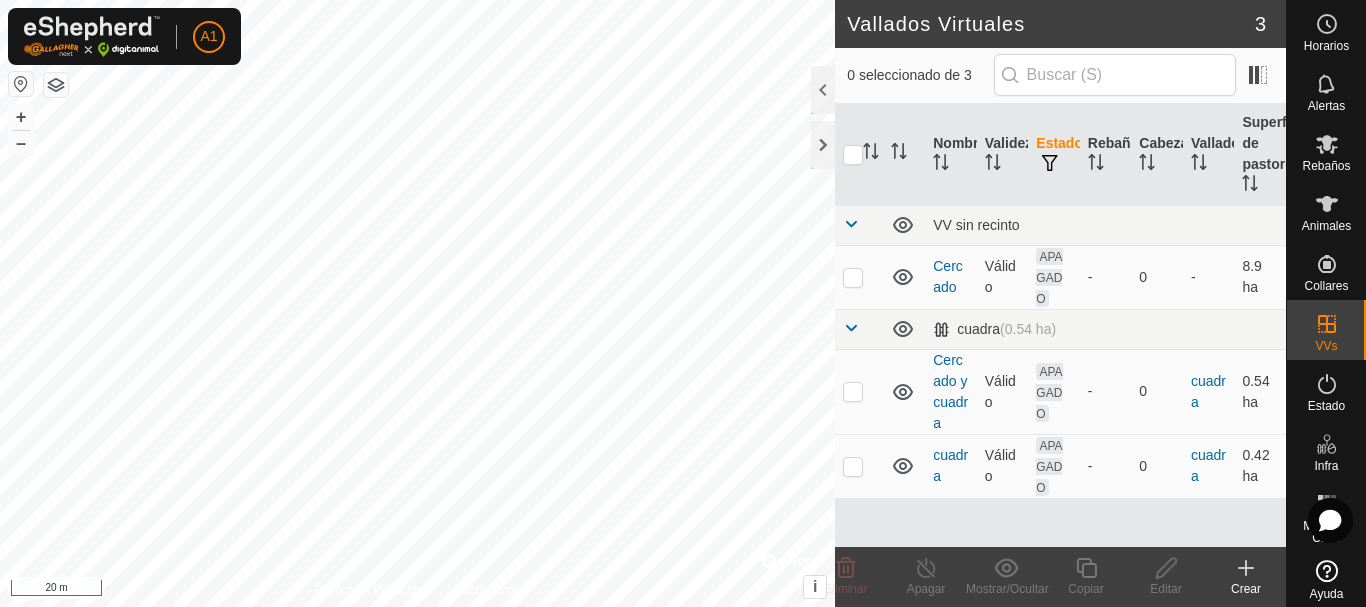 click 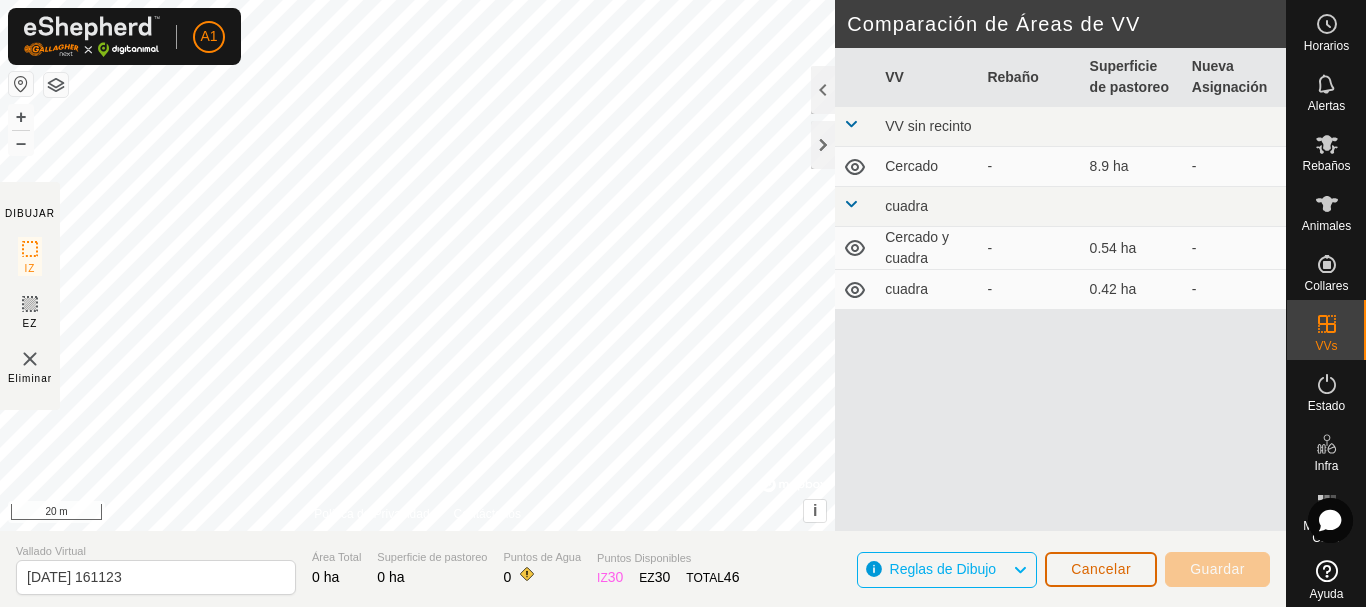 click on "Cancelar" 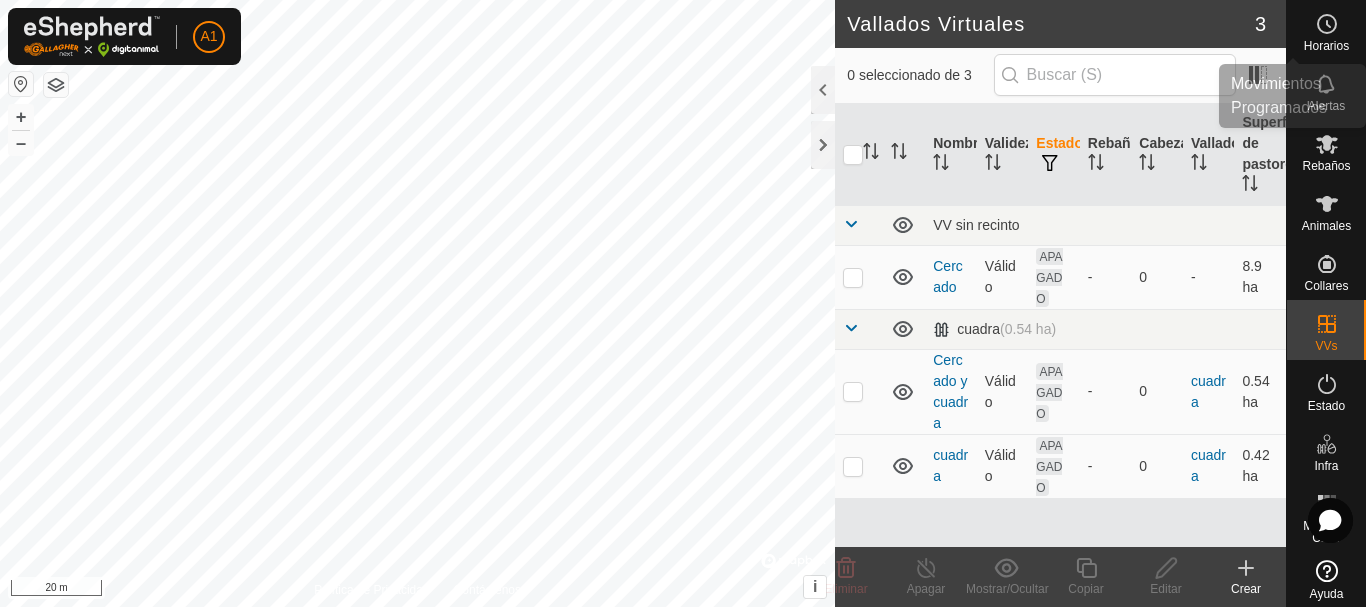 click on "Horarios" at bounding box center [1326, 46] 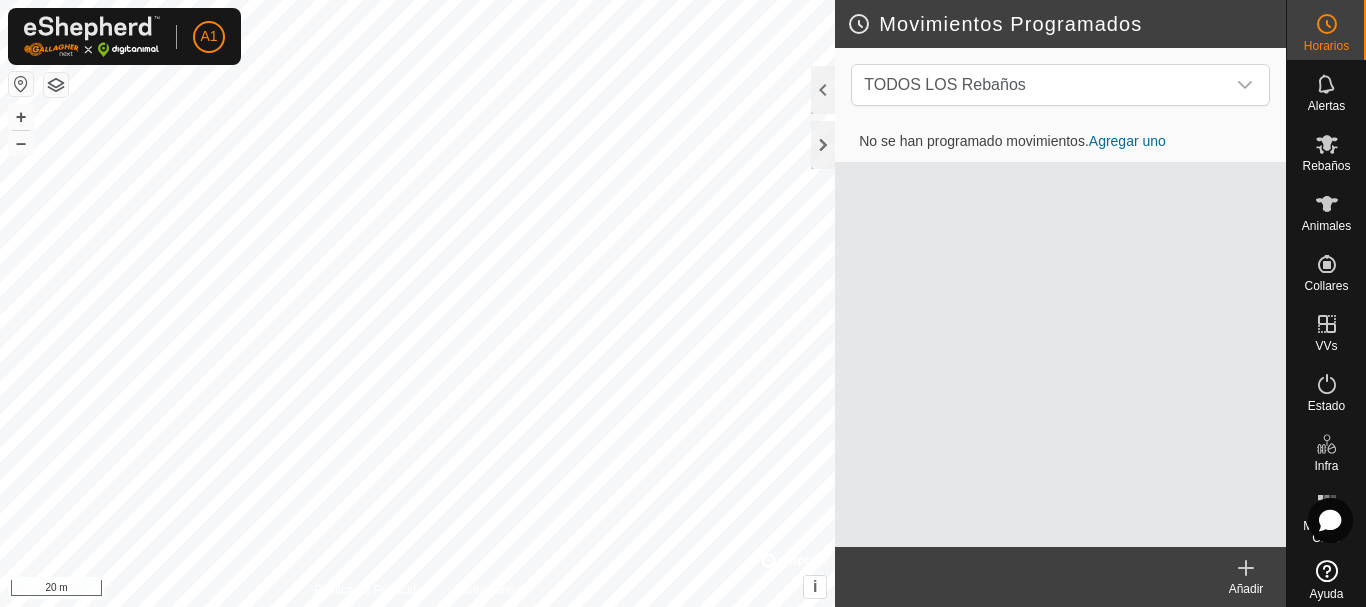 click on "Agregar uno" at bounding box center (1127, 141) 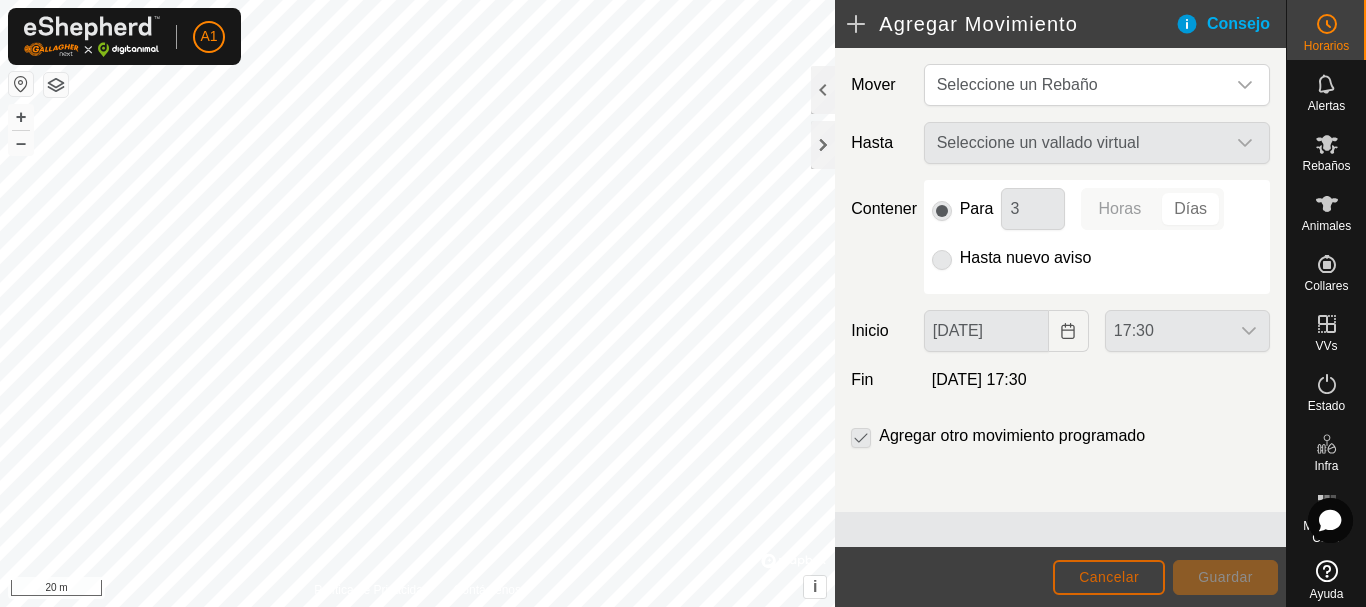 click on "Cancelar" 